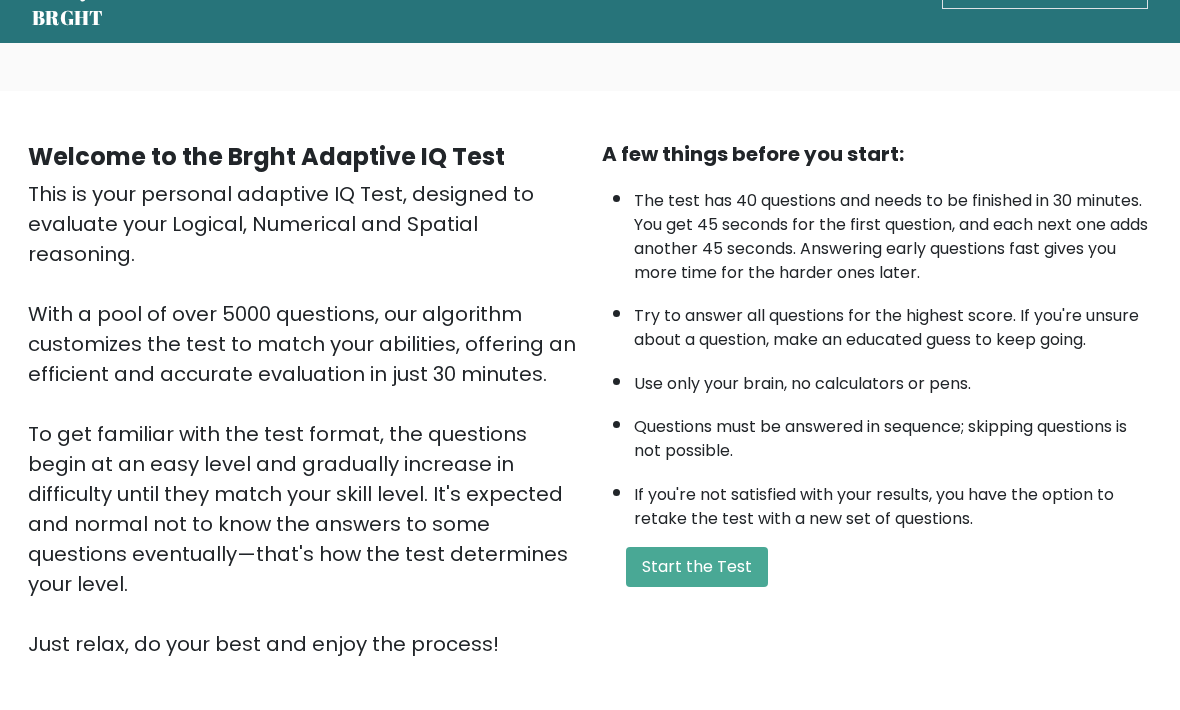 scroll, scrollTop: 73, scrollLeft: 0, axis: vertical 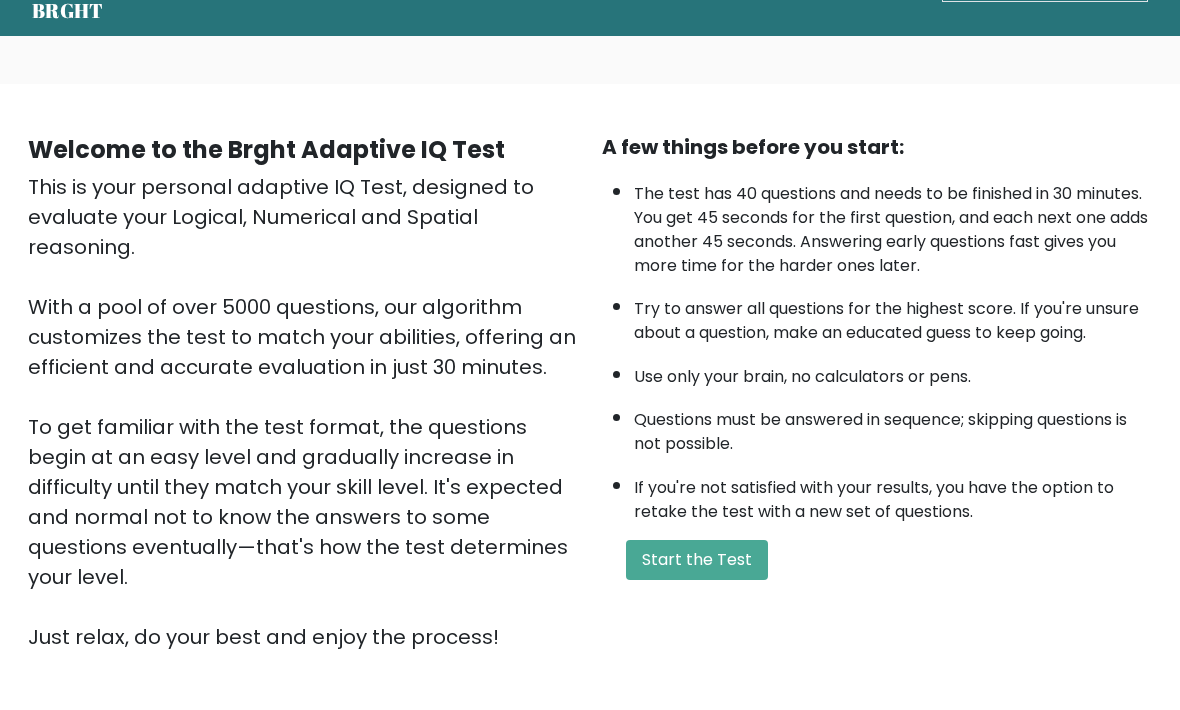 click on "Start the Test" at bounding box center [697, 561] 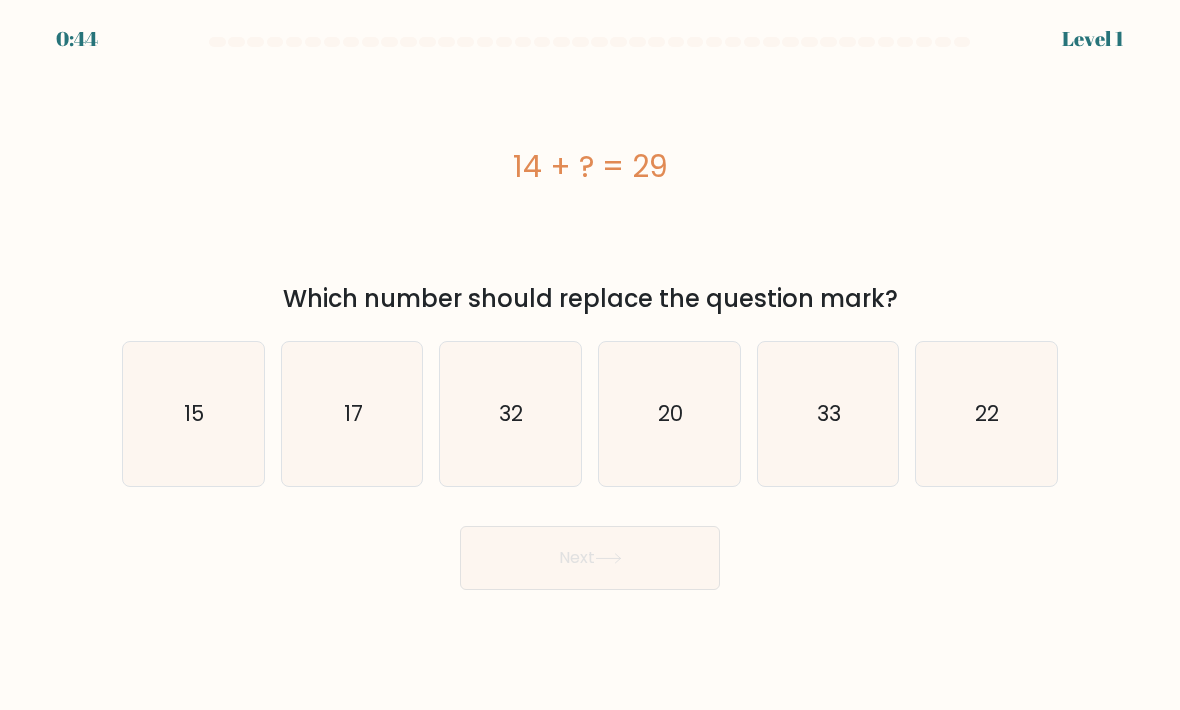 scroll, scrollTop: 0, scrollLeft: 0, axis: both 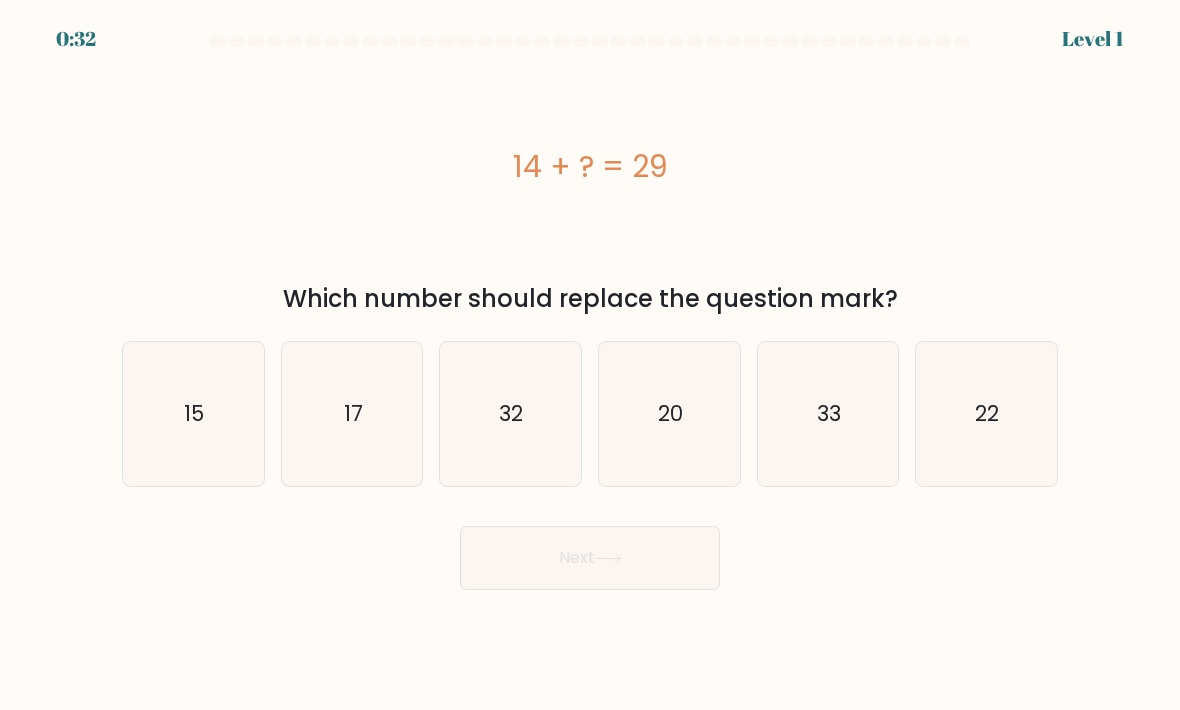 click on "15" at bounding box center (193, 414) 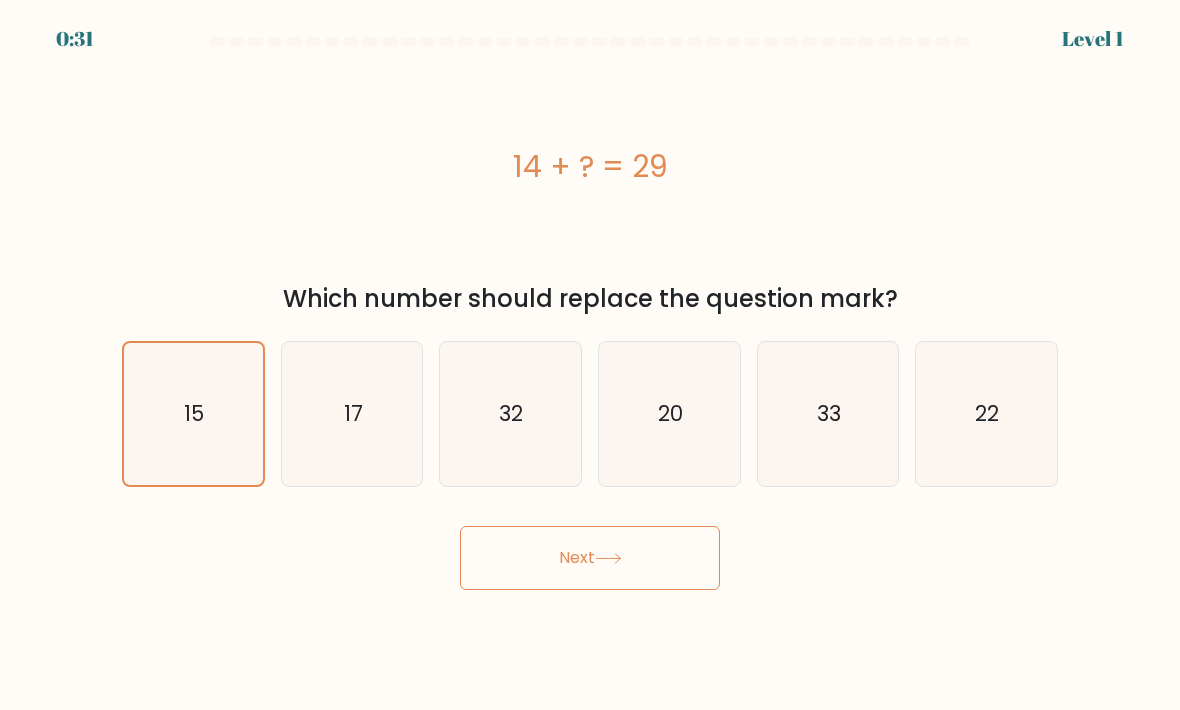 click on "Next" at bounding box center (590, 558) 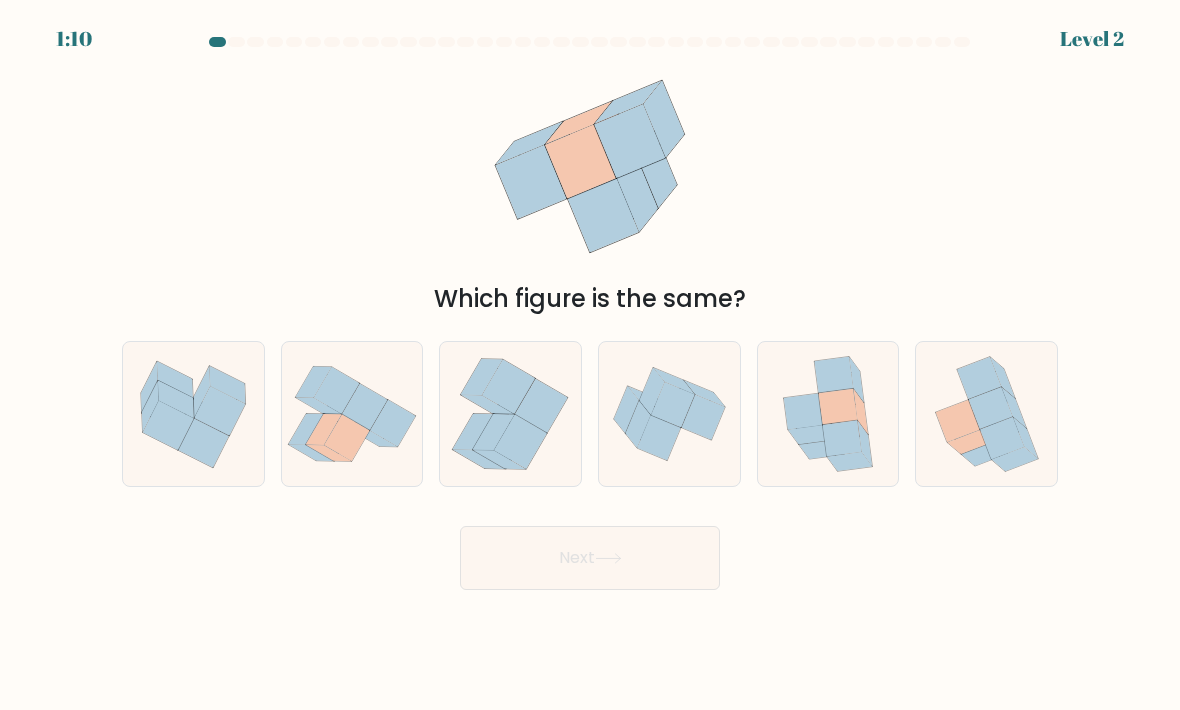 click at bounding box center [842, 439] 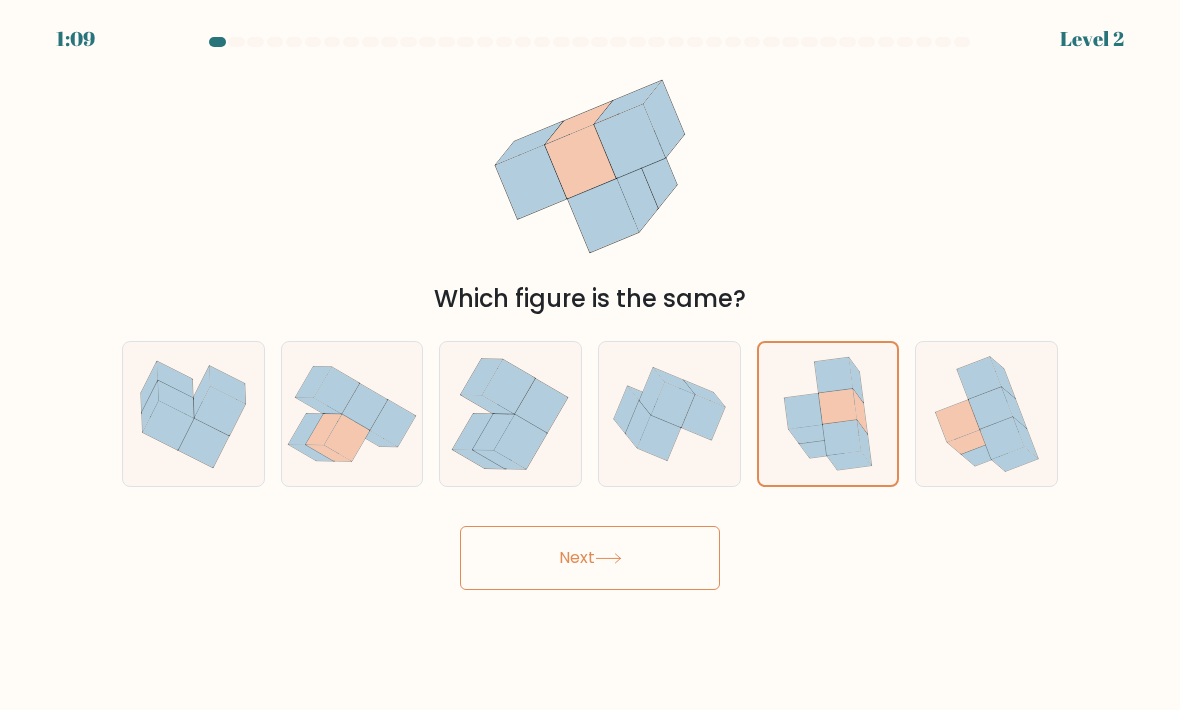 click on "Next" at bounding box center (590, 558) 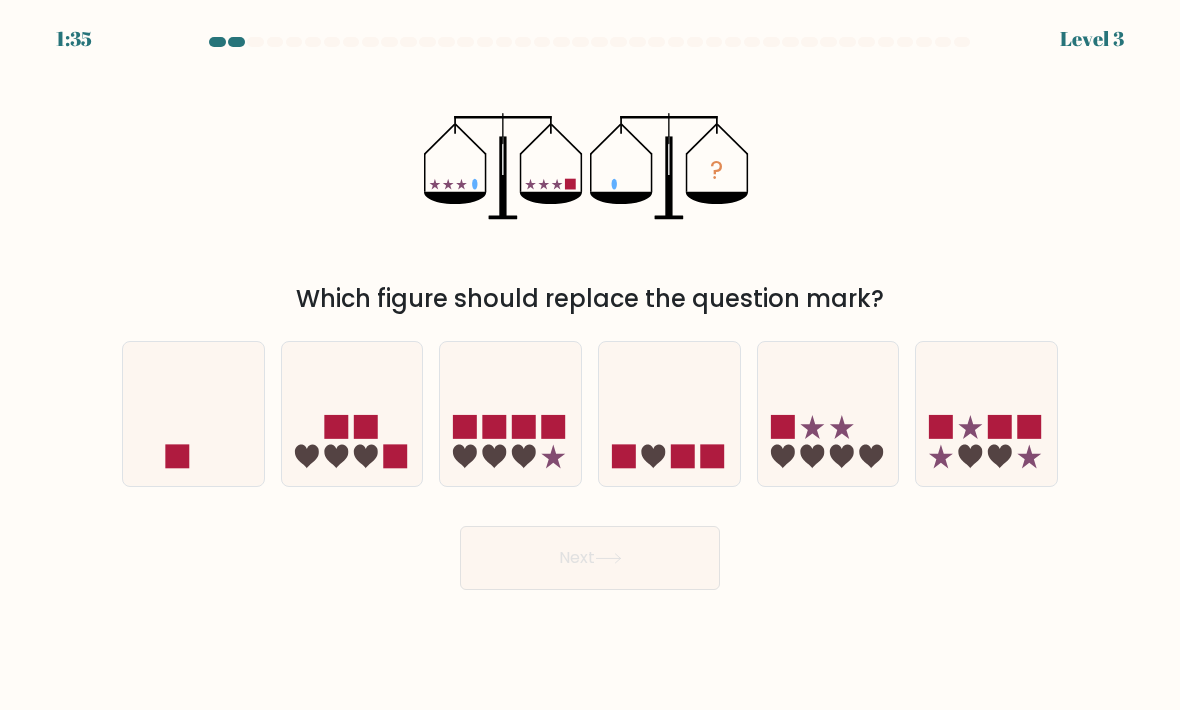 click at bounding box center [193, 414] 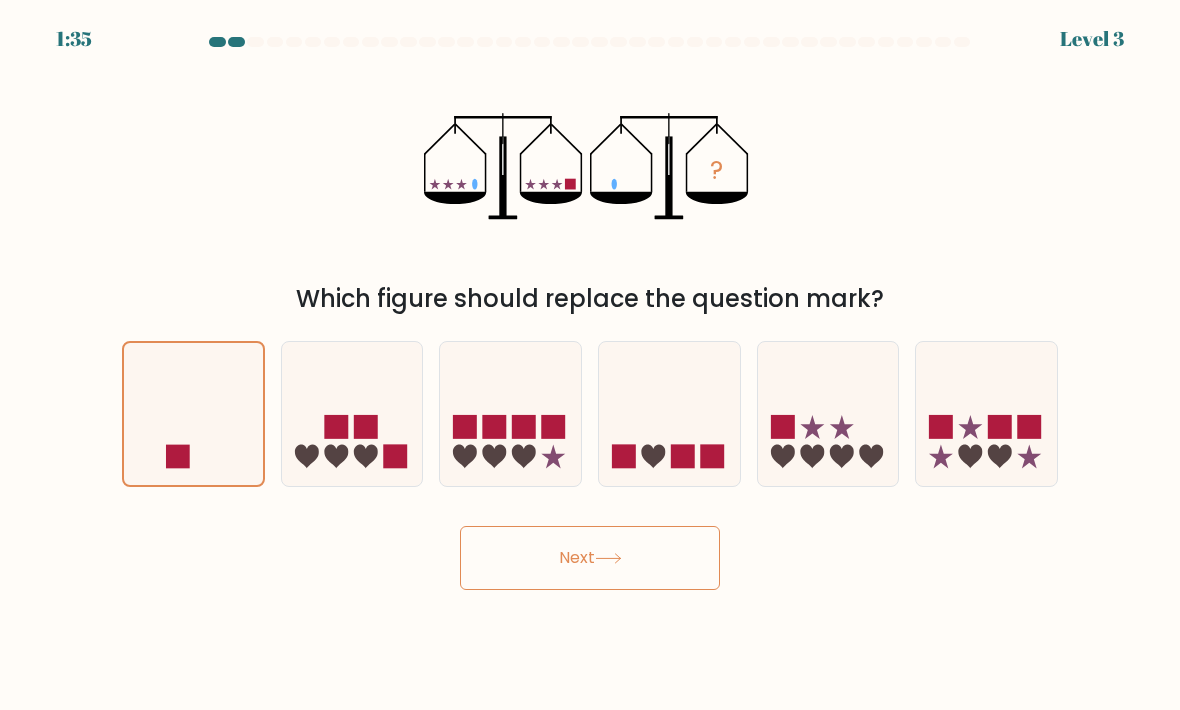 click on "Next" at bounding box center [590, 558] 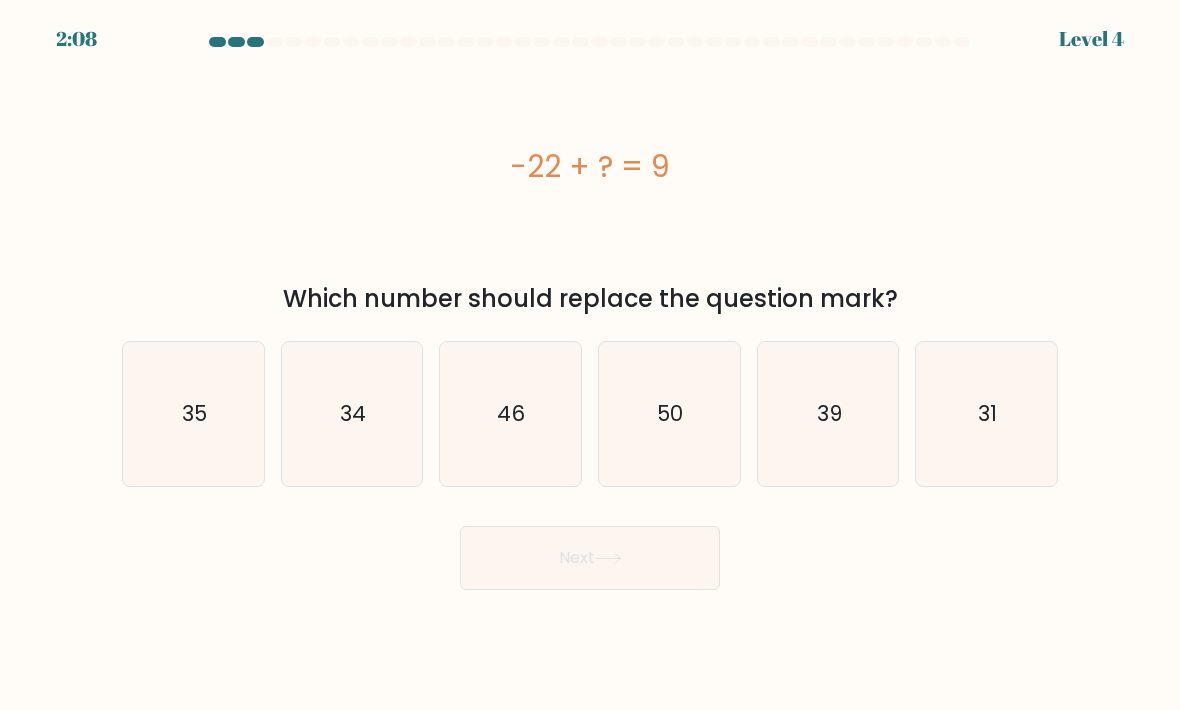click on "31" at bounding box center (986, 414) 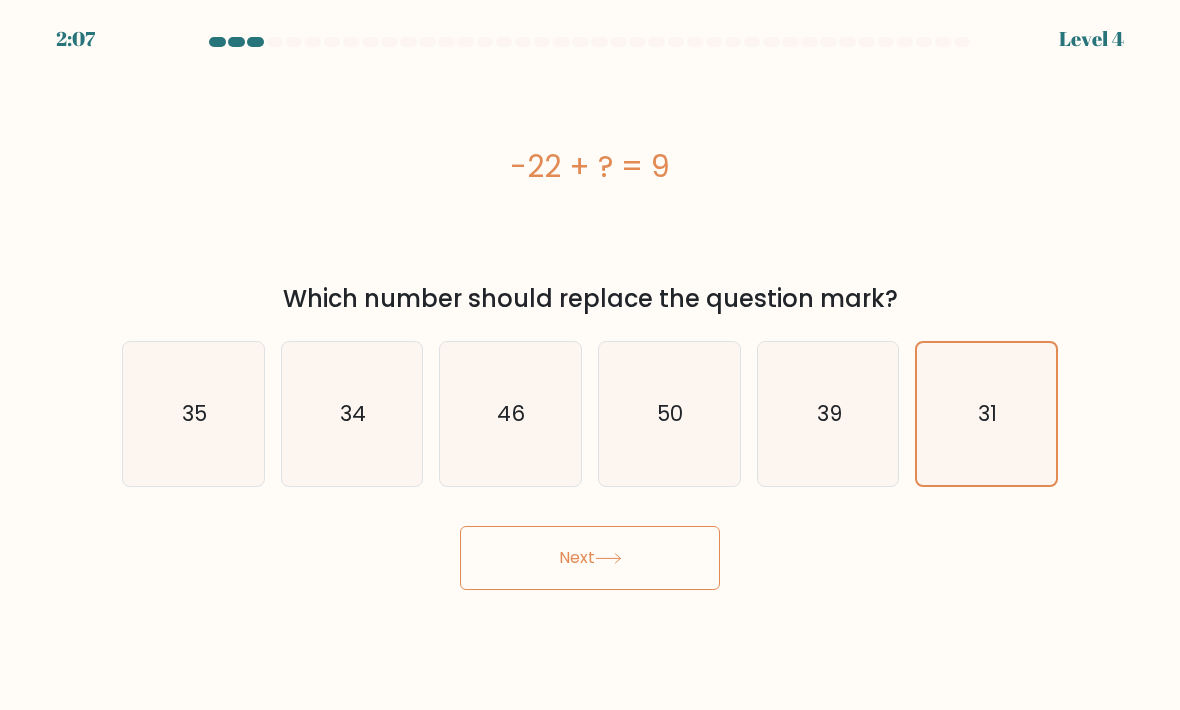 click on "Next" at bounding box center [590, 558] 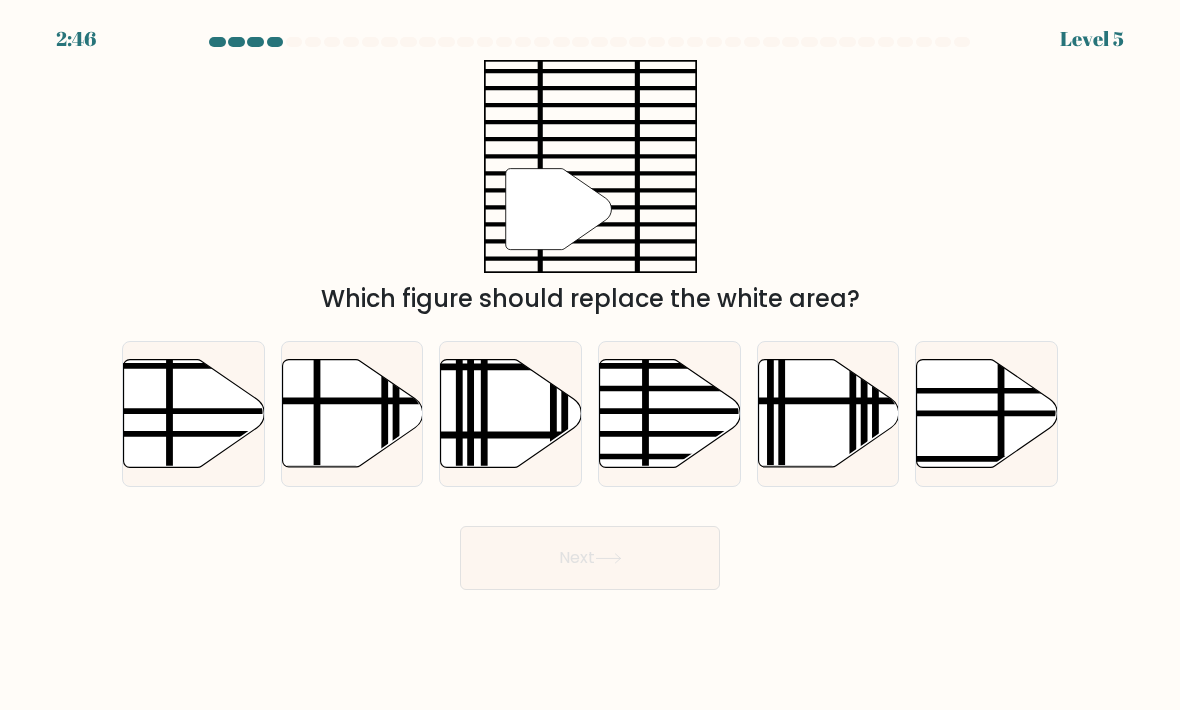 click at bounding box center (713, 411) 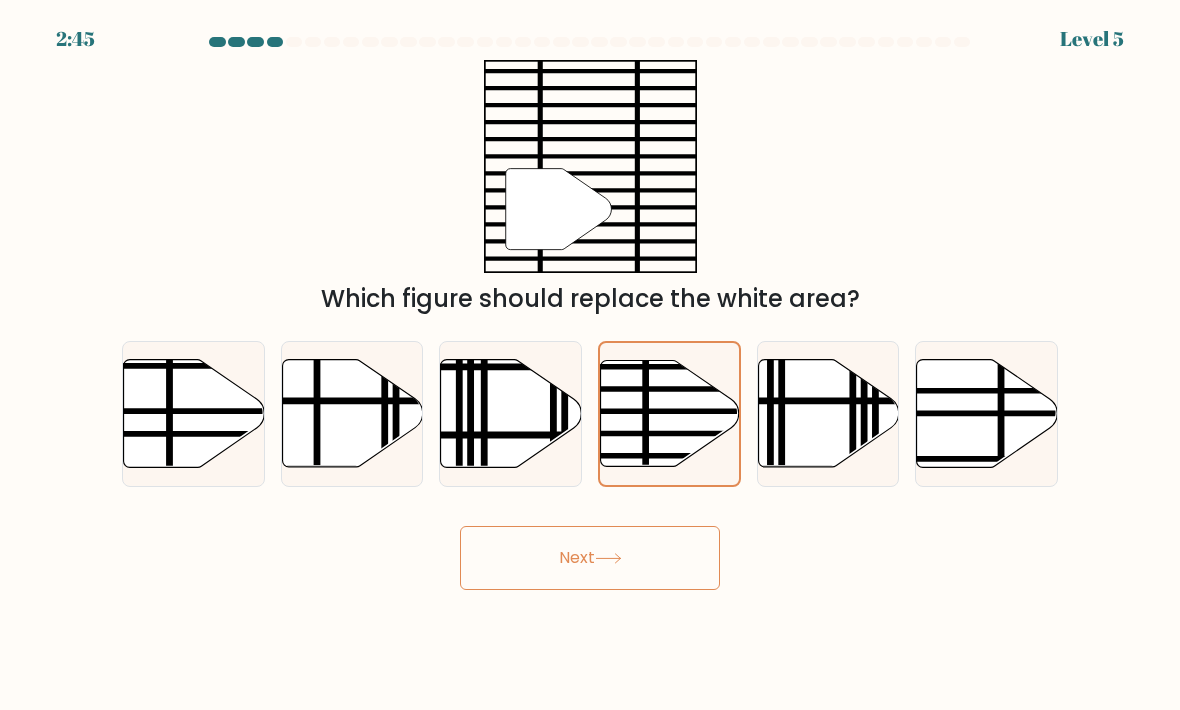 click on "Next" at bounding box center (590, 558) 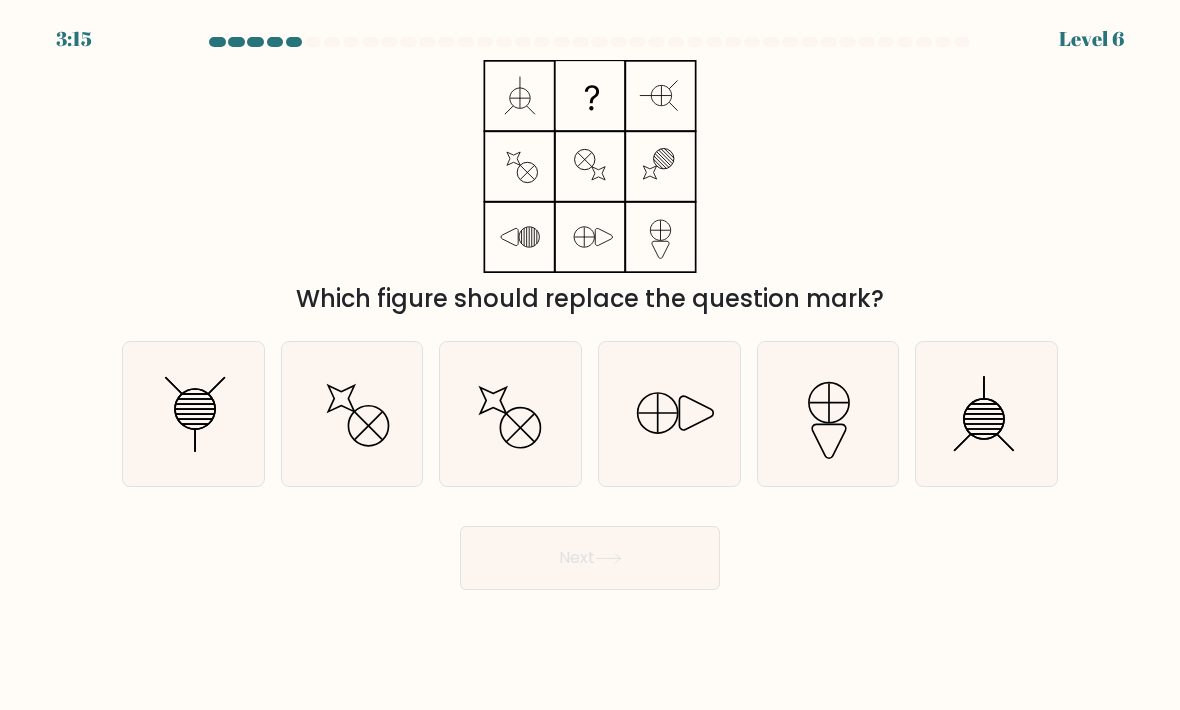 click at bounding box center (669, 414) 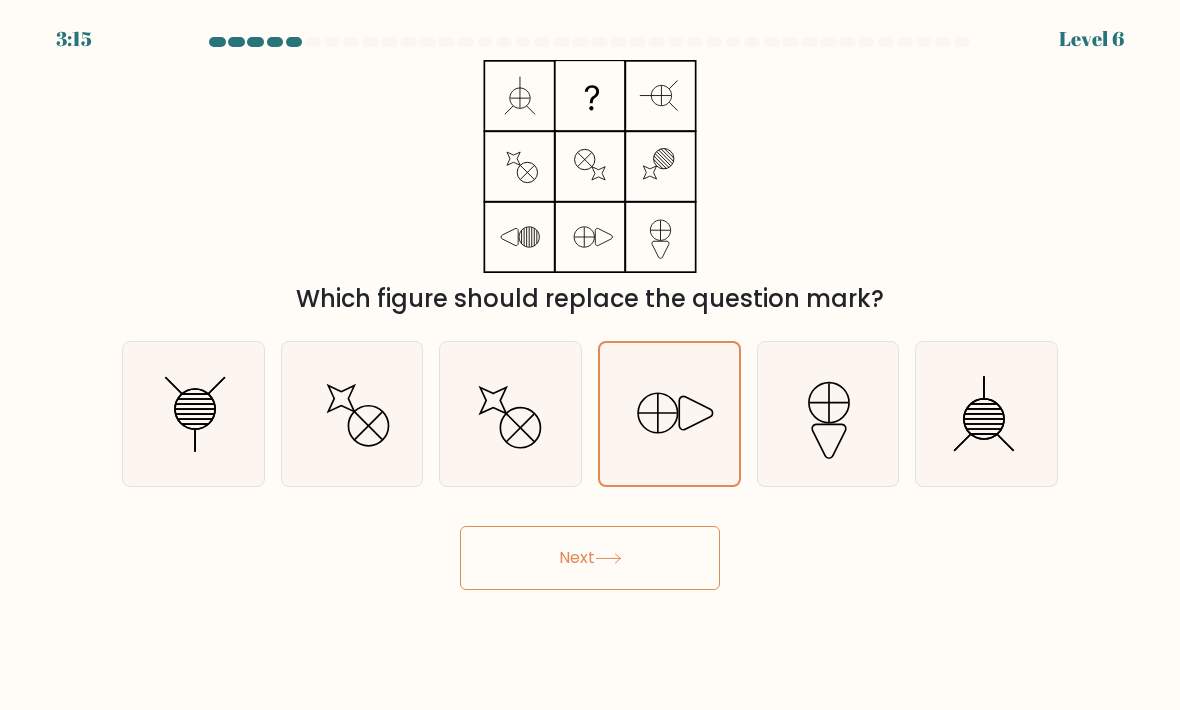click on "Next" at bounding box center (590, 558) 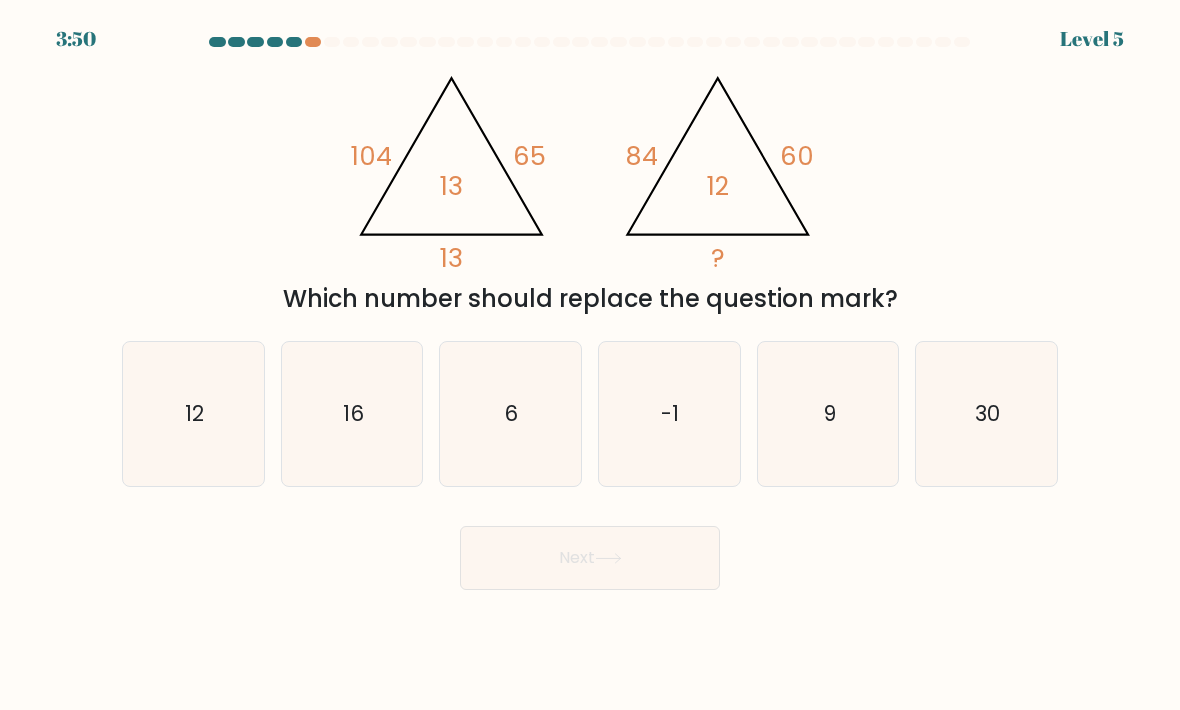 click on "6" at bounding box center [510, 414] 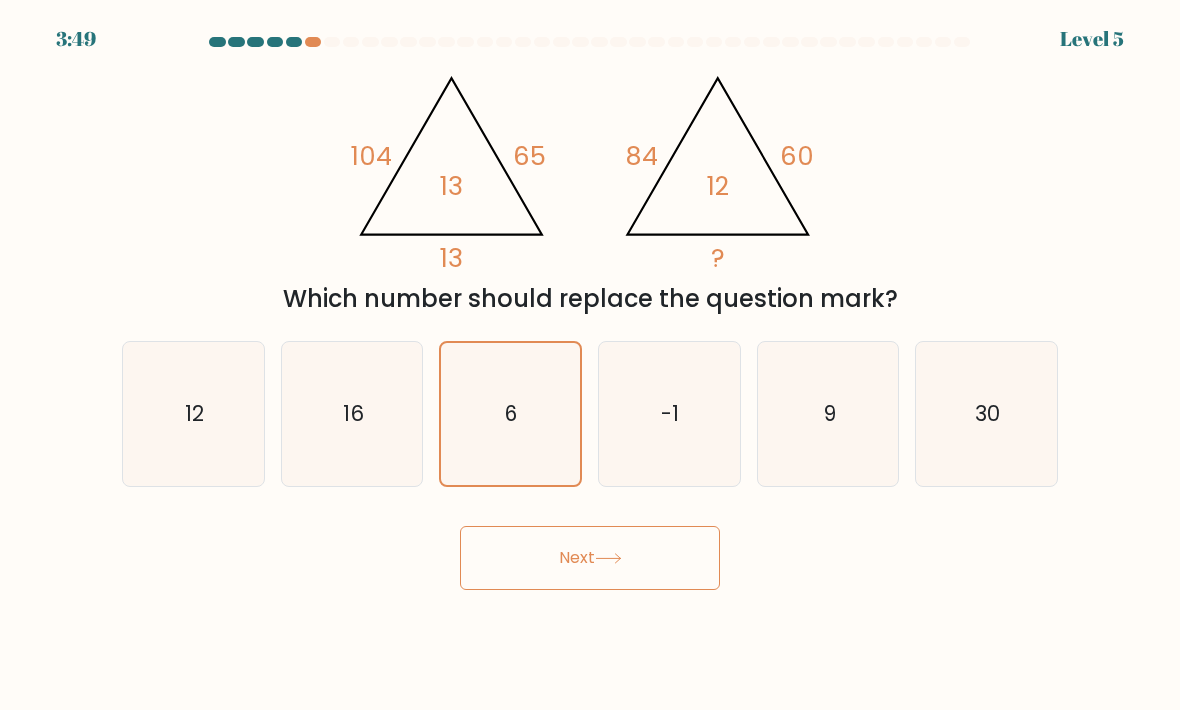 click on "Next" at bounding box center [590, 558] 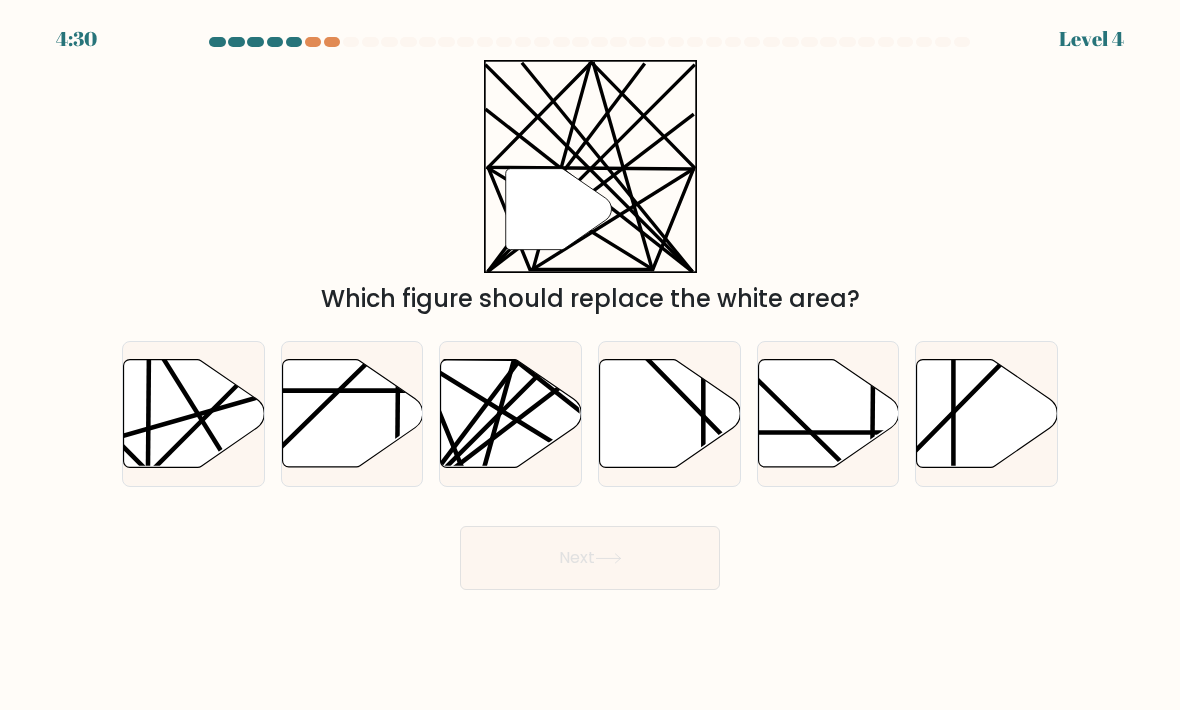 click at bounding box center (511, 414) 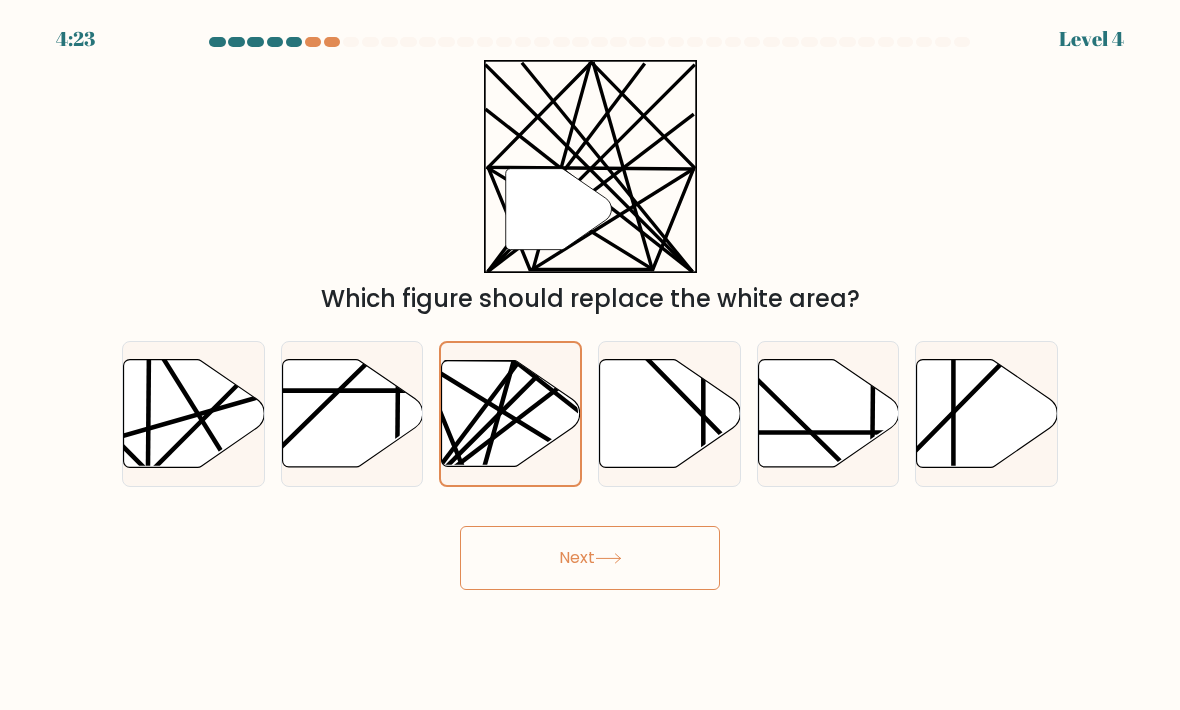 click on "Next" at bounding box center (590, 558) 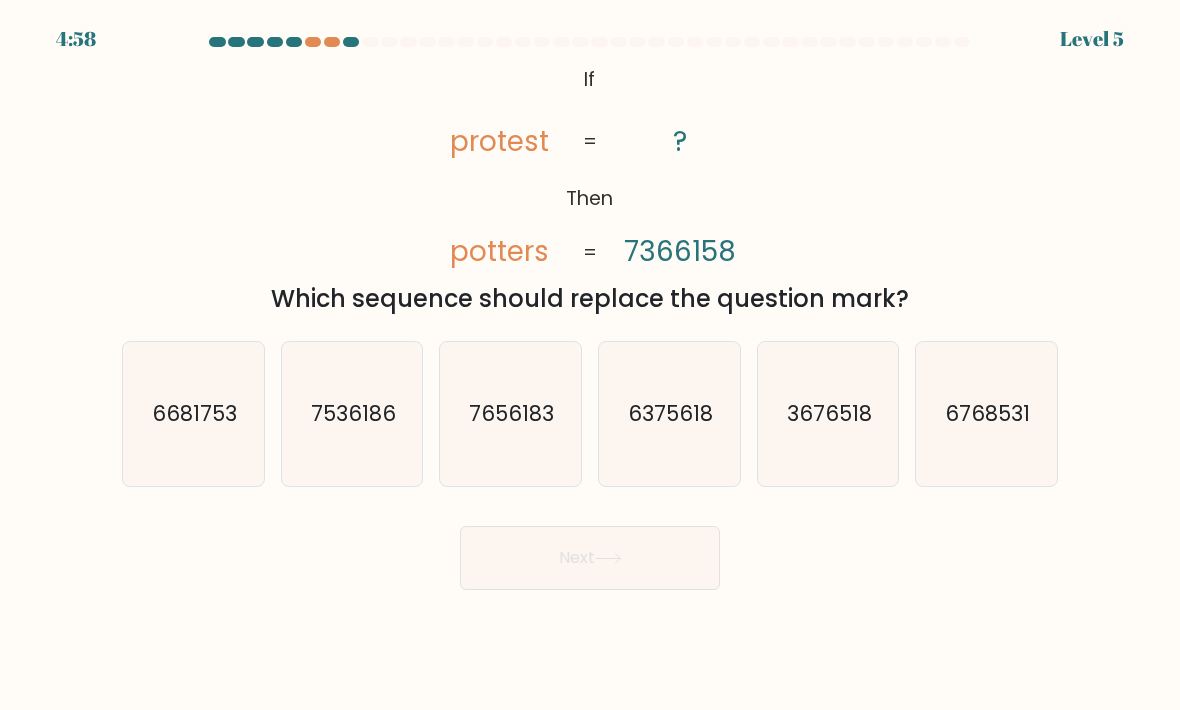 click on "6768531" at bounding box center [986, 414] 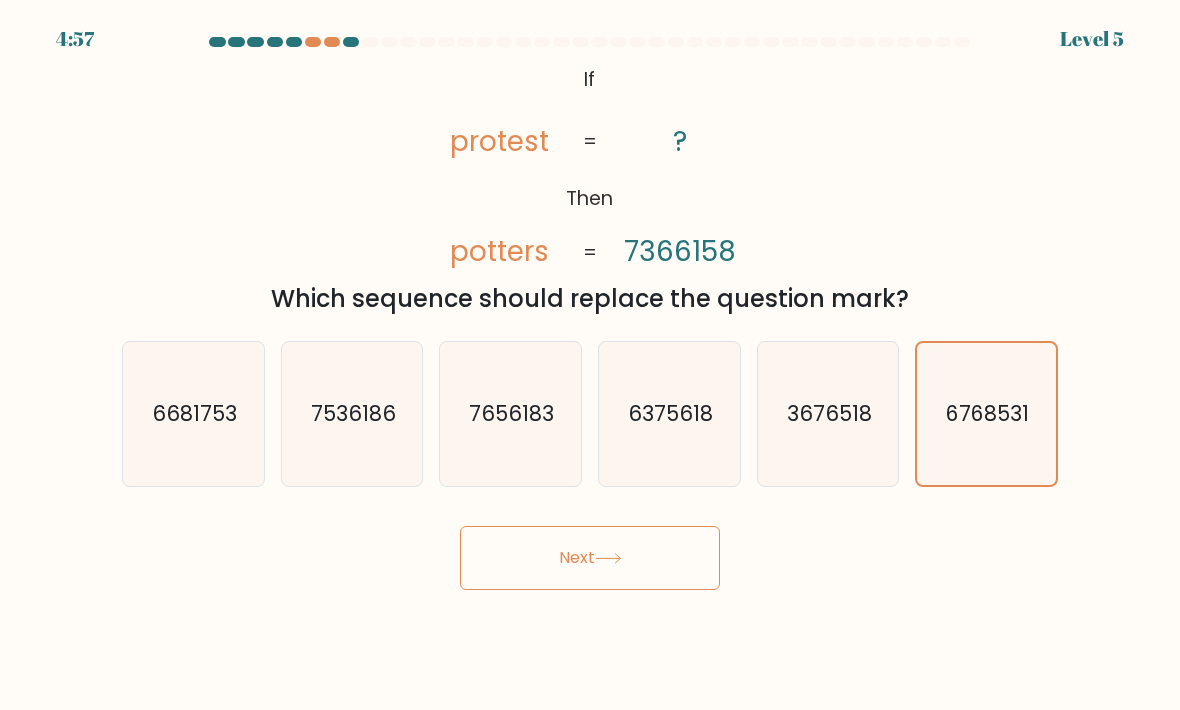 click on "Next" at bounding box center [590, 558] 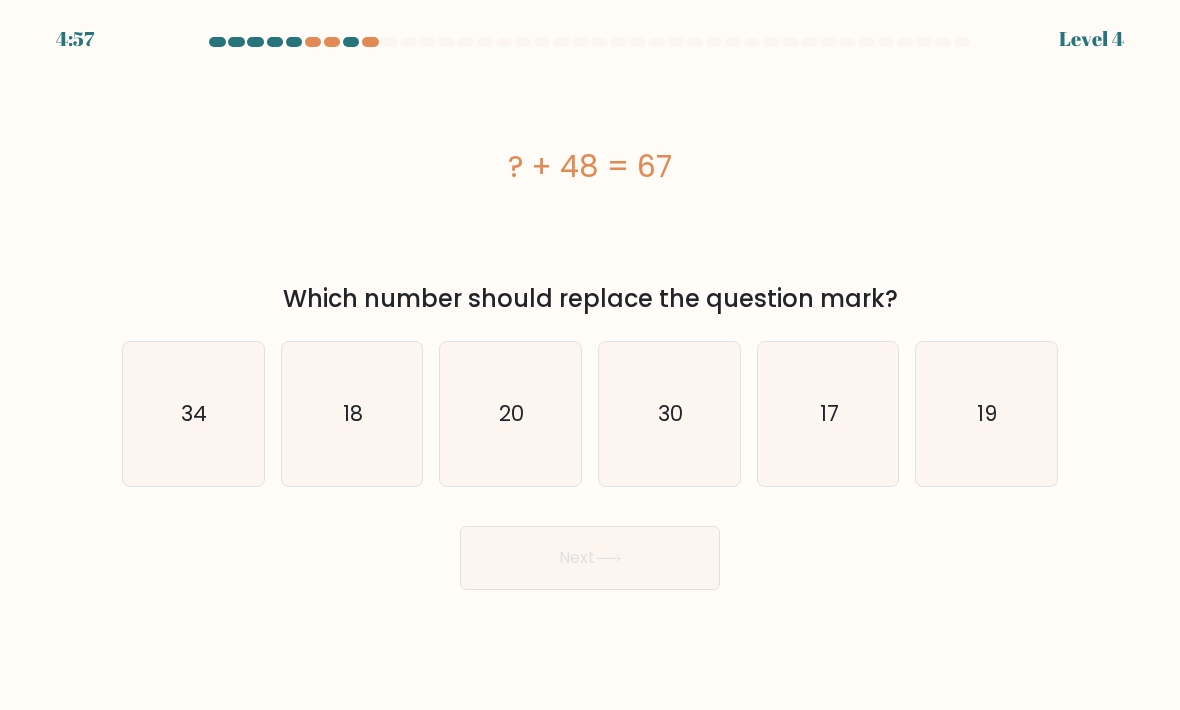 click on "Next" at bounding box center (590, 558) 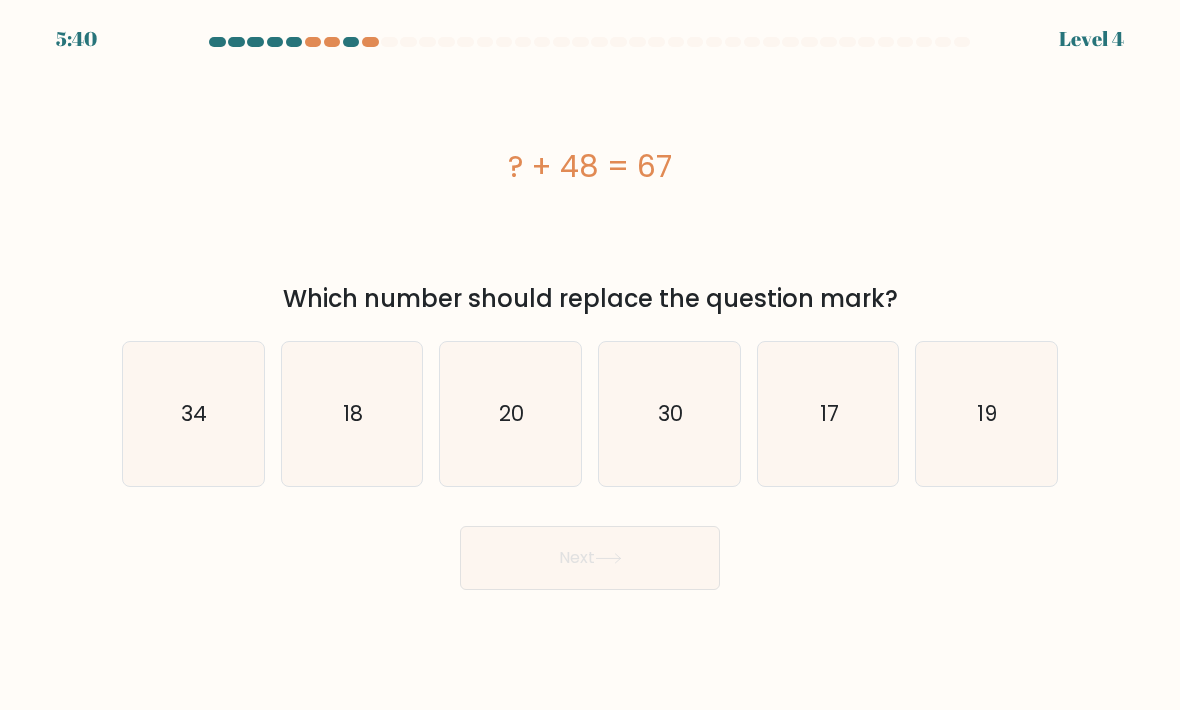 click on "? + 48 = 67" at bounding box center [590, 166] 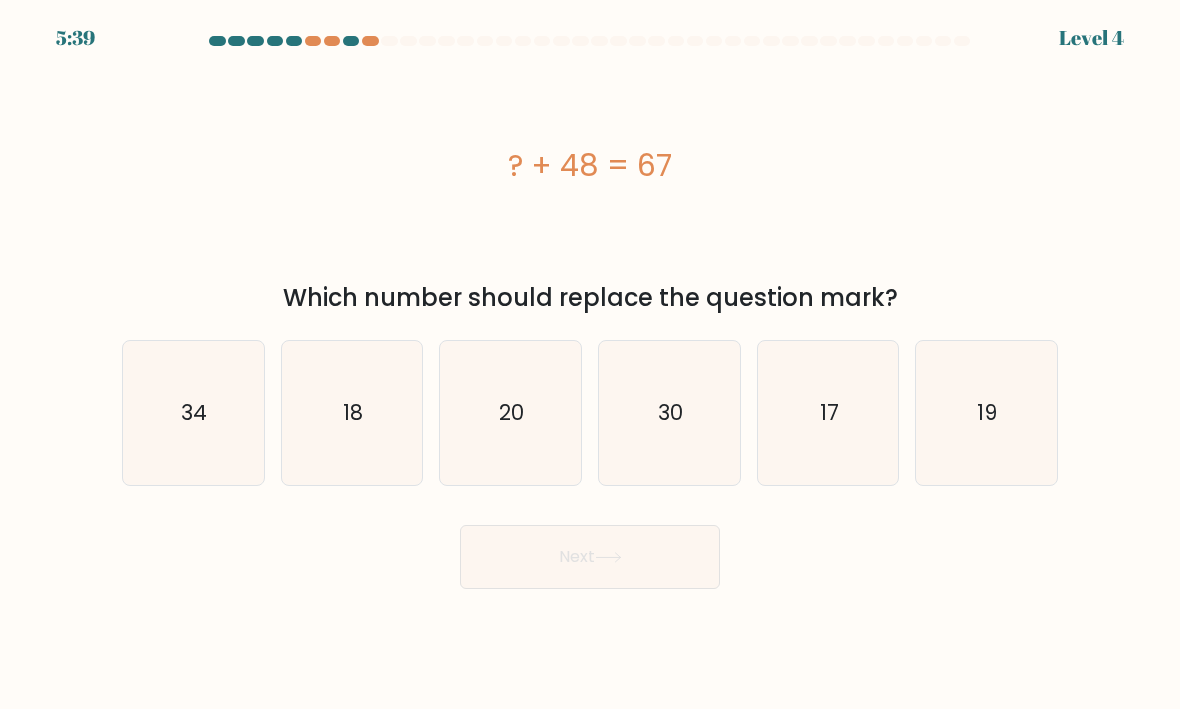 scroll, scrollTop: 14, scrollLeft: 0, axis: vertical 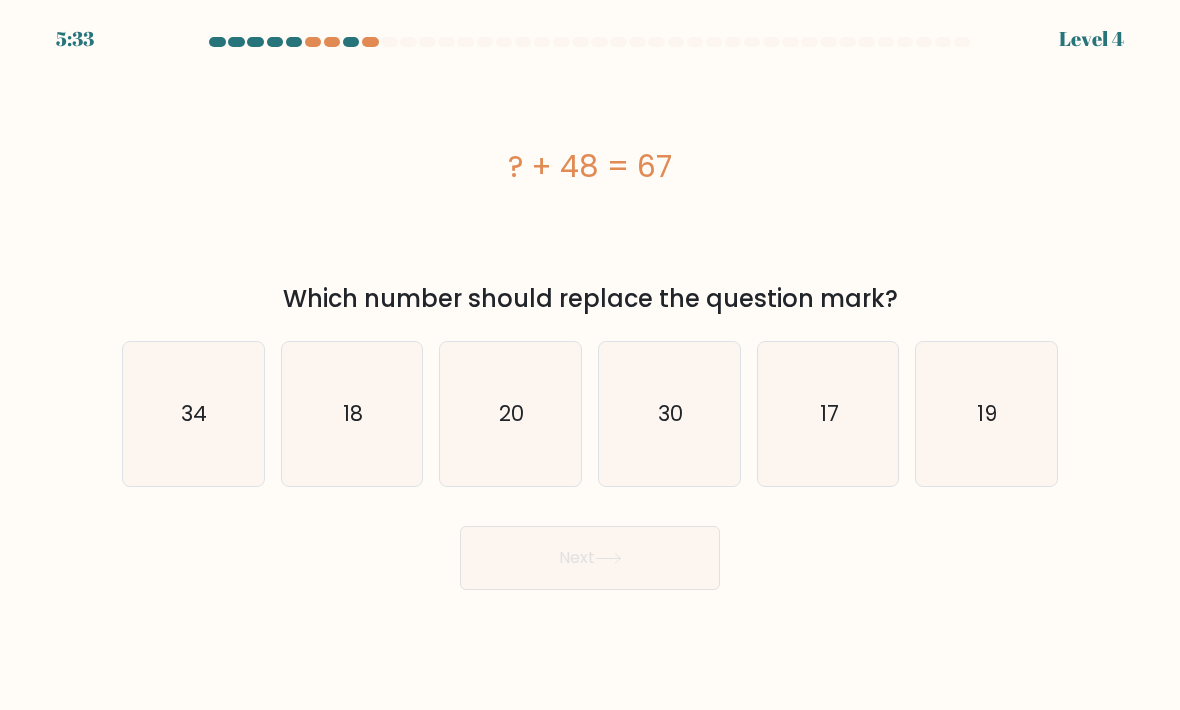 click on "18" at bounding box center (352, 414) 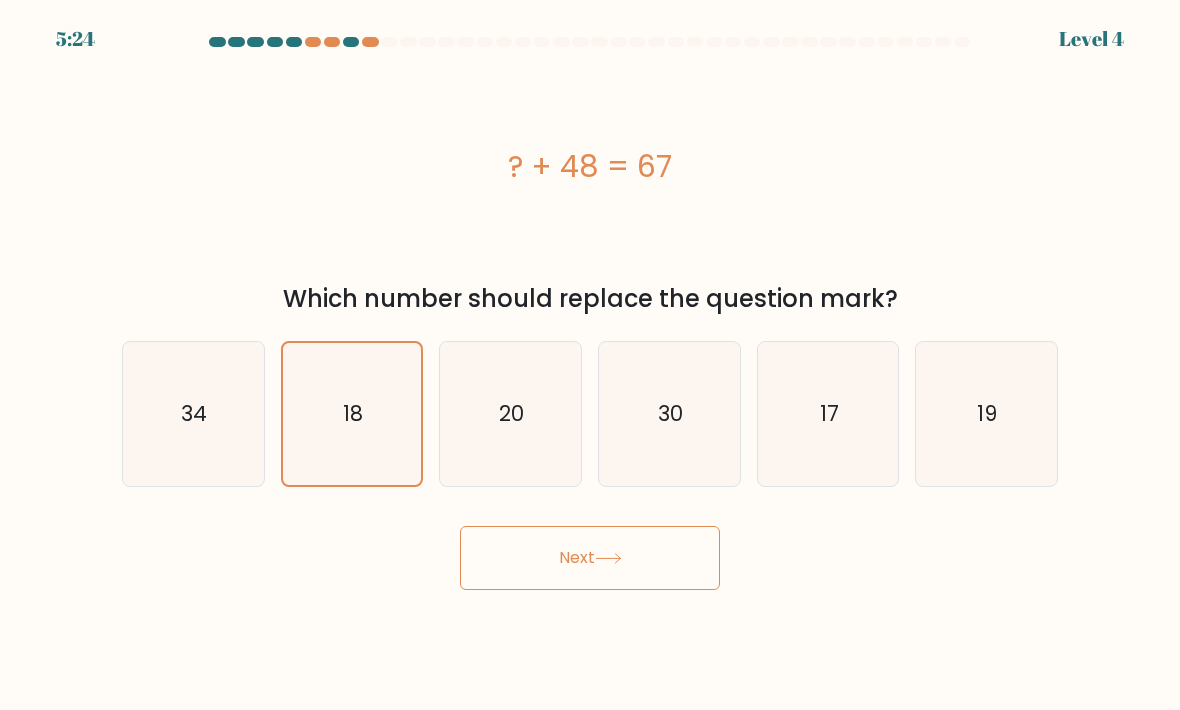 click on "17" at bounding box center (828, 414) 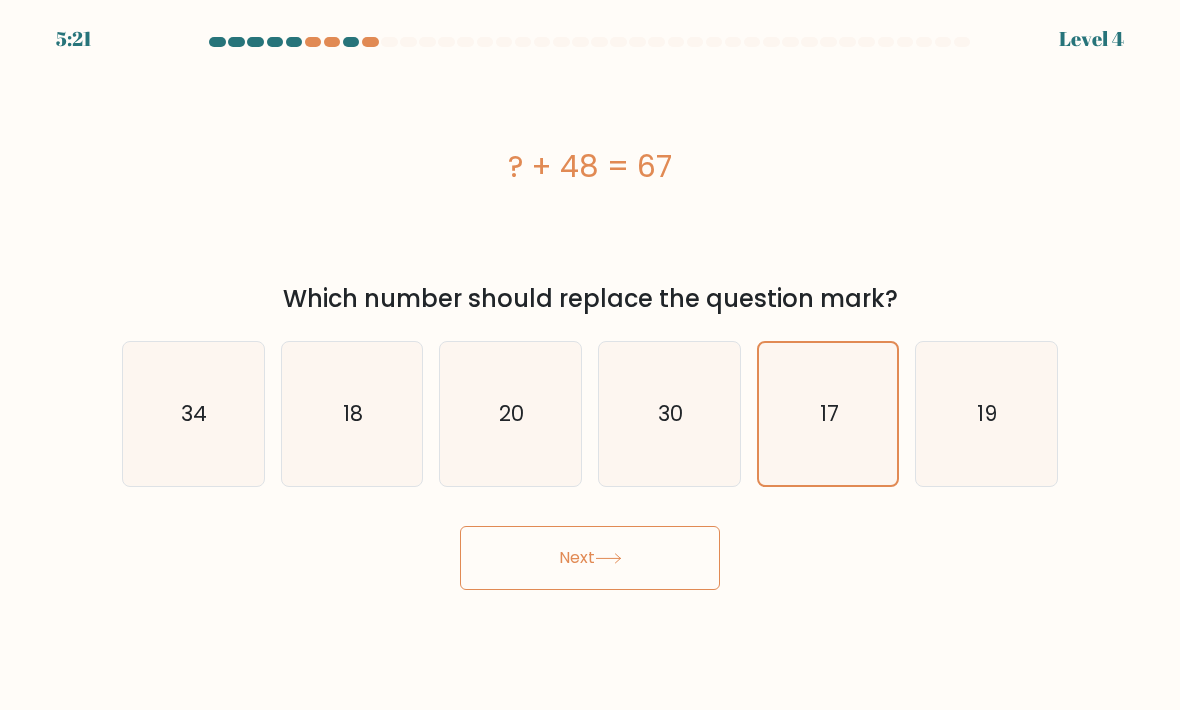 click on "19" at bounding box center [986, 414] 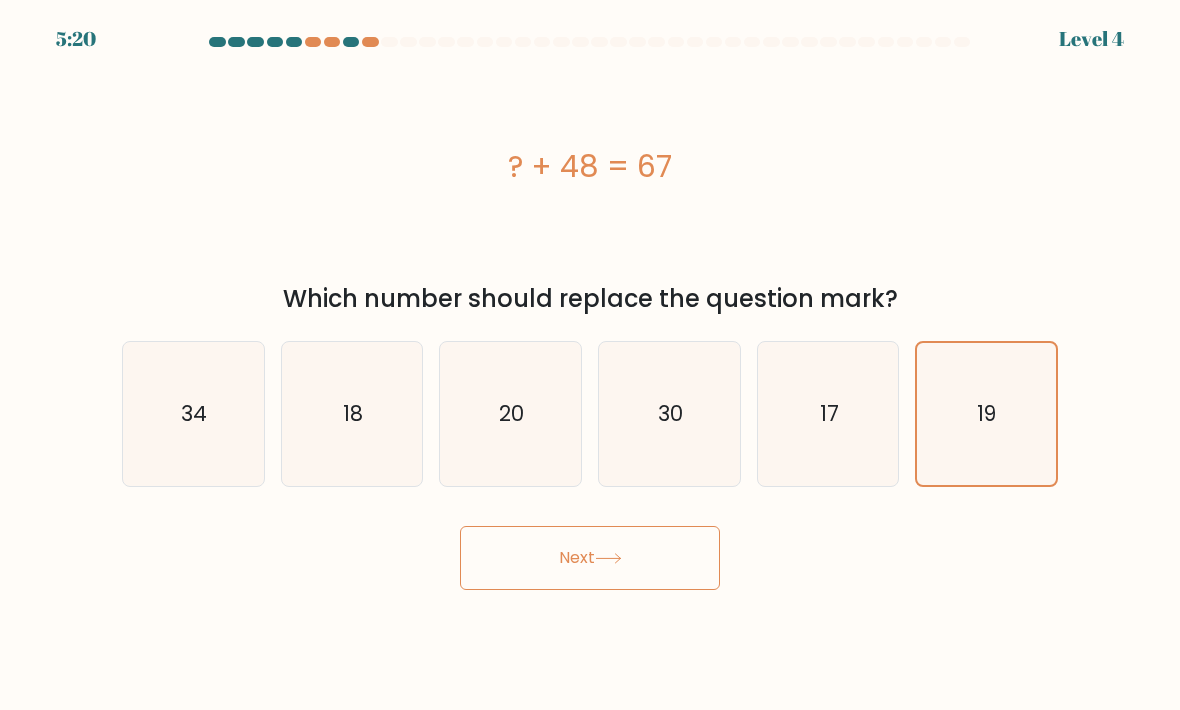 click on "Next" at bounding box center [590, 558] 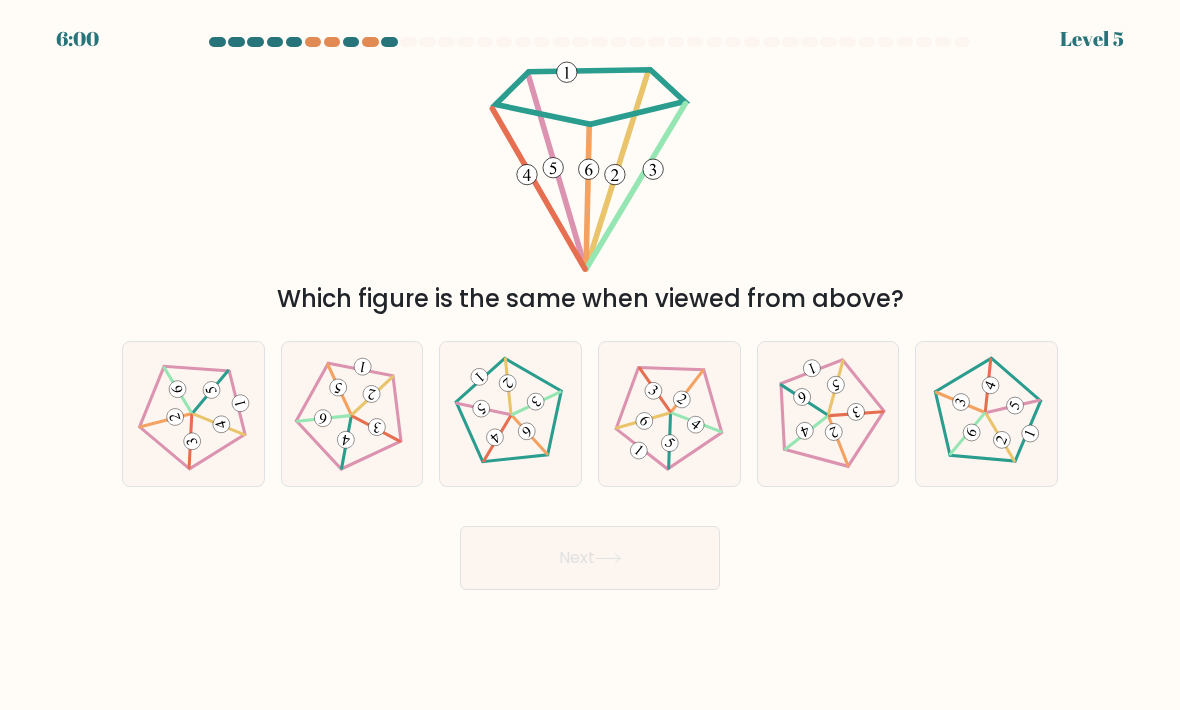 click at bounding box center [495, 438] 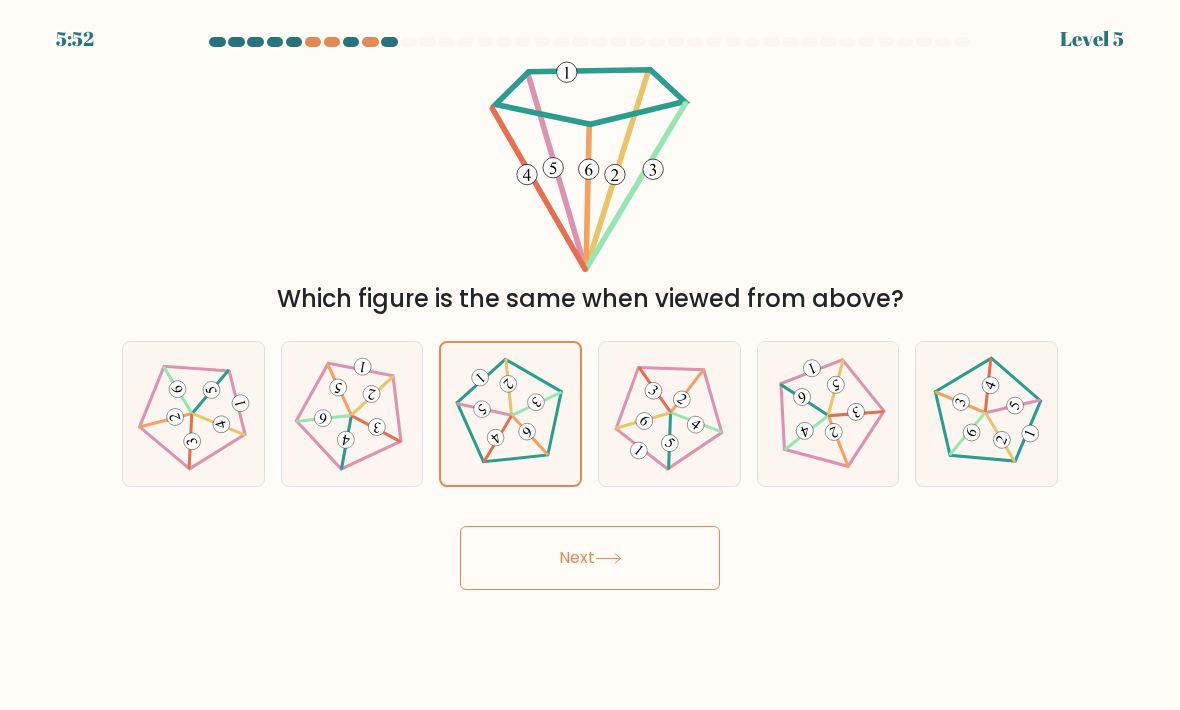 click at bounding box center (608, 558) 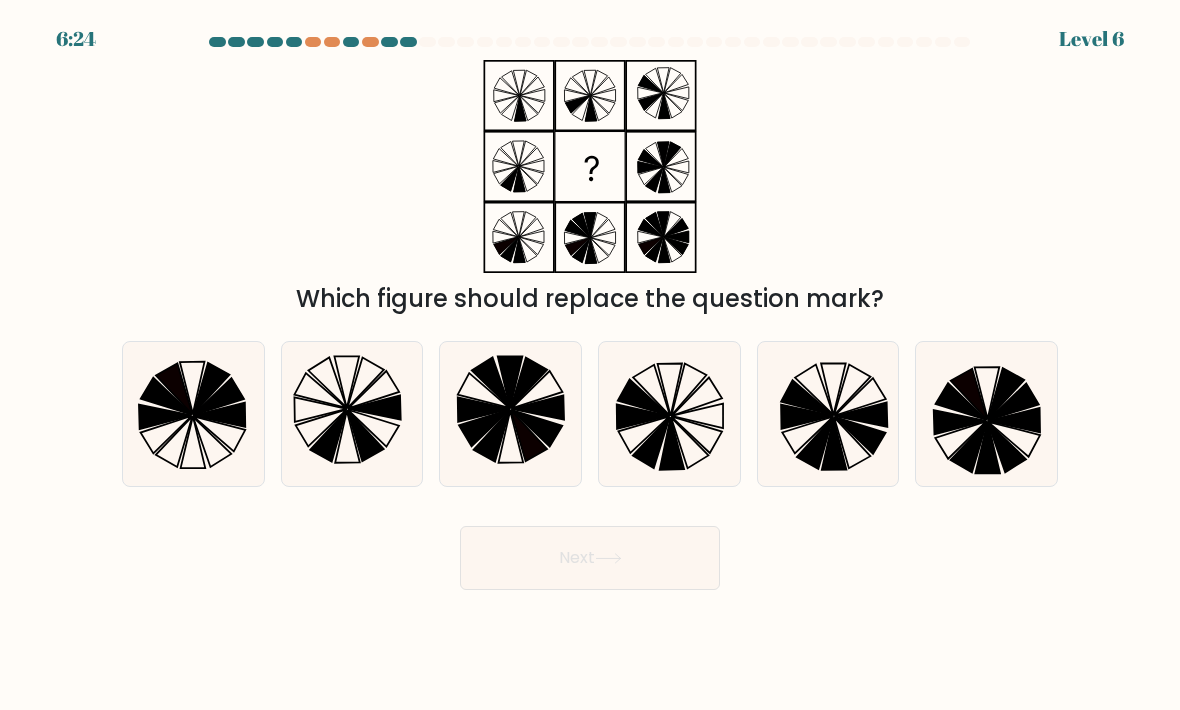 click at bounding box center (669, 414) 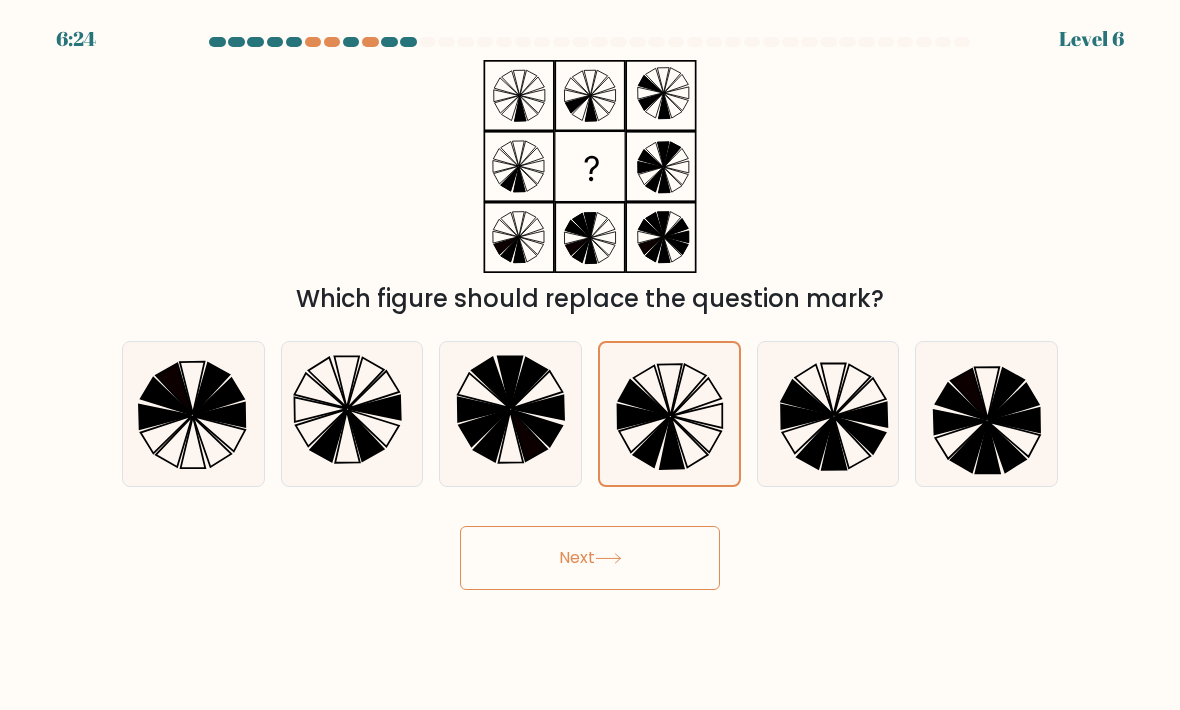 click on "Next" at bounding box center [590, 558] 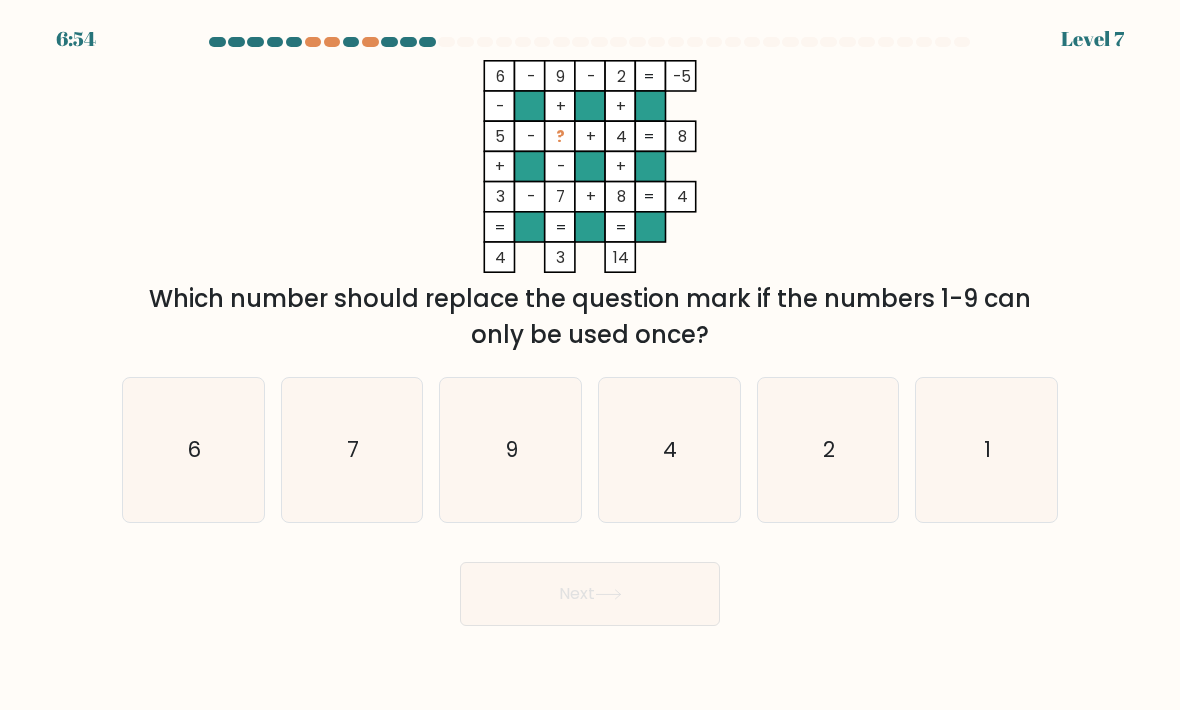 click on "1" at bounding box center (986, 450) 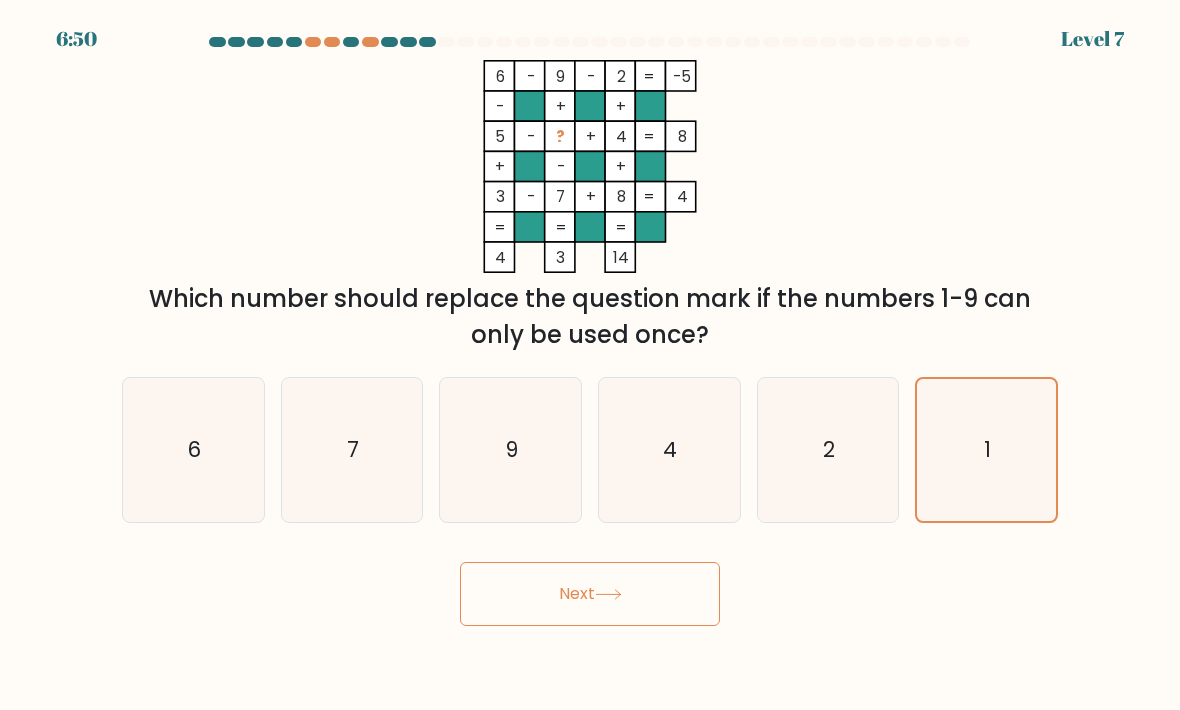 click on "Next" at bounding box center (590, 594) 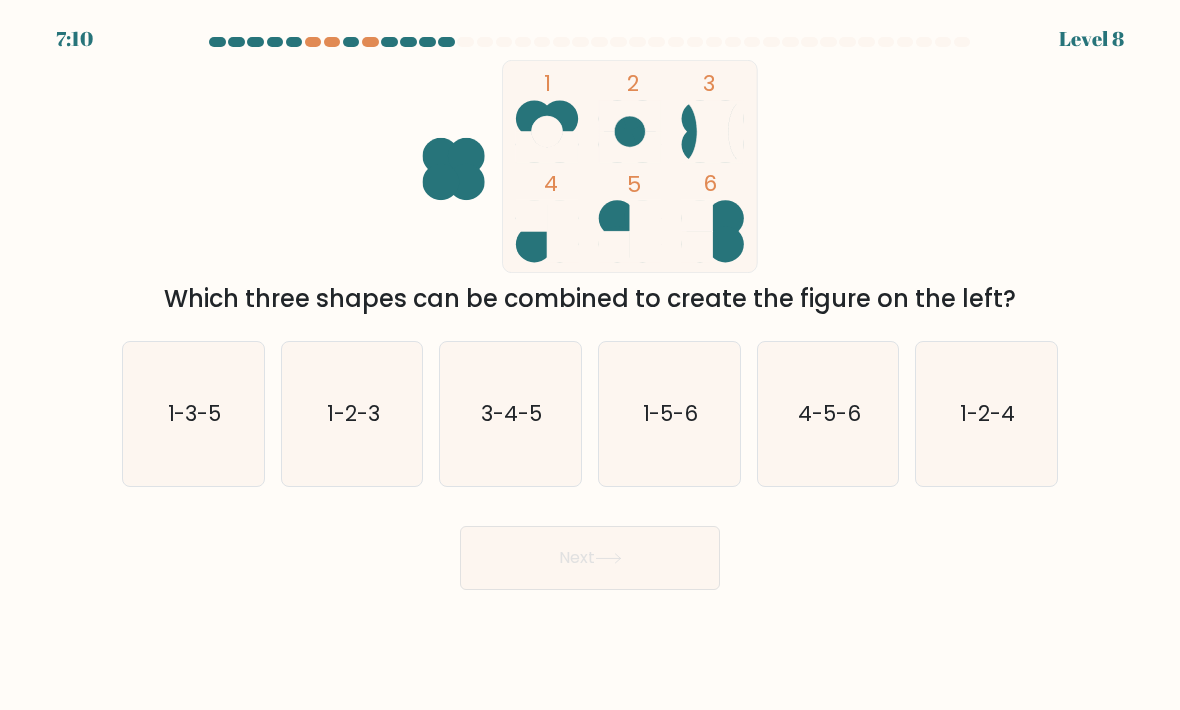 click on "1-5-6" at bounding box center (669, 414) 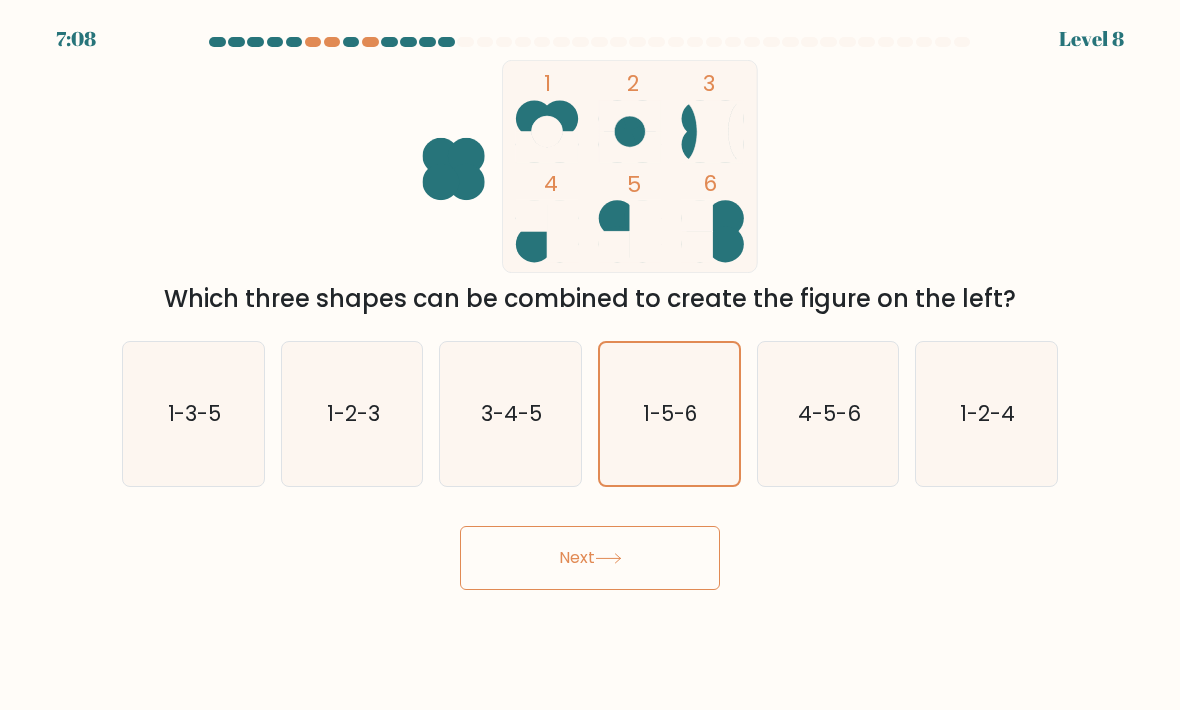 click on "Next" at bounding box center [590, 558] 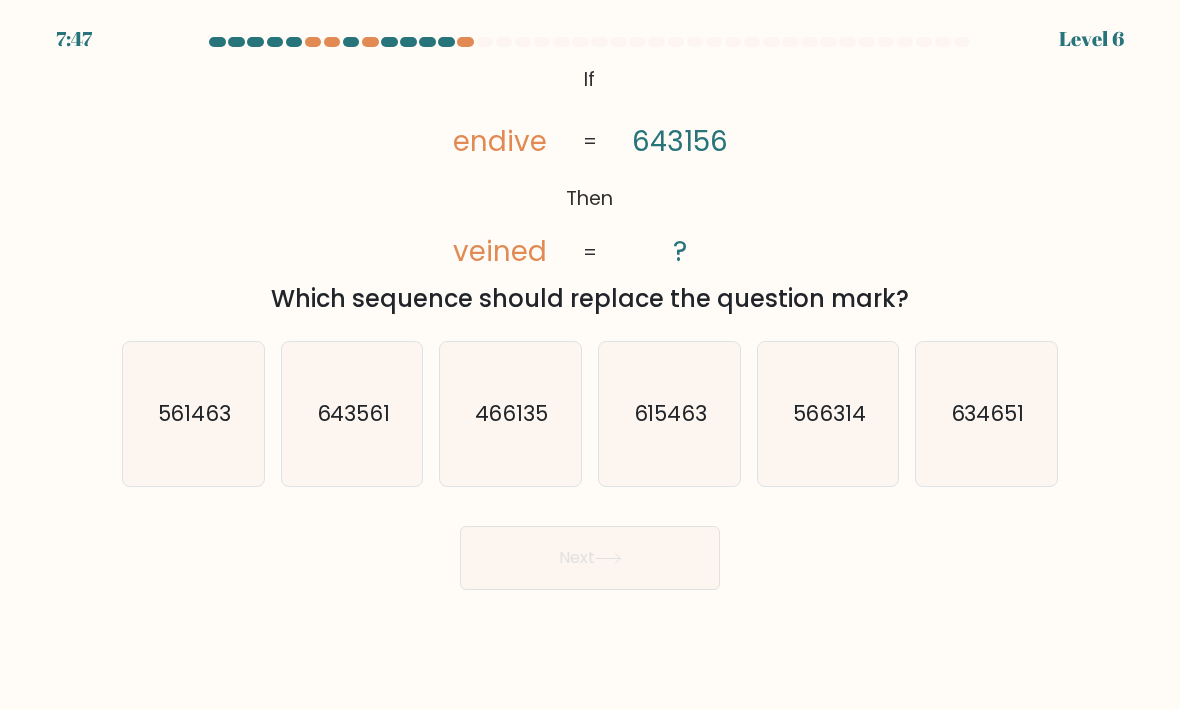 click on "561463" at bounding box center [195, 413] 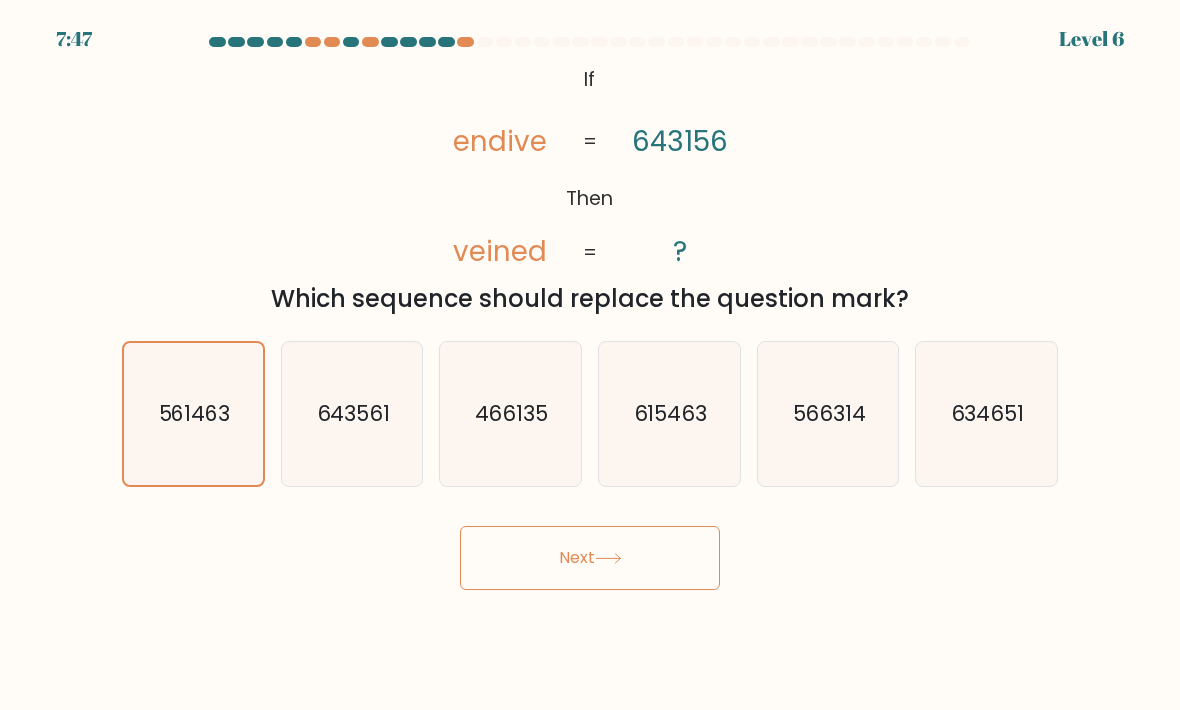 click on "Next" at bounding box center [590, 558] 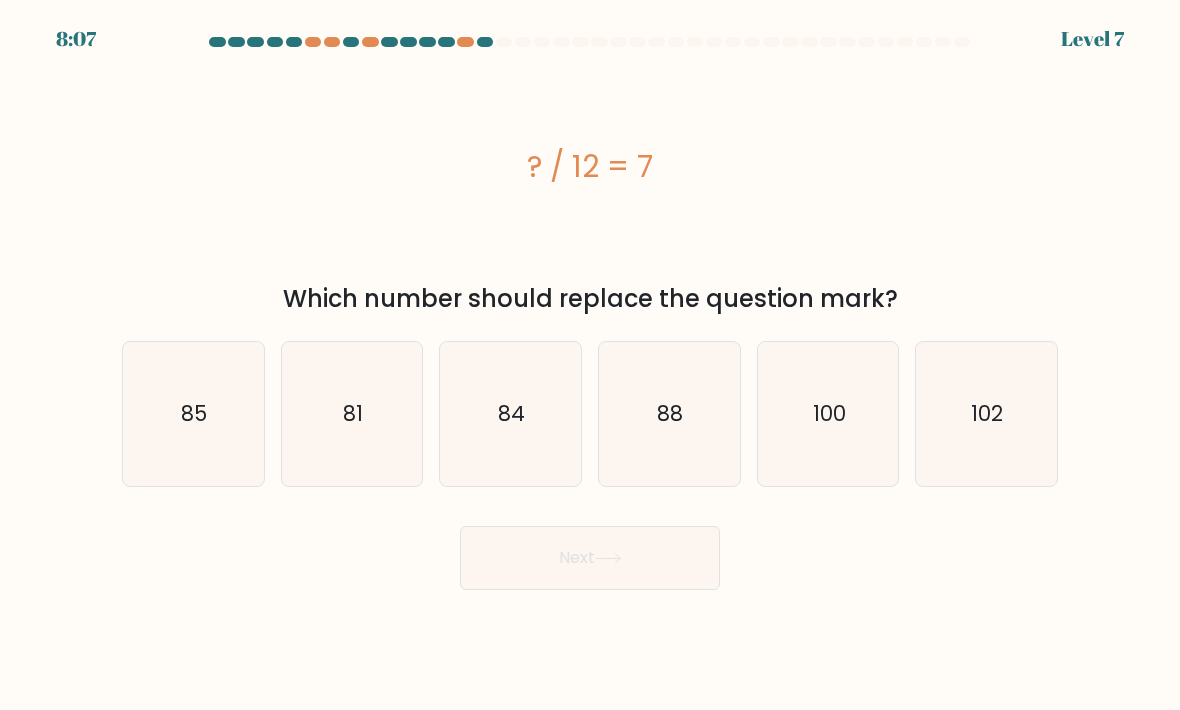 click on "85" at bounding box center [193, 414] 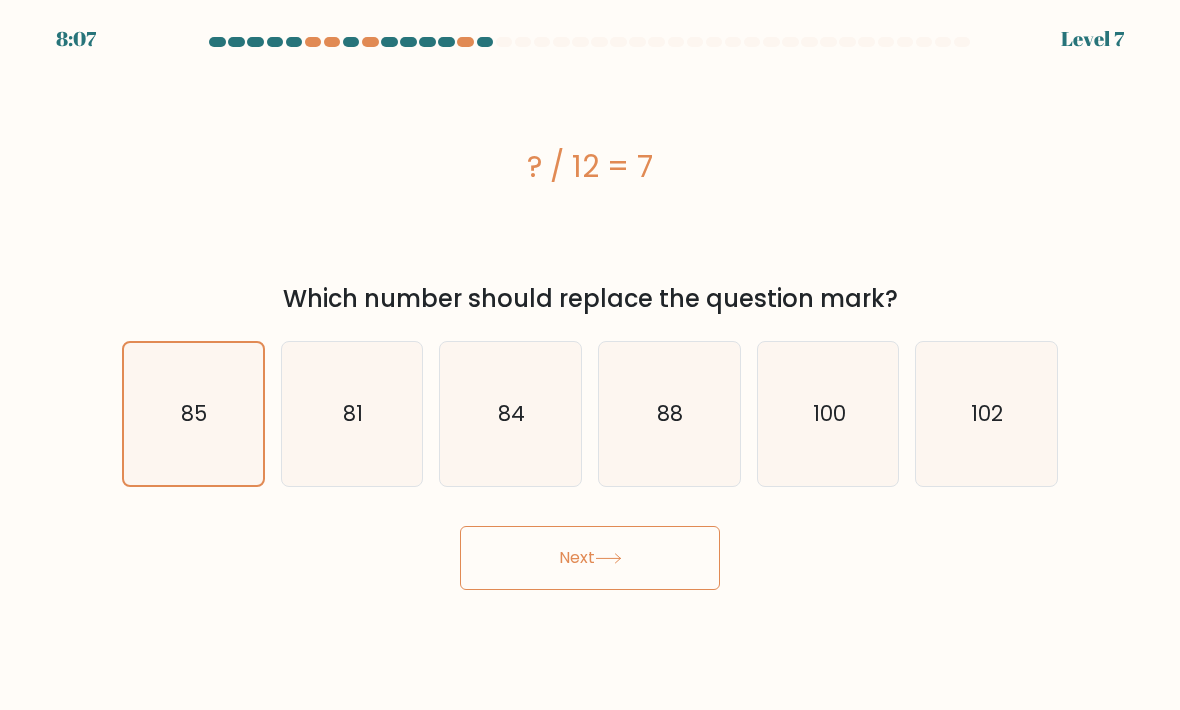 click on "Next" at bounding box center (590, 558) 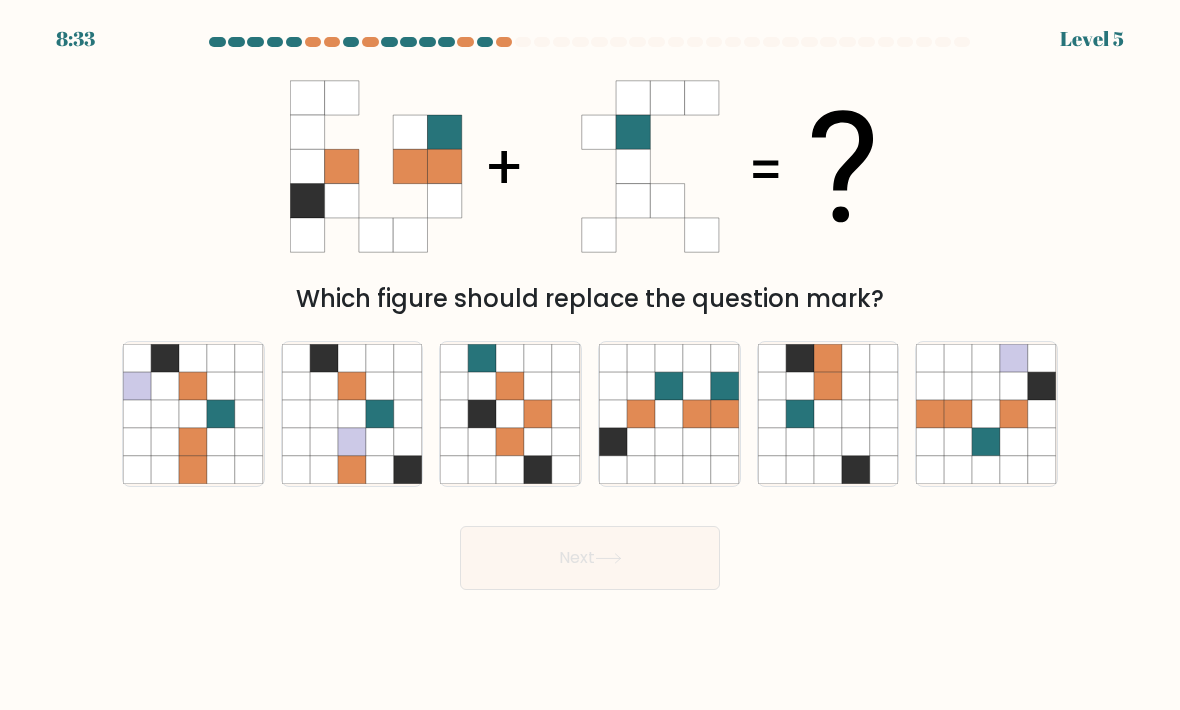 click at bounding box center [697, 442] 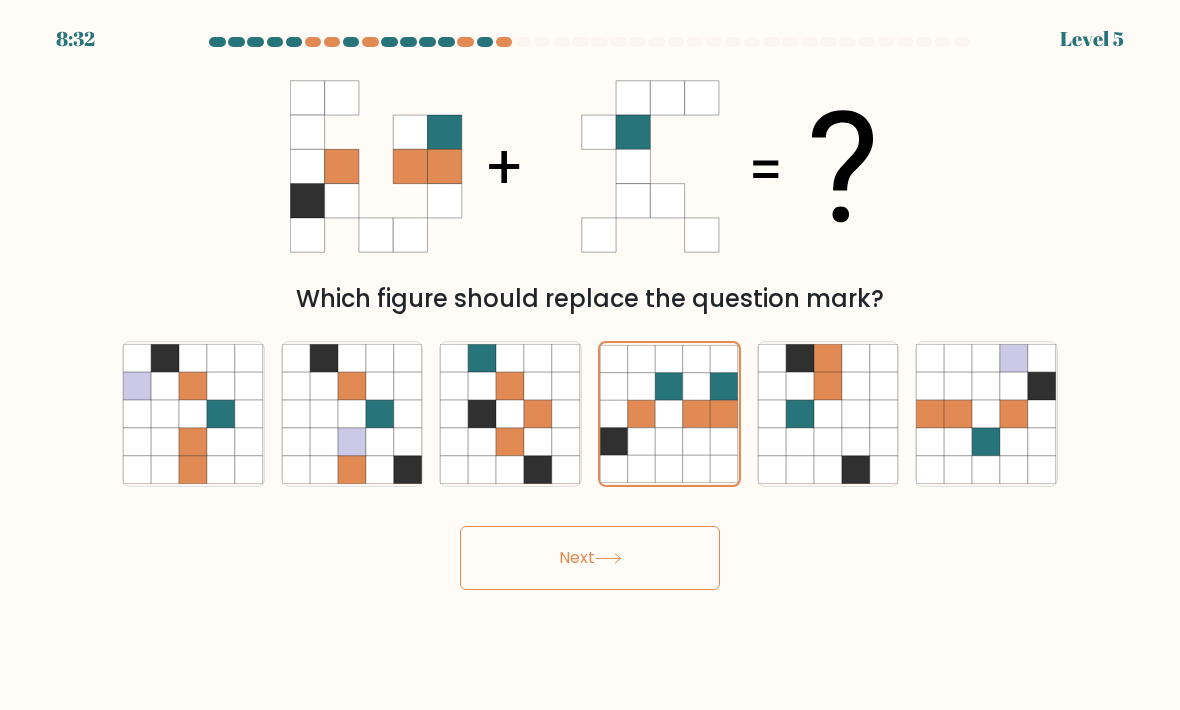 click on "Next" at bounding box center (590, 558) 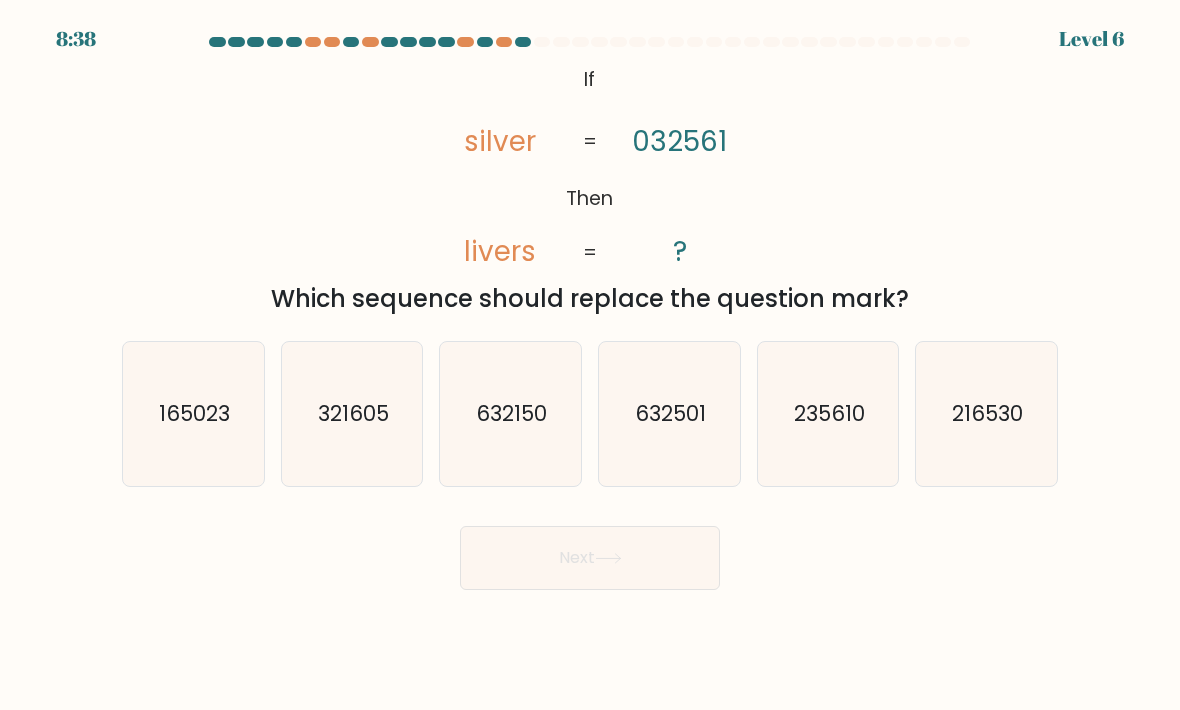 click on "235610" at bounding box center (828, 414) 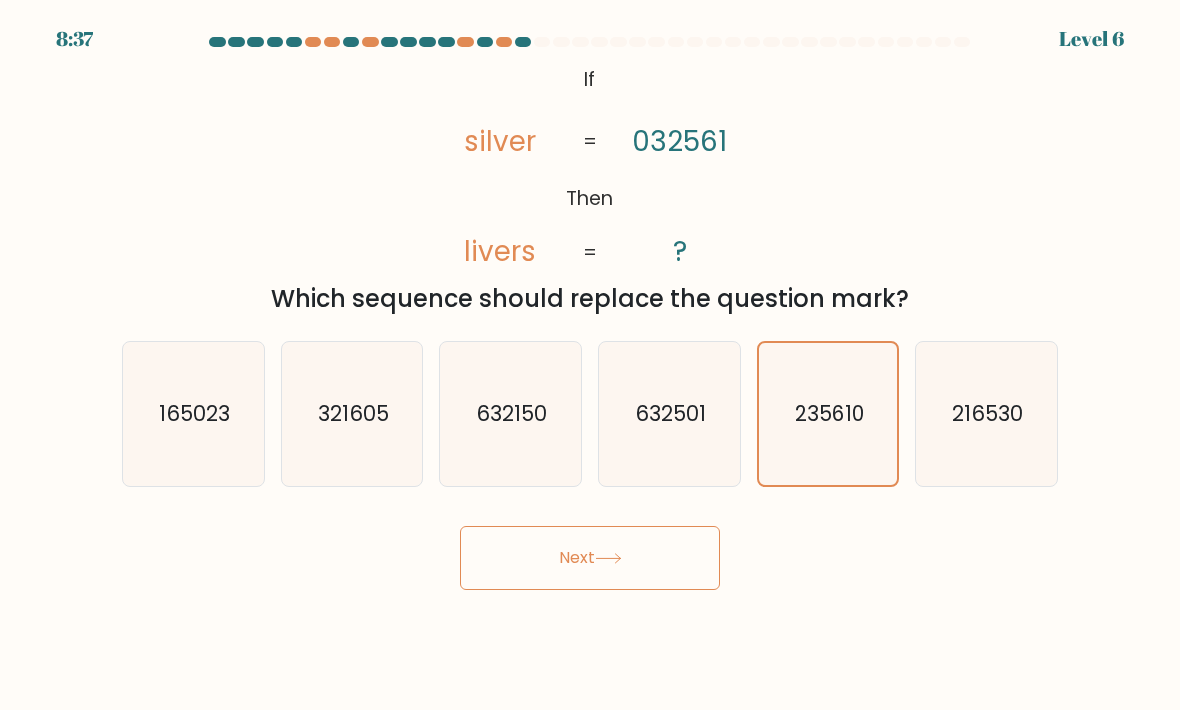 click on "Next" at bounding box center [590, 558] 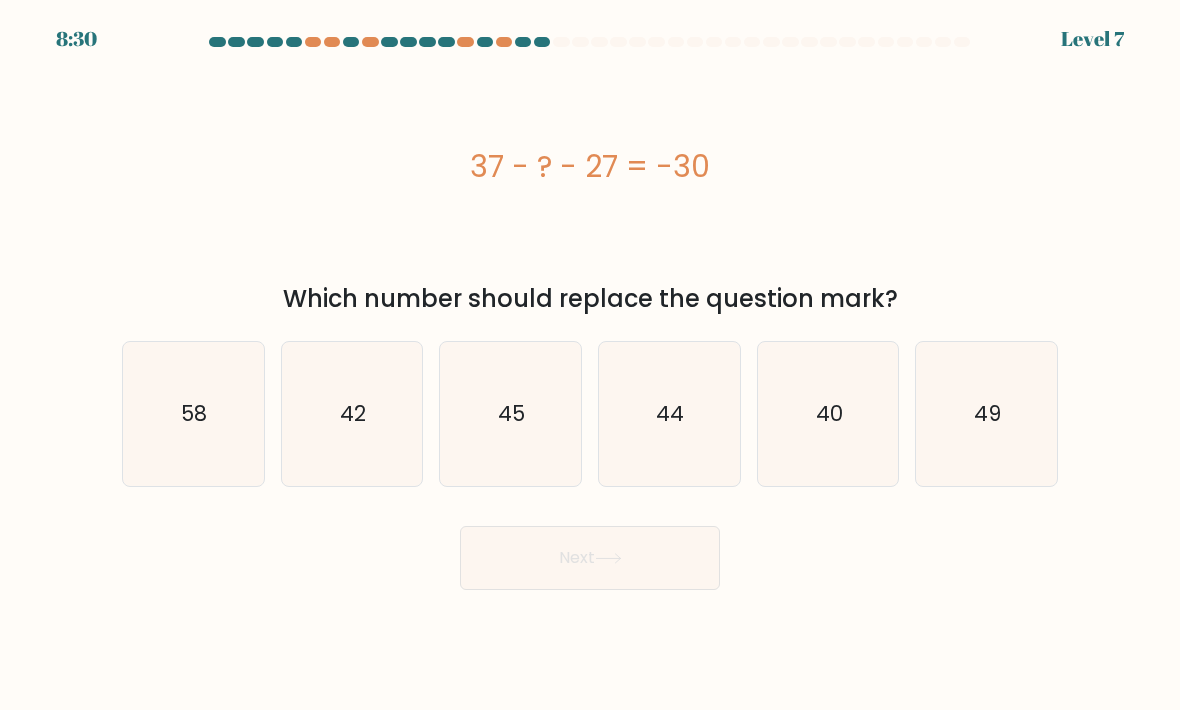 click on "44" at bounding box center (669, 414) 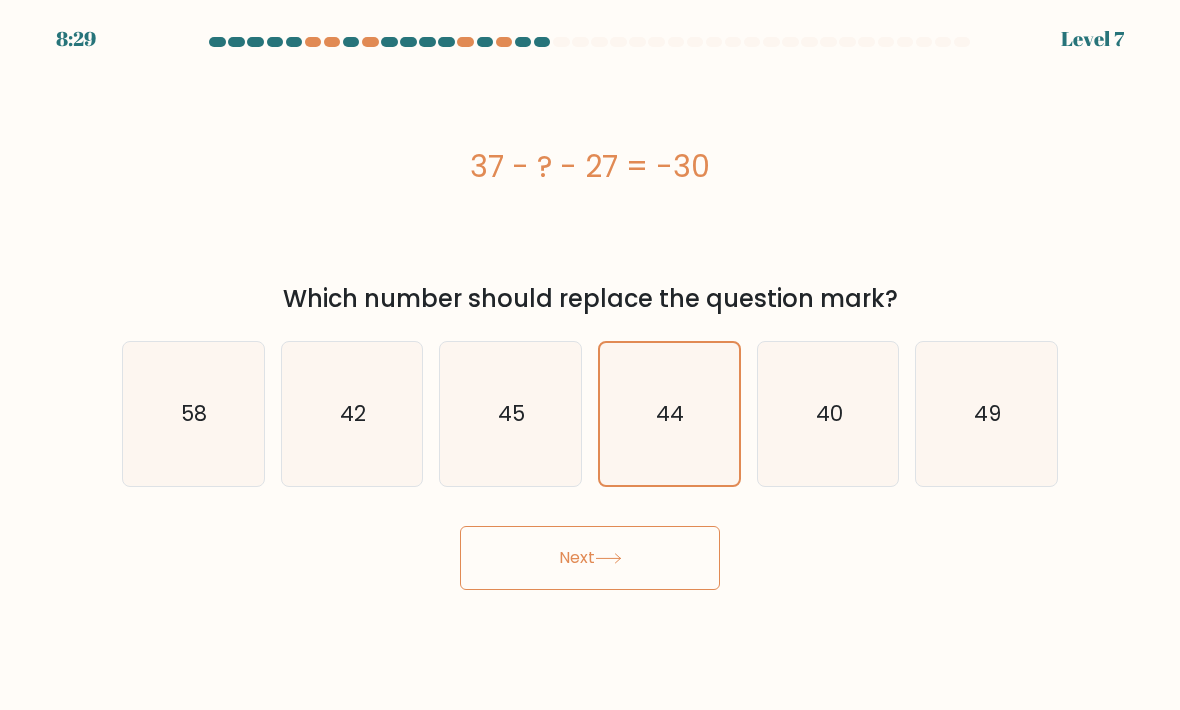 click on "Next" at bounding box center [590, 558] 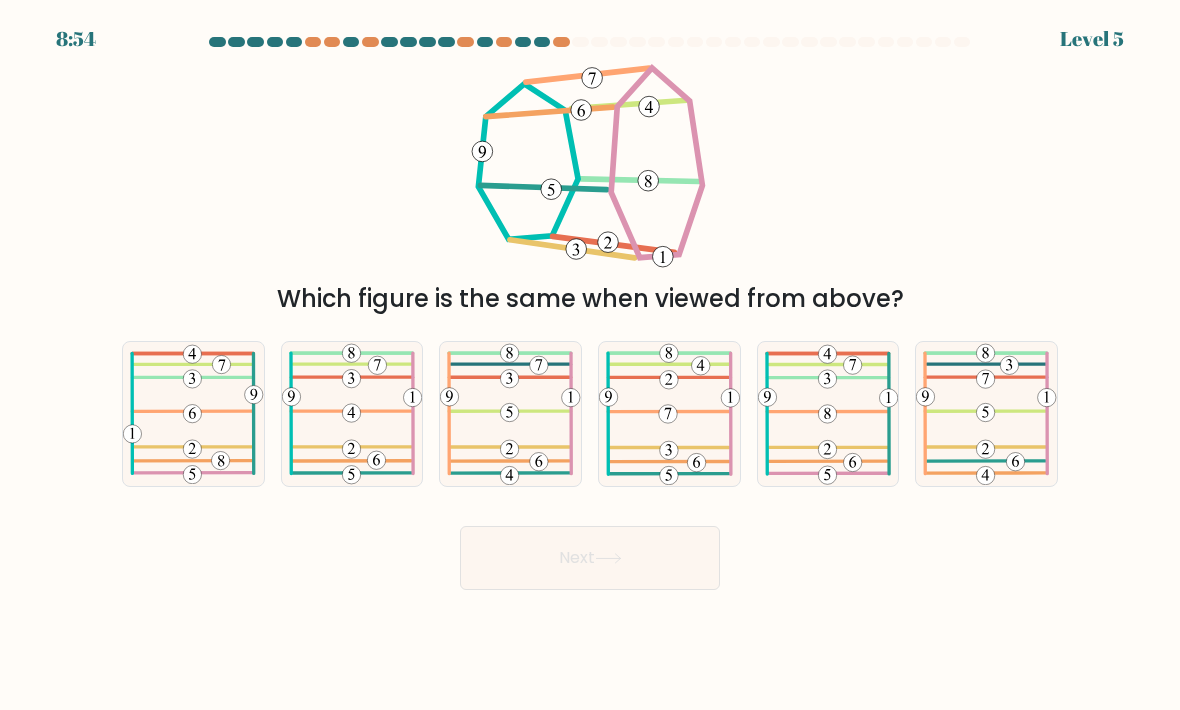 click at bounding box center [669, 448] 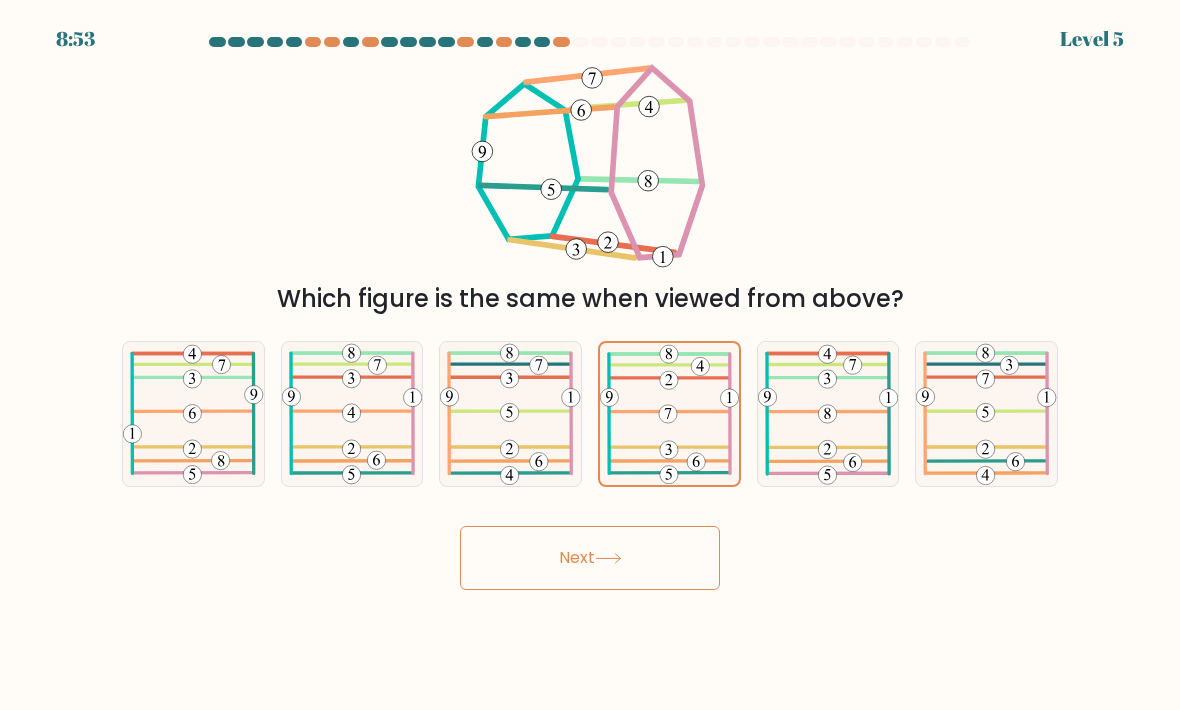 click on "Next" at bounding box center (590, 558) 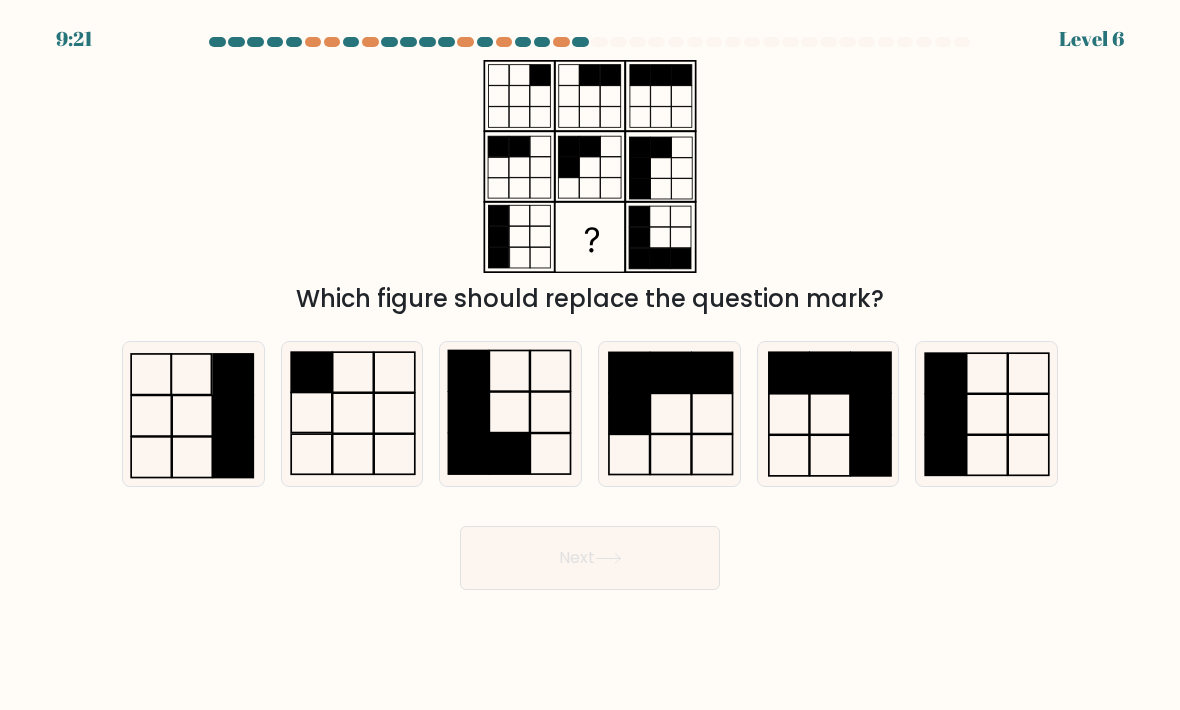 click at bounding box center [510, 454] 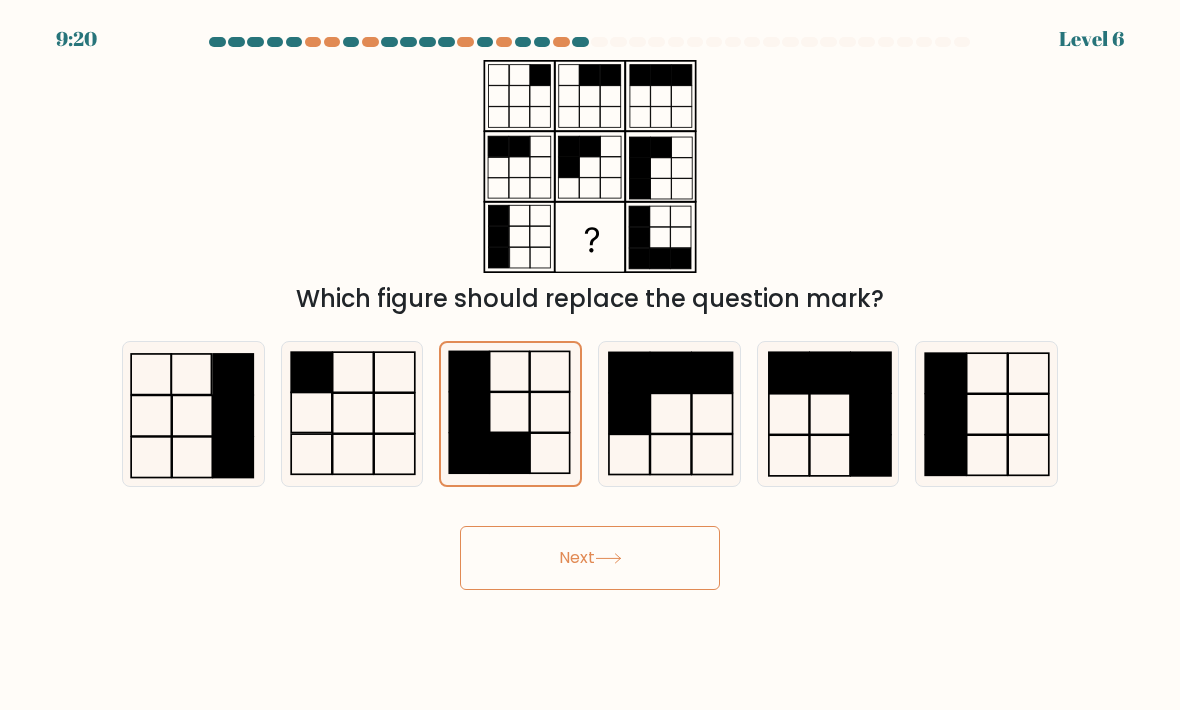click on "Next" at bounding box center (590, 558) 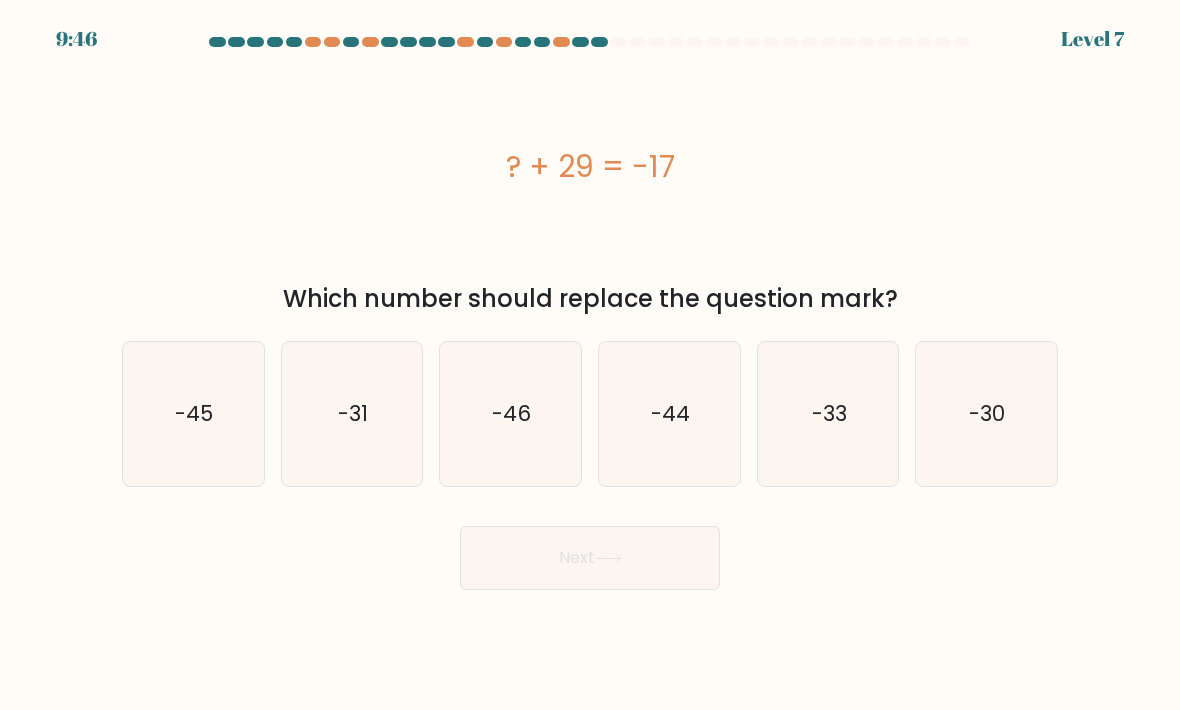 click on "-46" at bounding box center (510, 414) 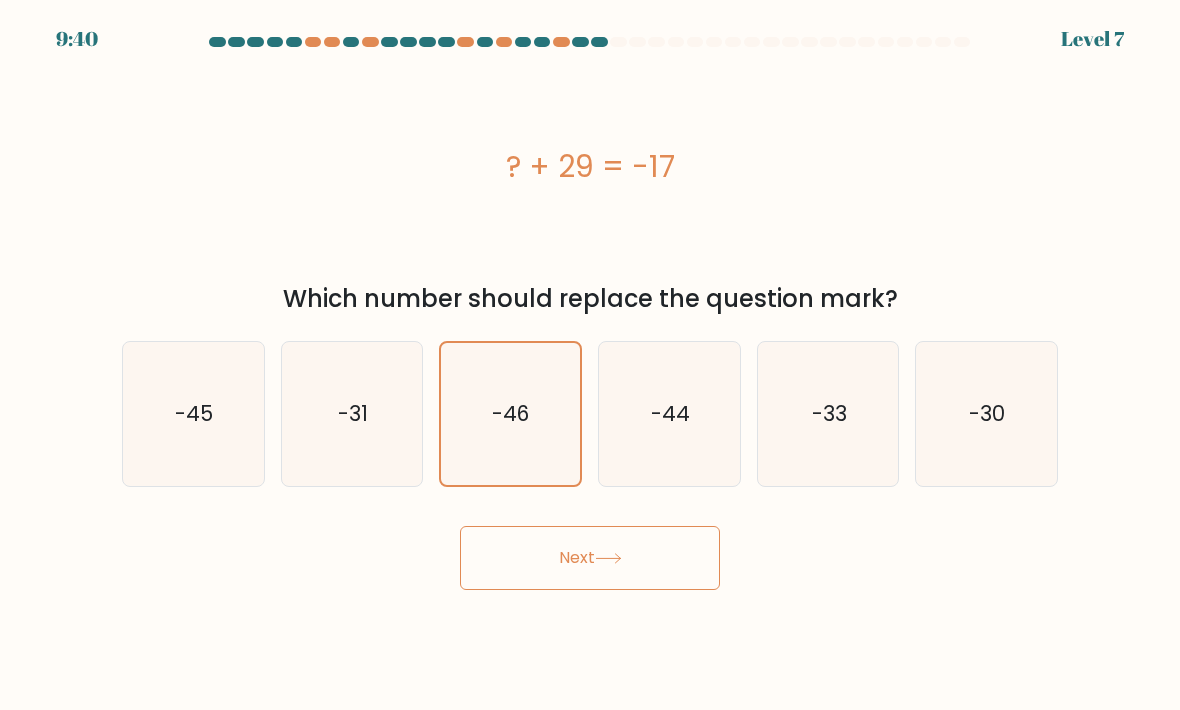 click on "Next" at bounding box center (590, 558) 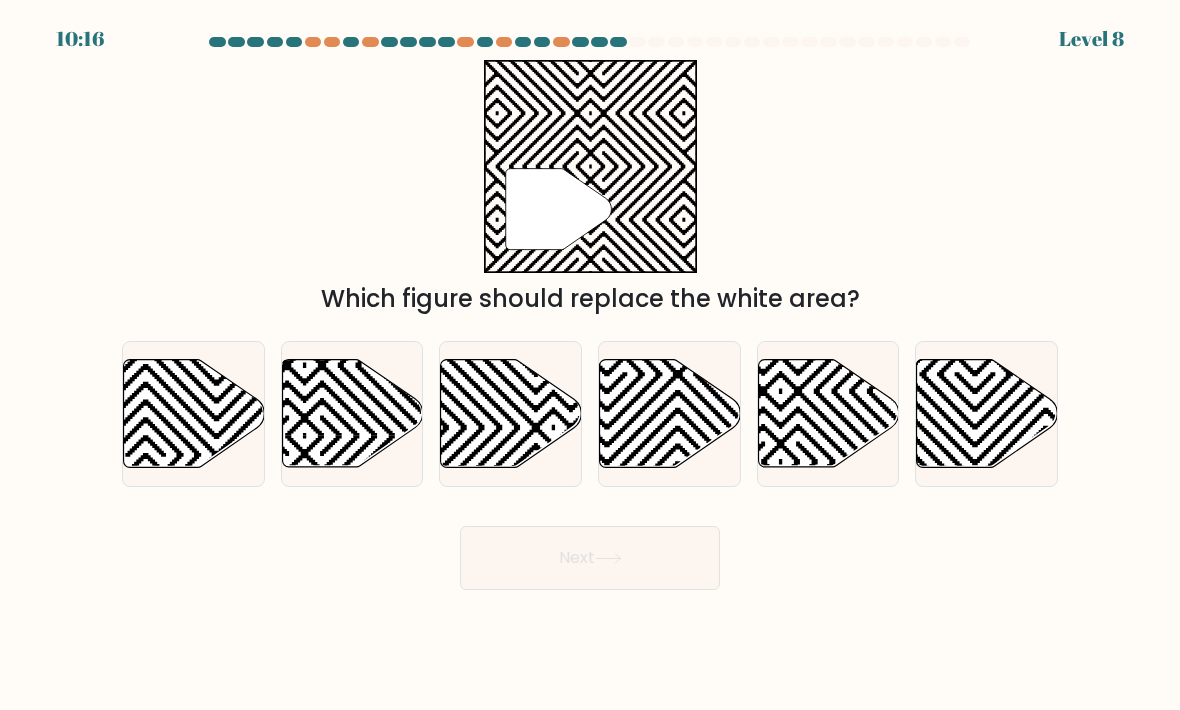 click at bounding box center [670, 414] 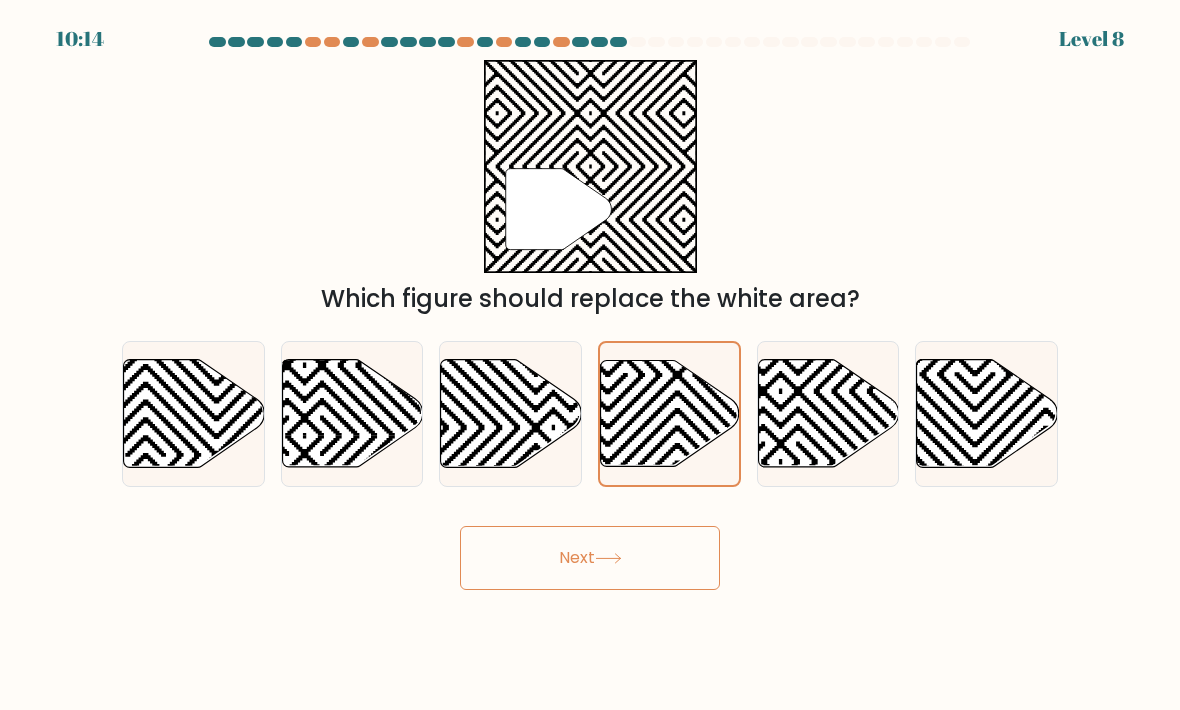 click on "Next" at bounding box center (590, 558) 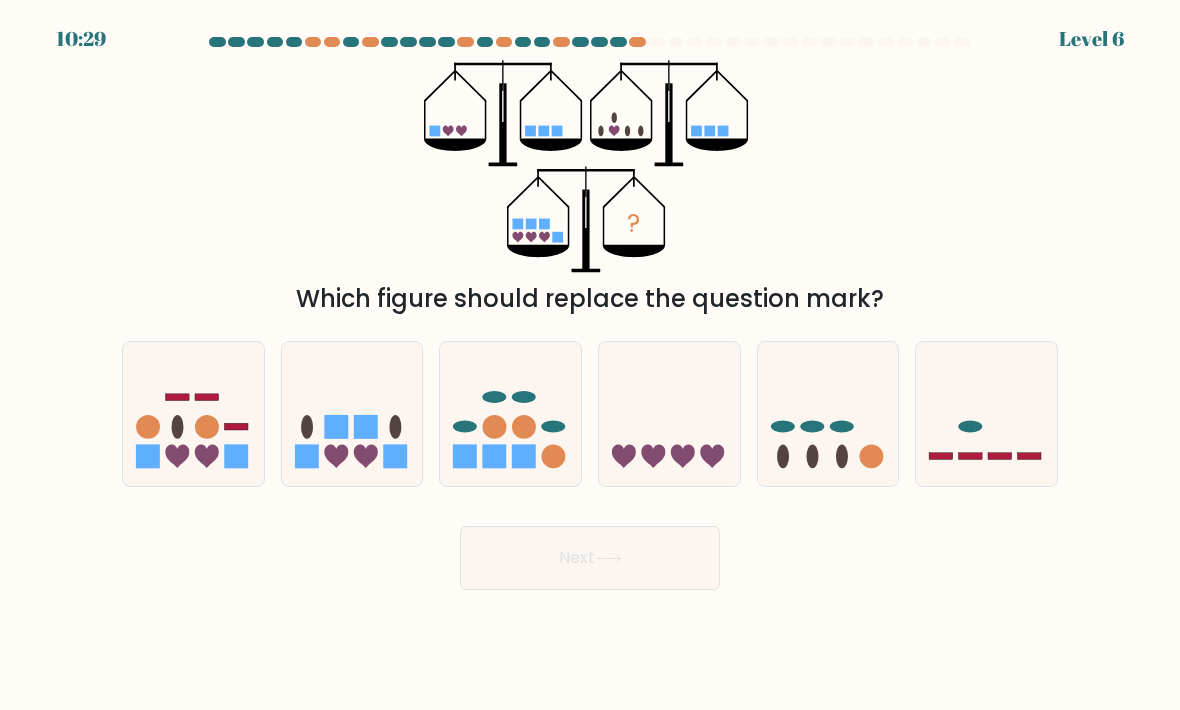 click at bounding box center (352, 414) 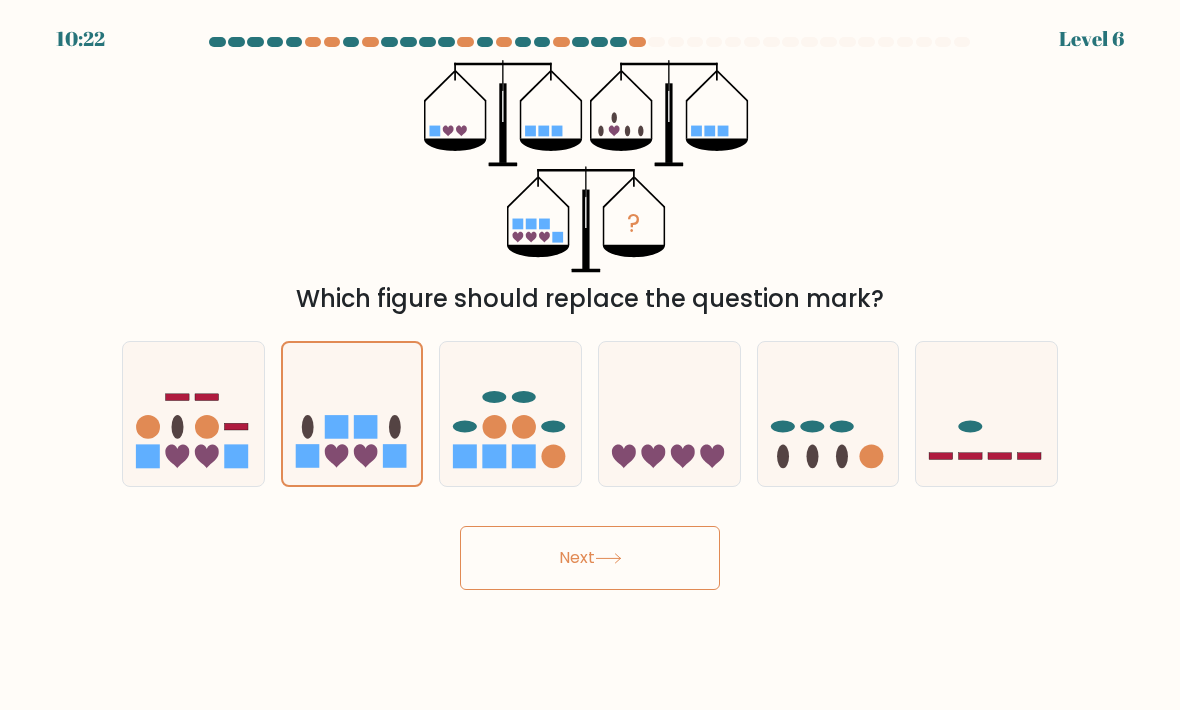 click on "Next" at bounding box center (590, 558) 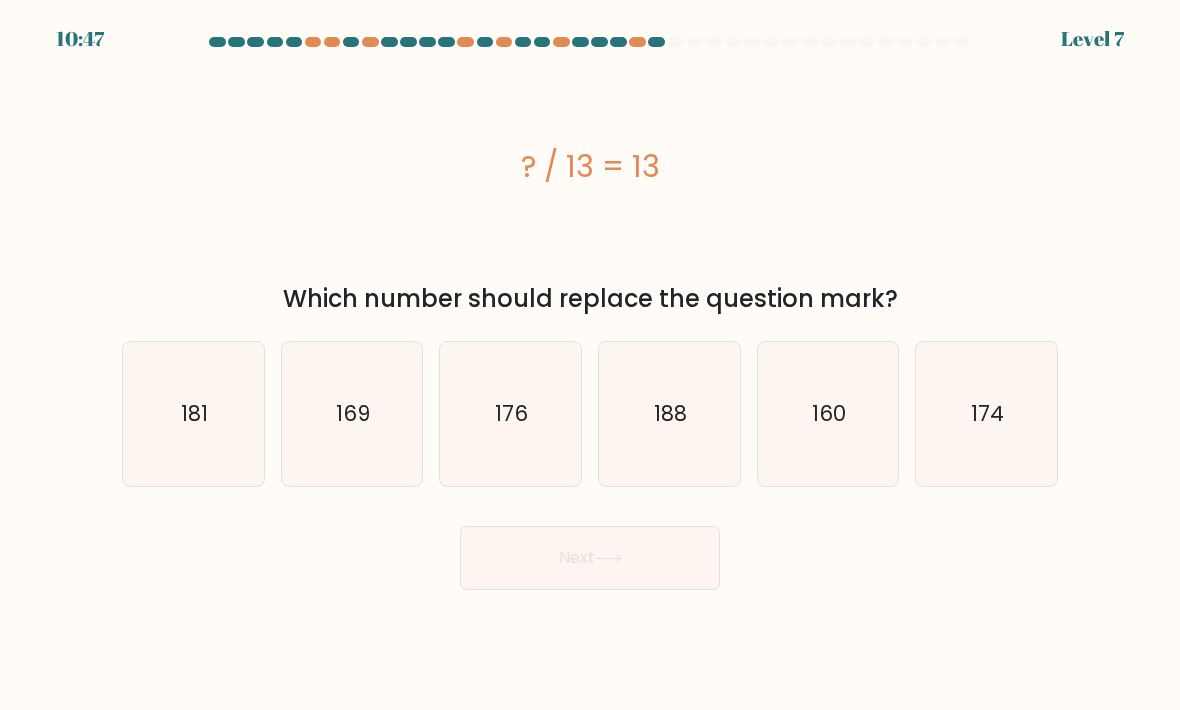 click on "181" at bounding box center (193, 414) 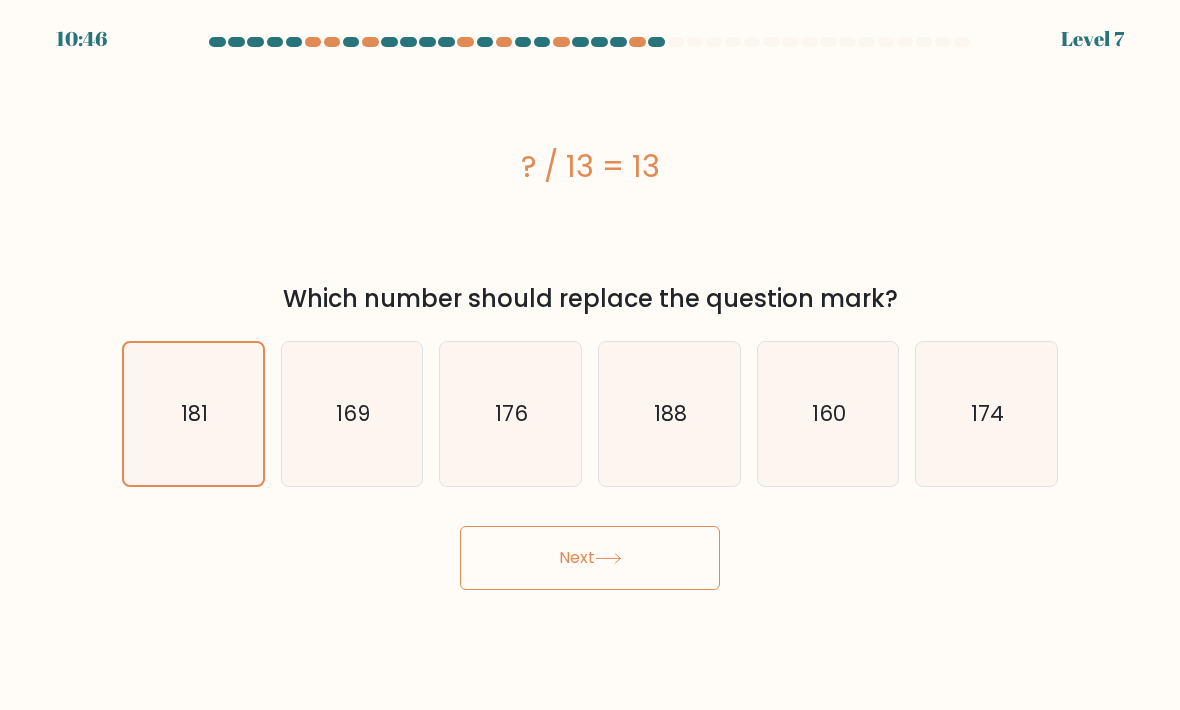 click on "Next" at bounding box center (590, 558) 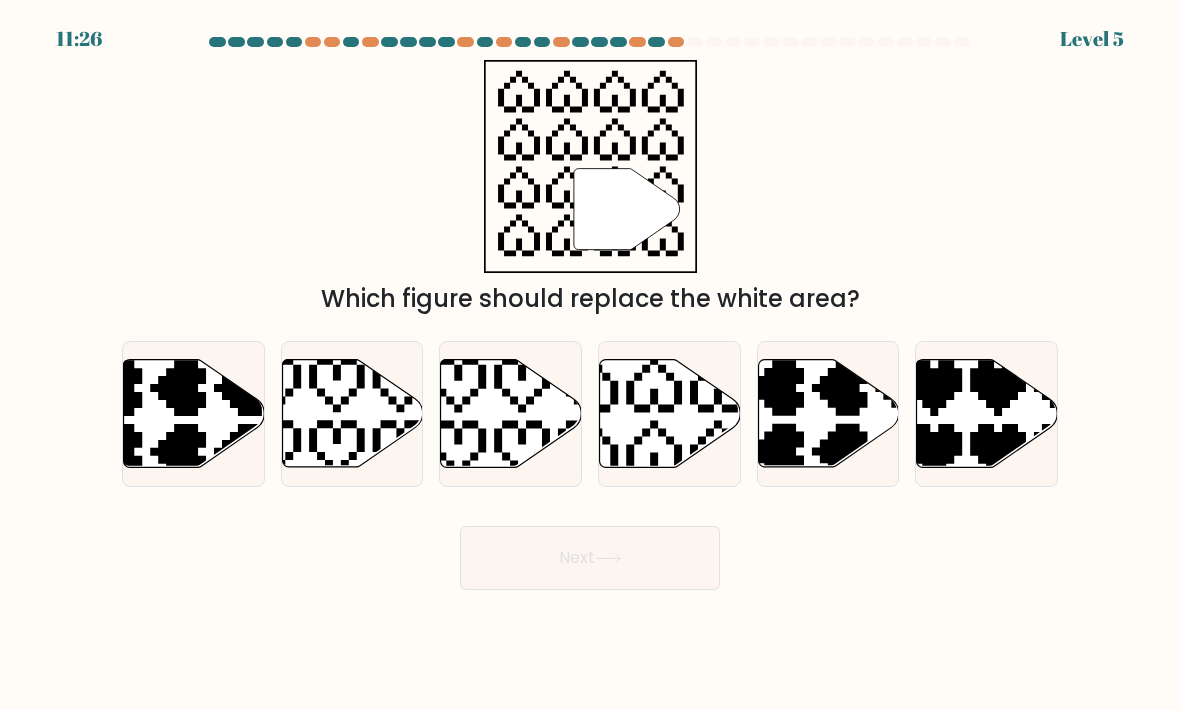 click at bounding box center (511, 414) 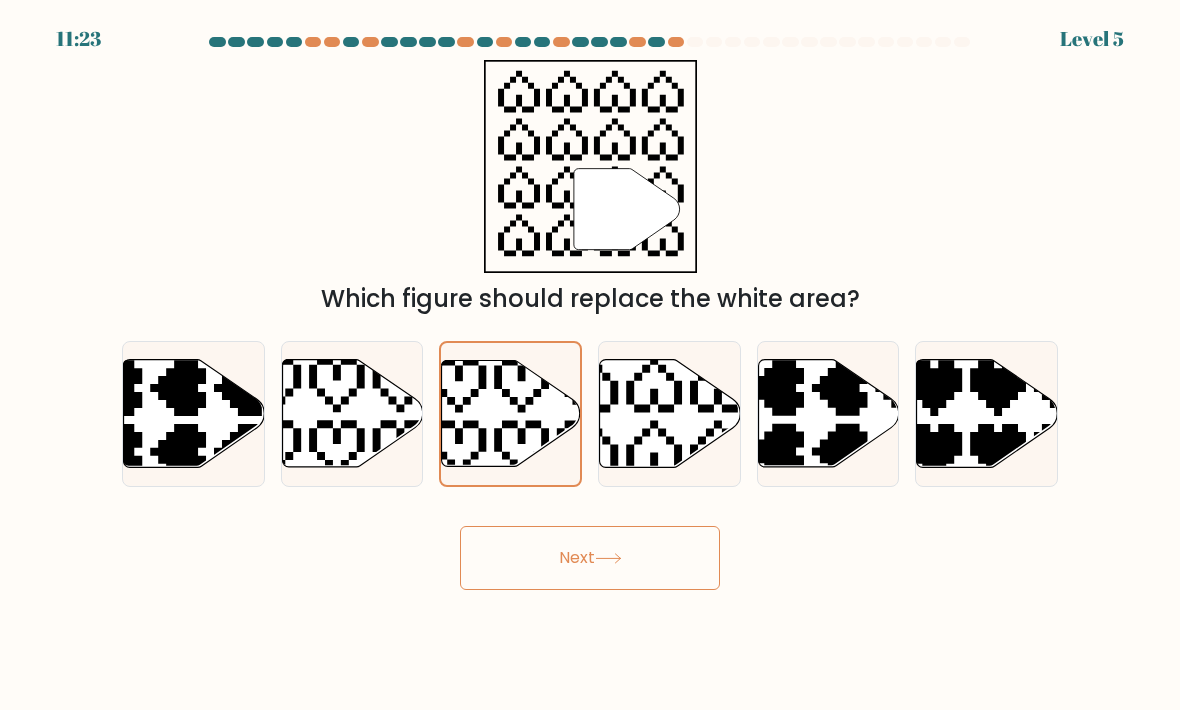 click at bounding box center (670, 414) 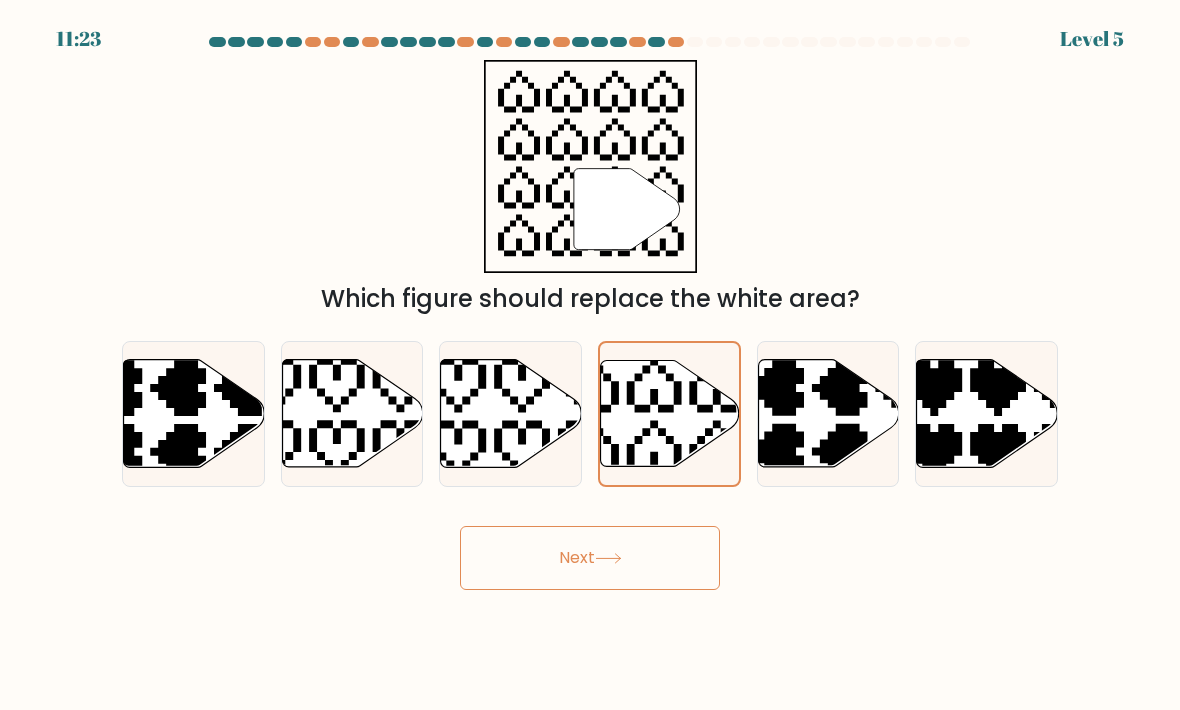 click on "Next" at bounding box center (590, 558) 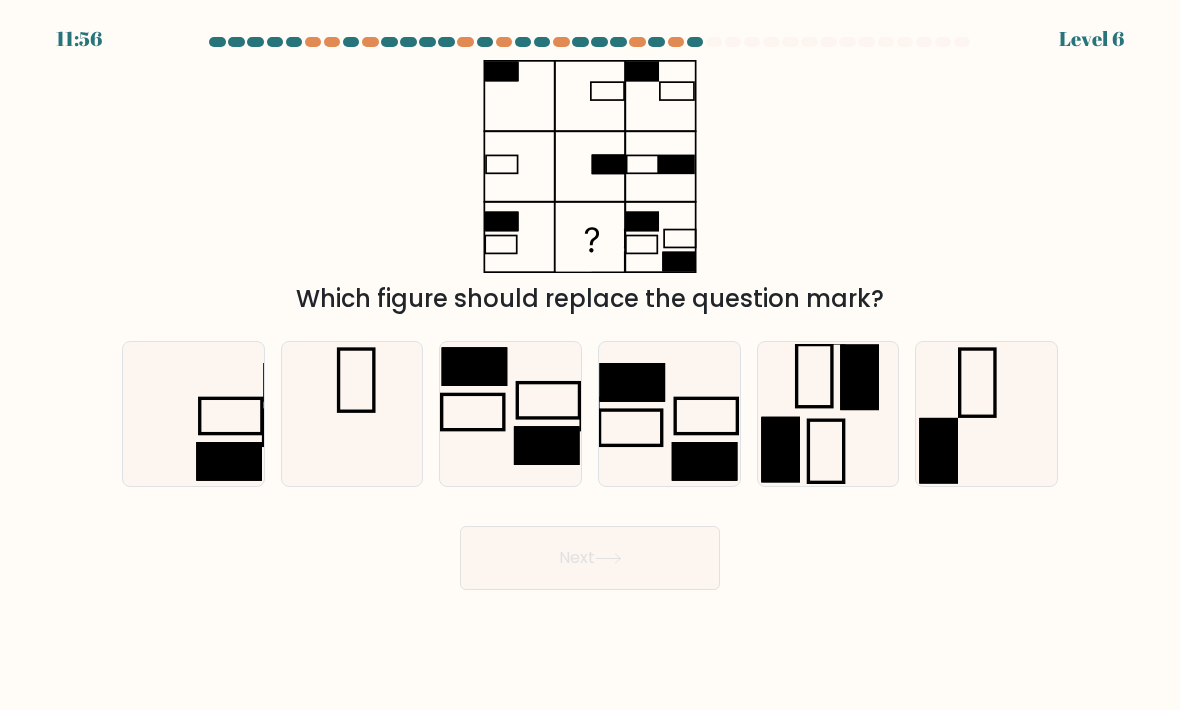 click at bounding box center [193, 414] 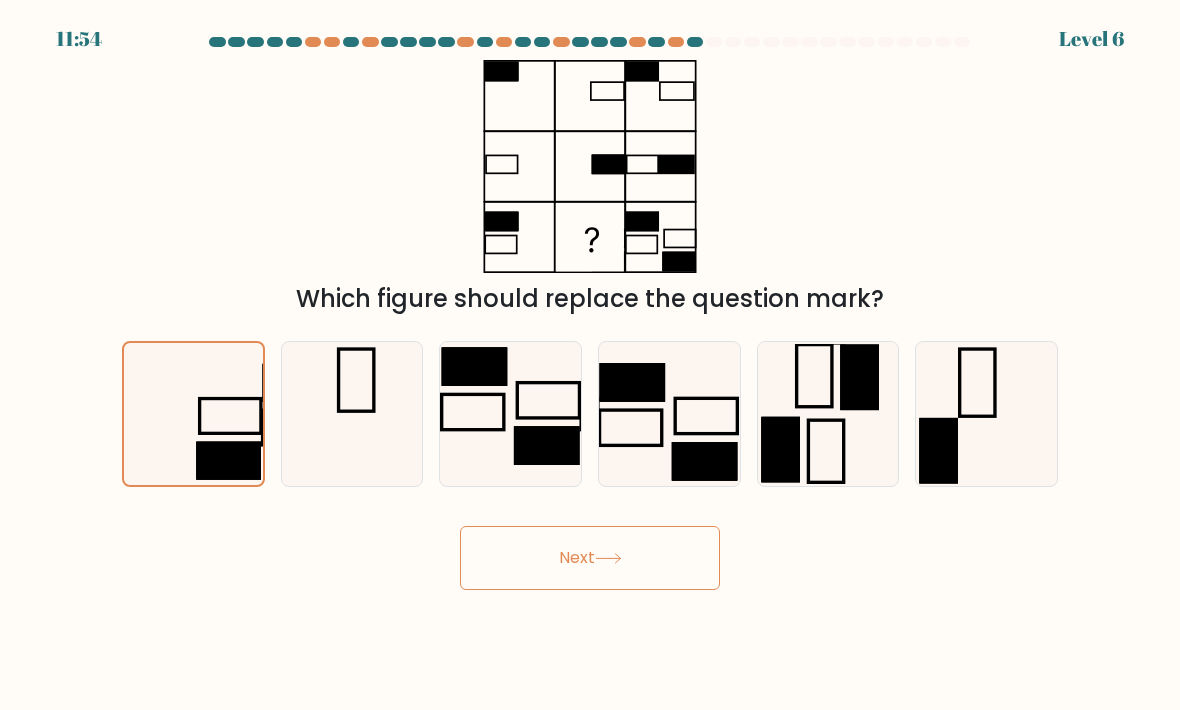 click on "Next" at bounding box center [590, 558] 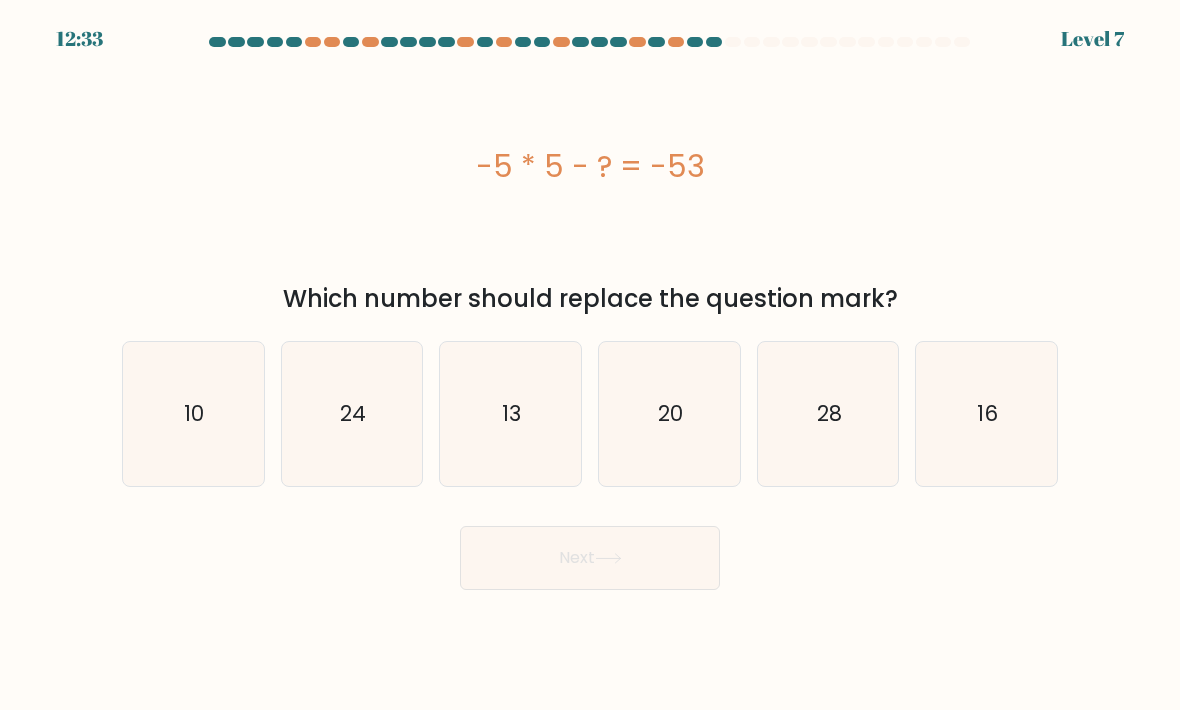 click on "24" at bounding box center (352, 414) 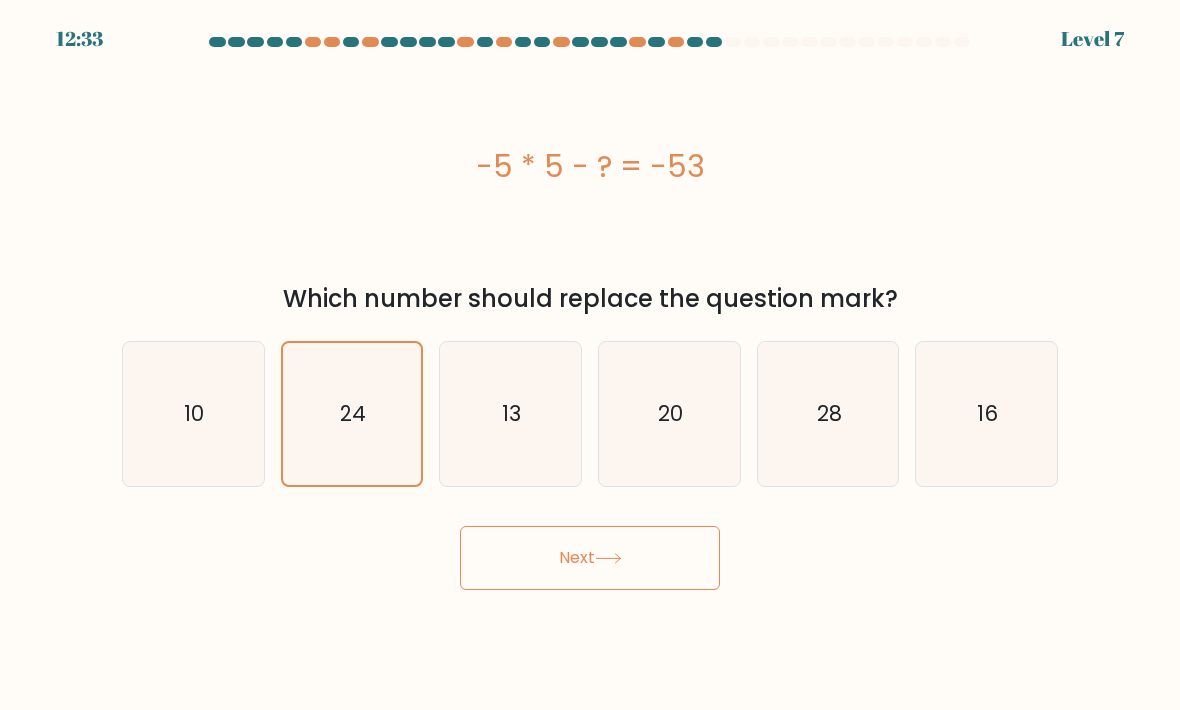 click on "Next" at bounding box center [590, 558] 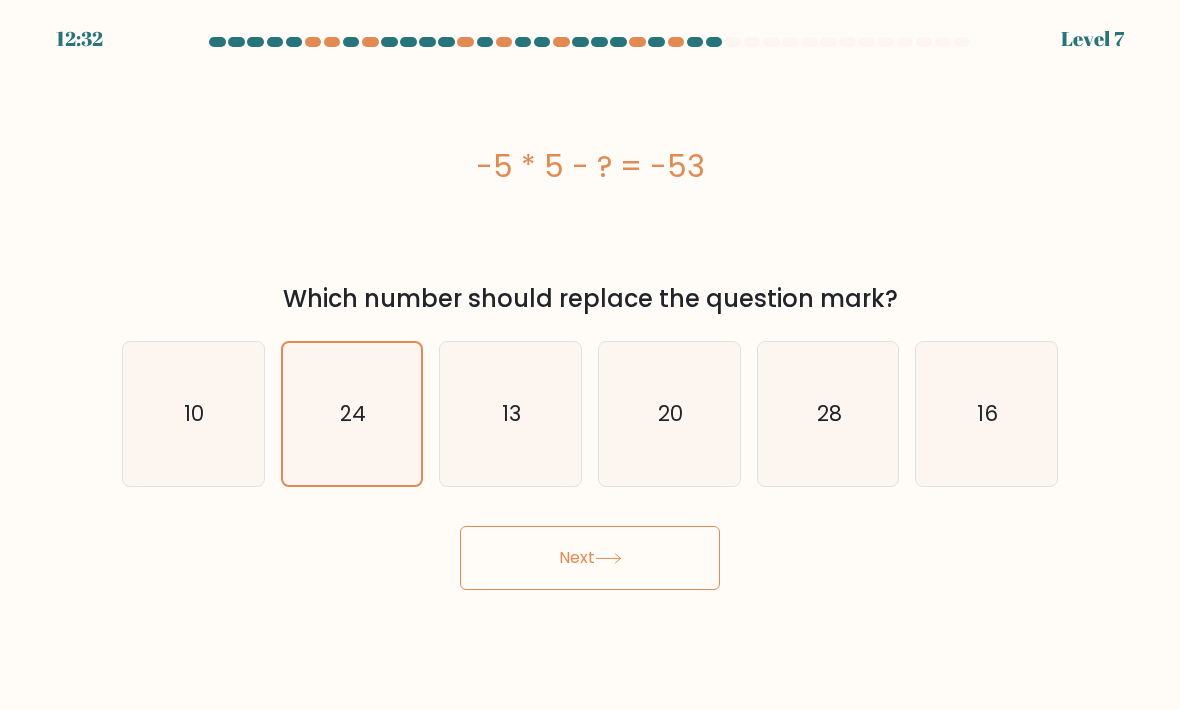 click on "Next" at bounding box center (590, 558) 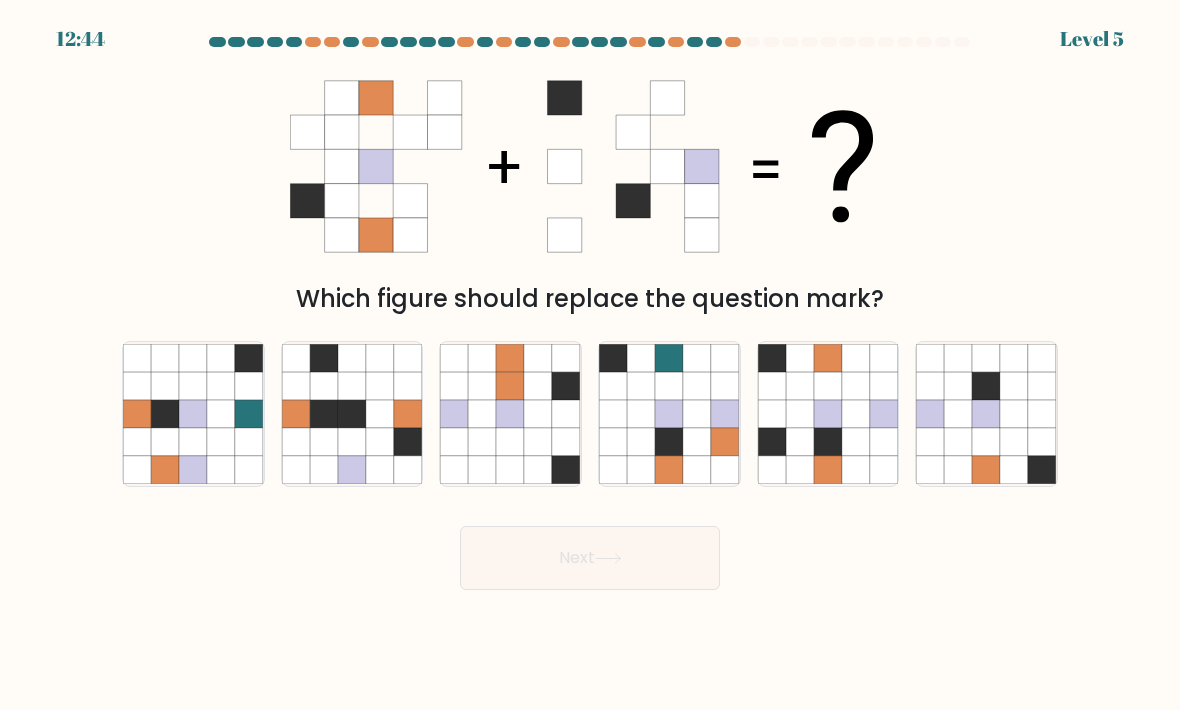 click at bounding box center [856, 442] 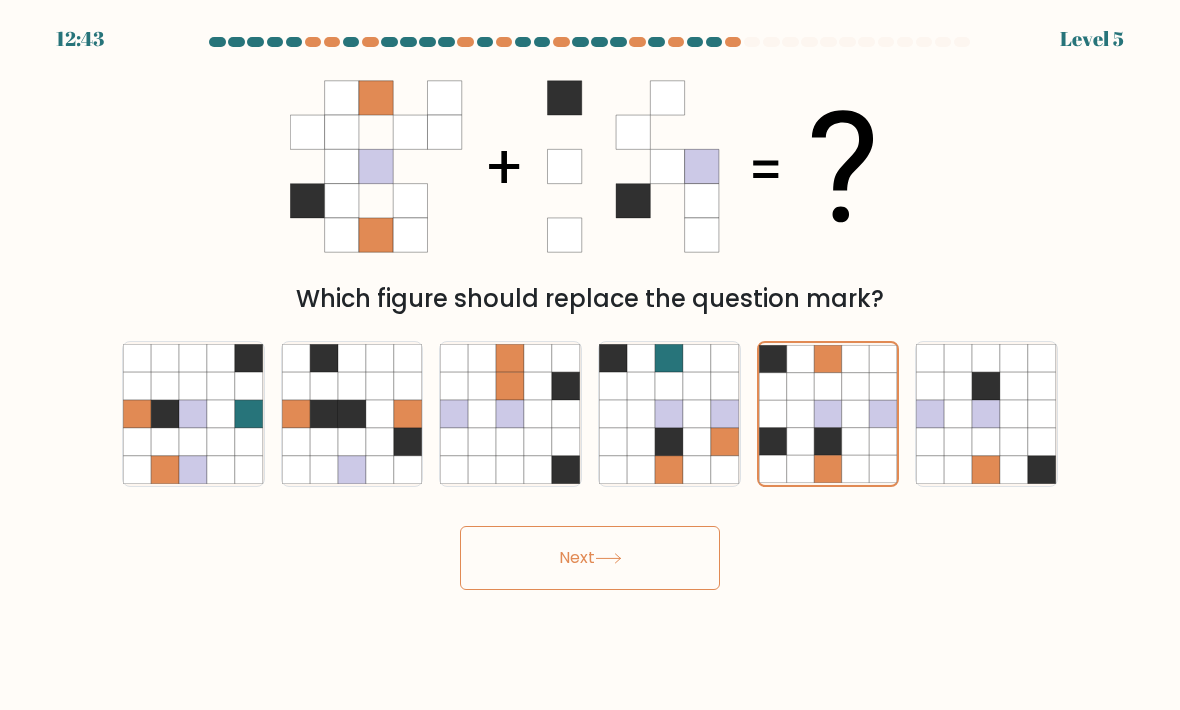 click on "Next" at bounding box center (590, 558) 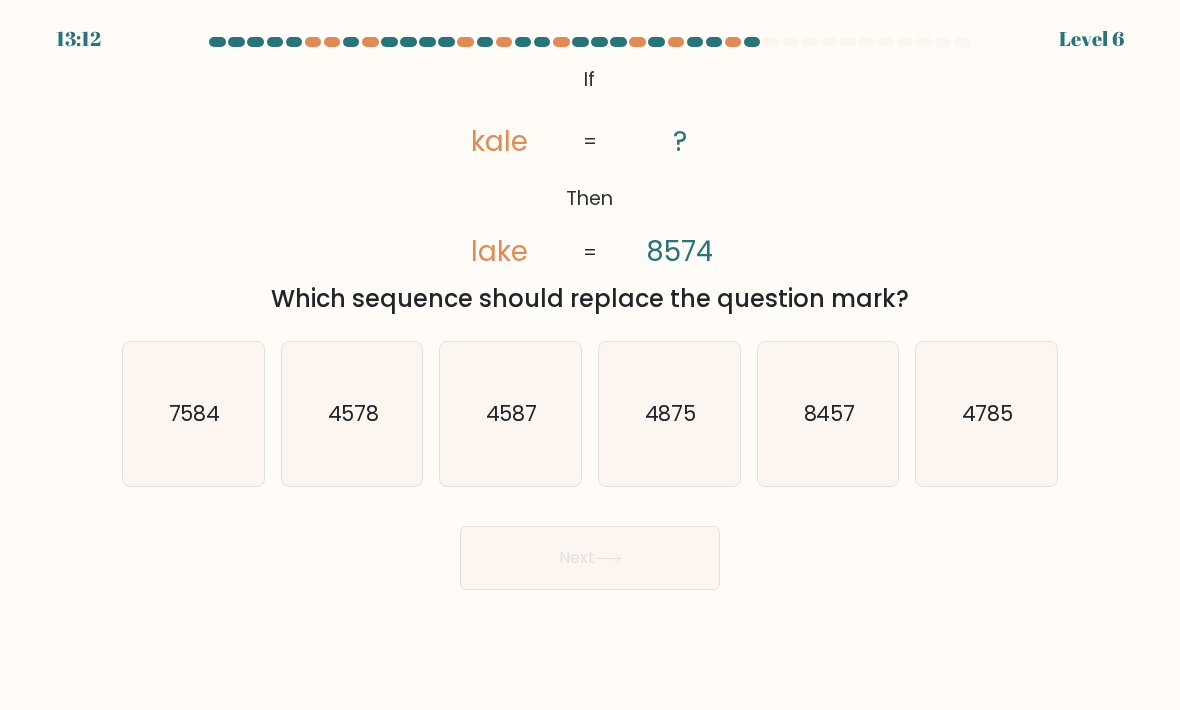 click on "7584" at bounding box center (195, 413) 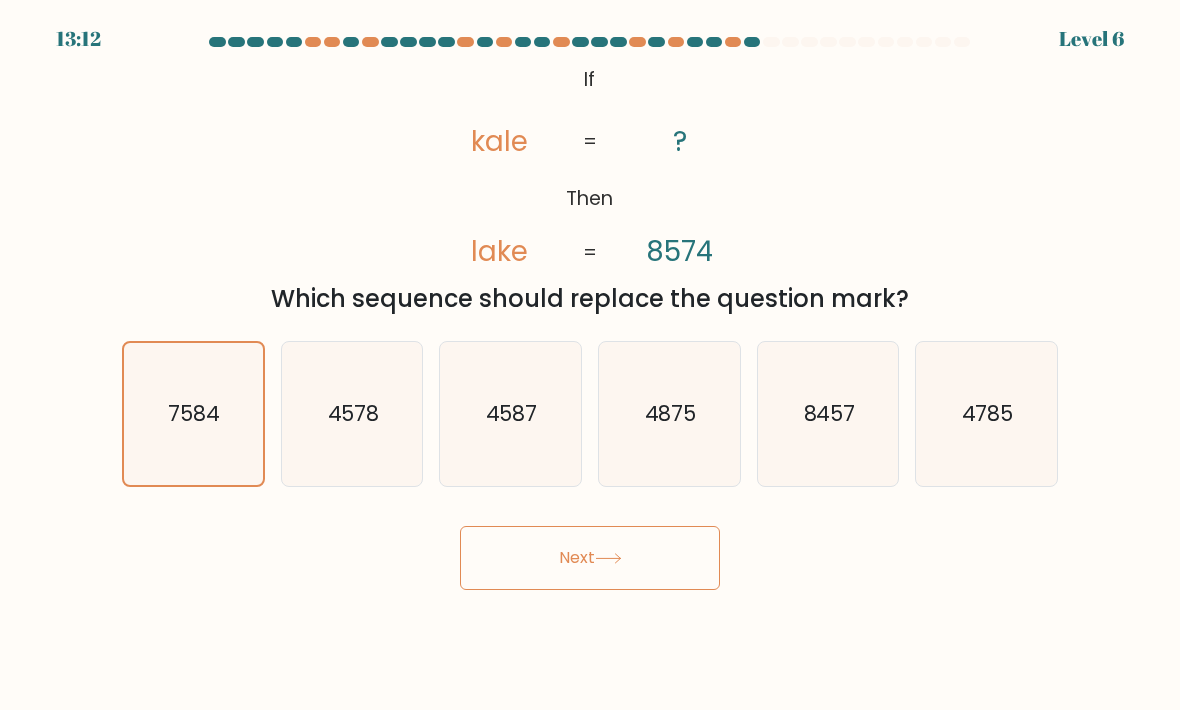 click on "Next" at bounding box center (590, 558) 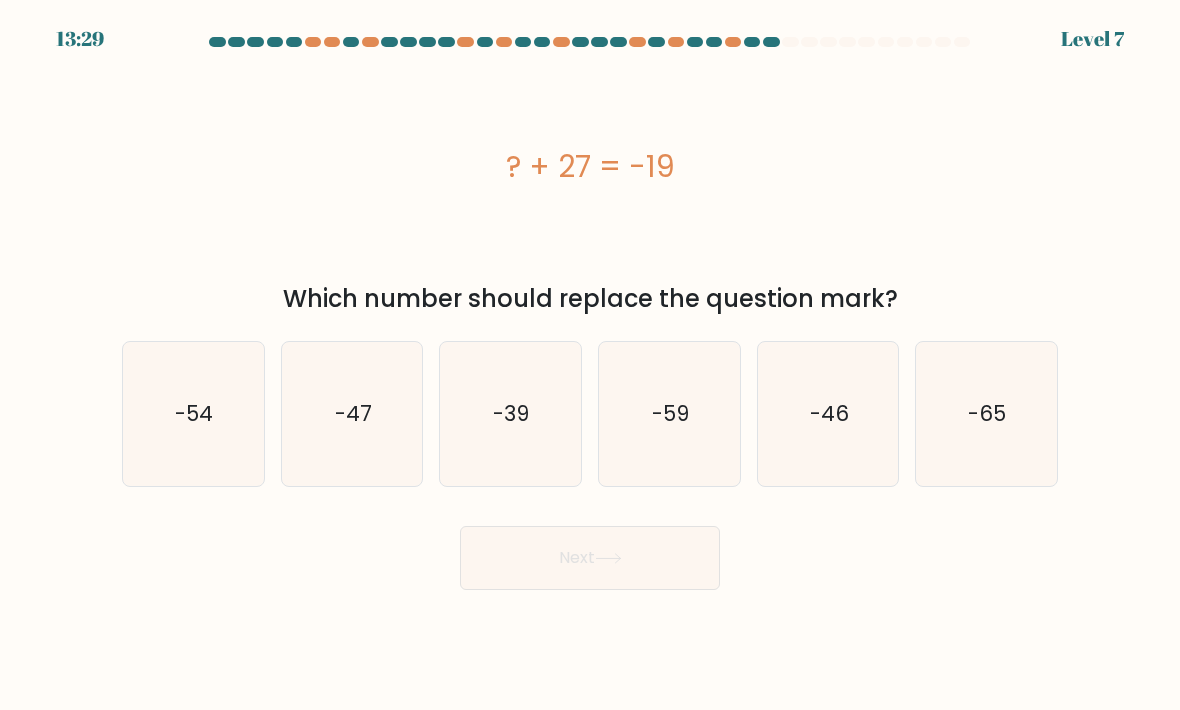 click on "-46" at bounding box center (828, 414) 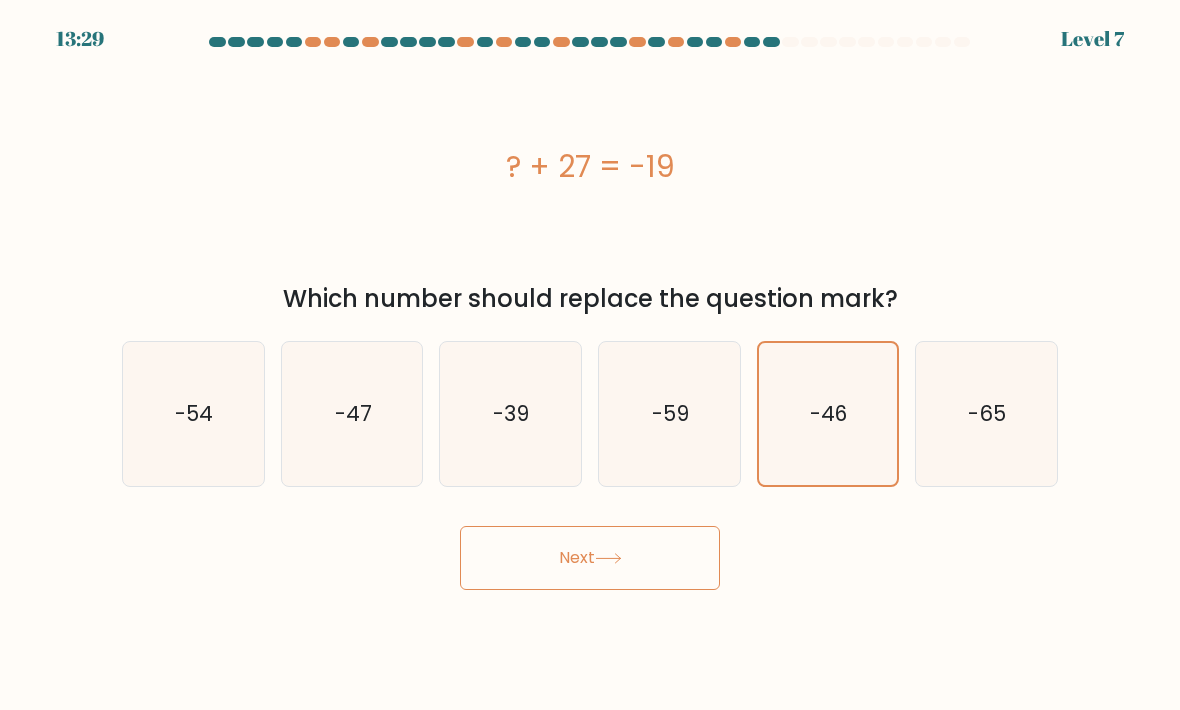 click on "Next" at bounding box center (590, 558) 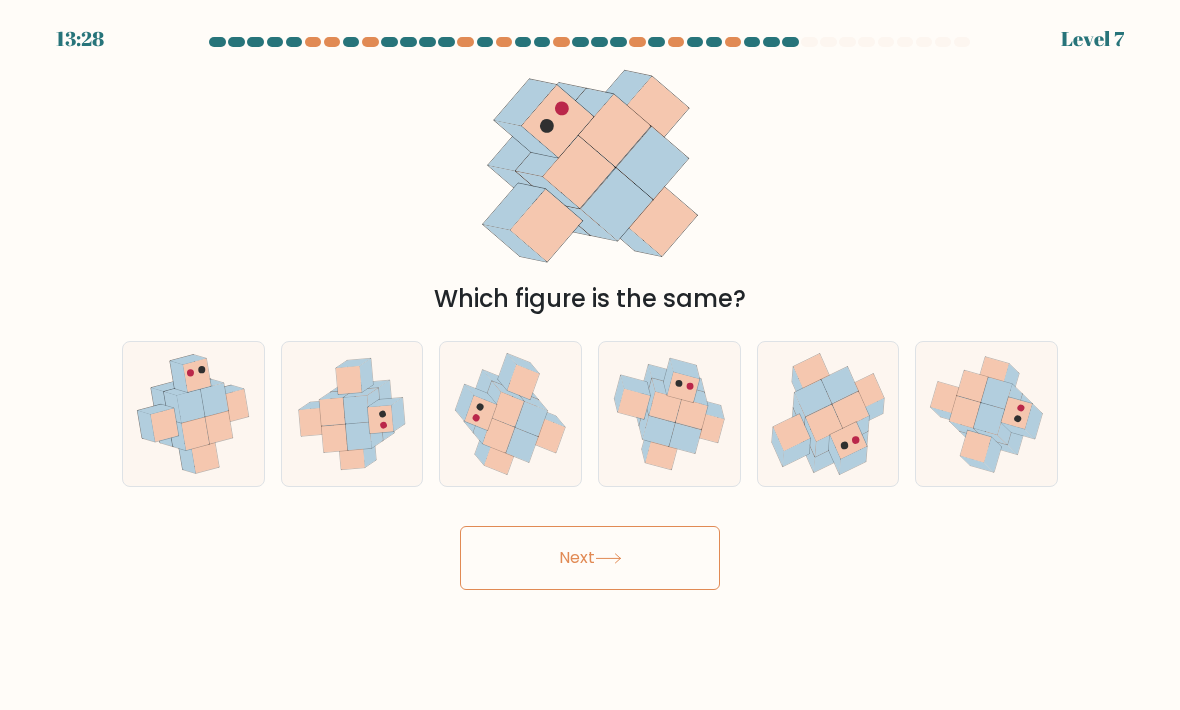 click on "Next" at bounding box center [590, 558] 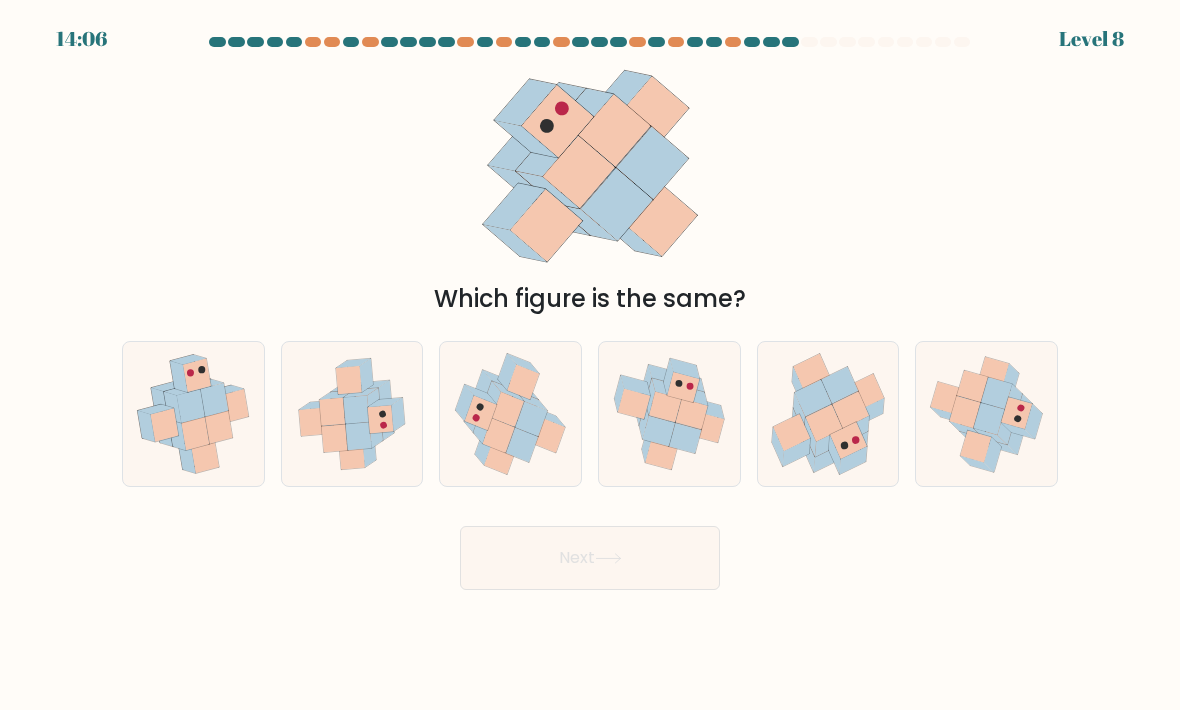 click on "Which figure is the same?" at bounding box center [590, 299] 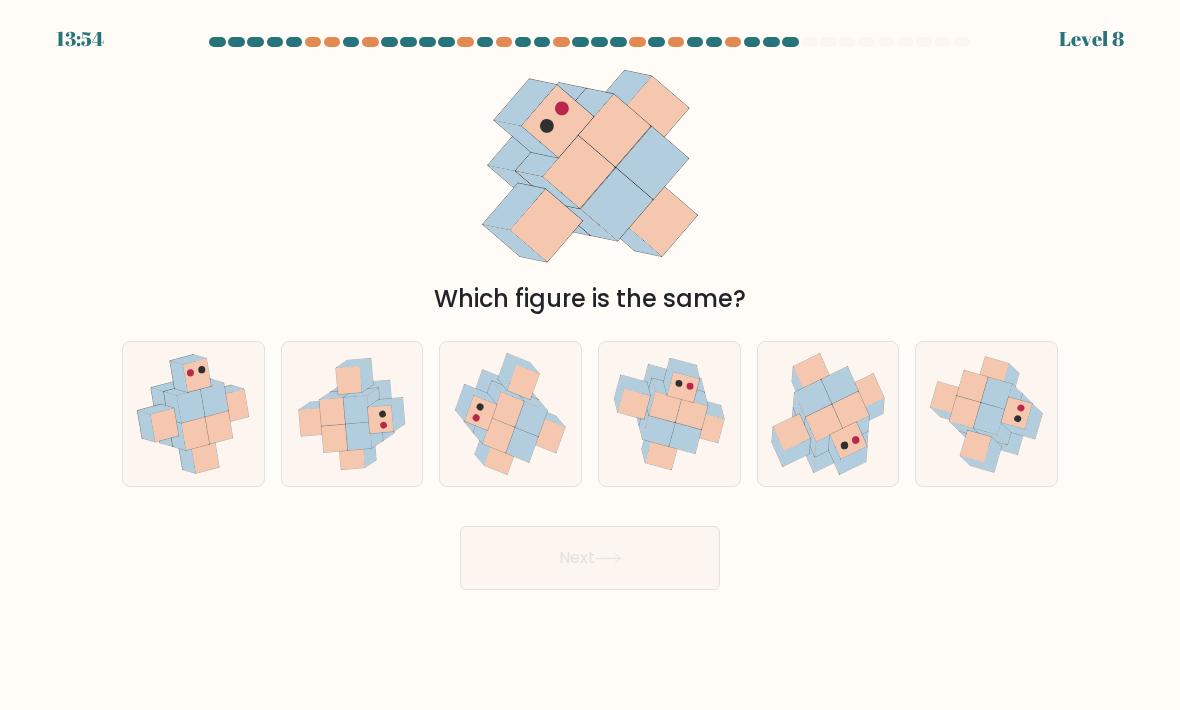 click at bounding box center (499, 435) 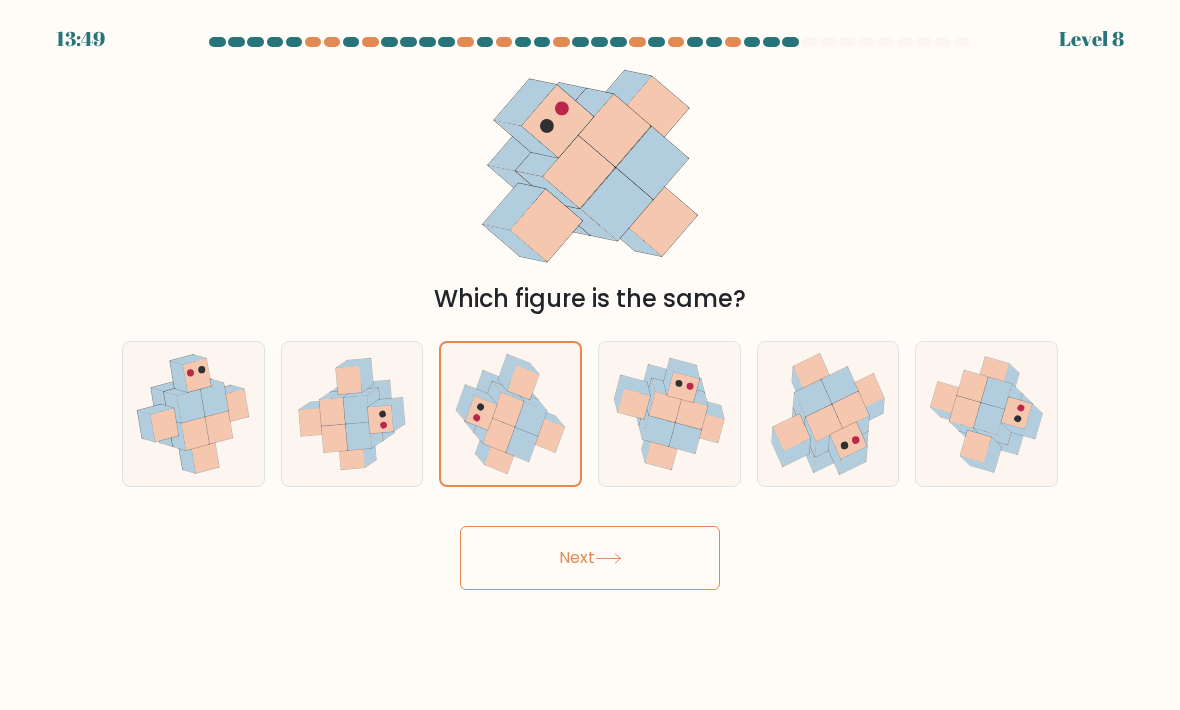 click at bounding box center (474, 414) 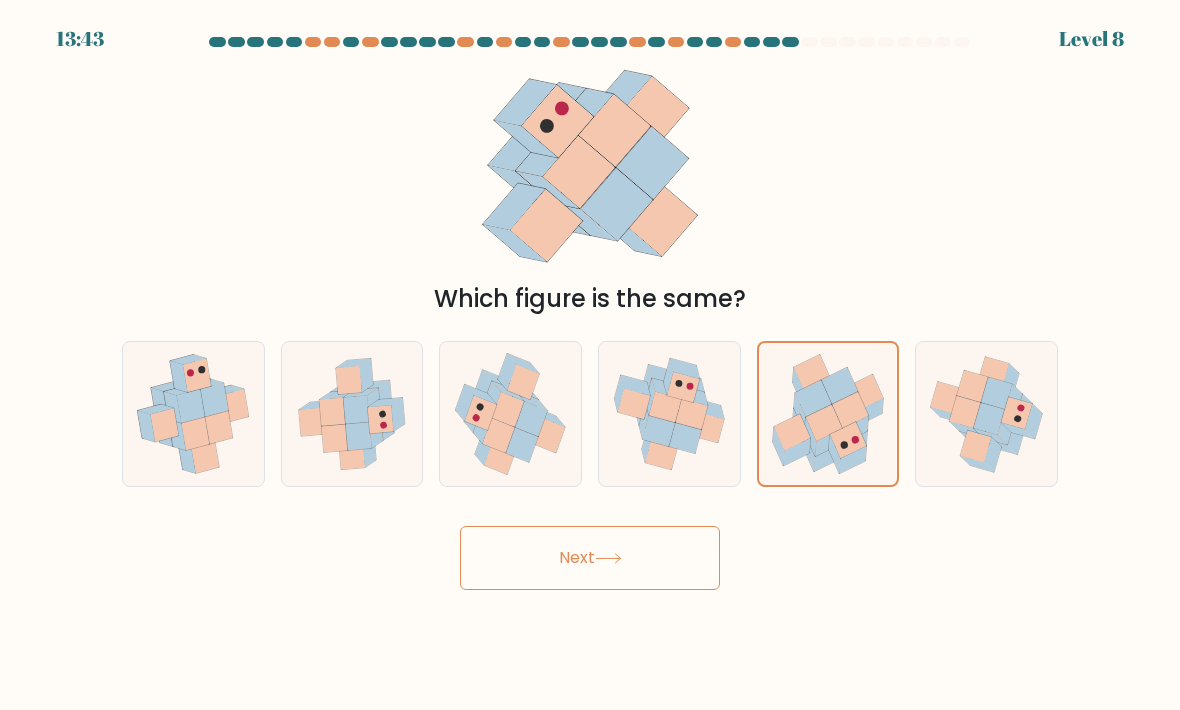 click on "Next" at bounding box center (590, 558) 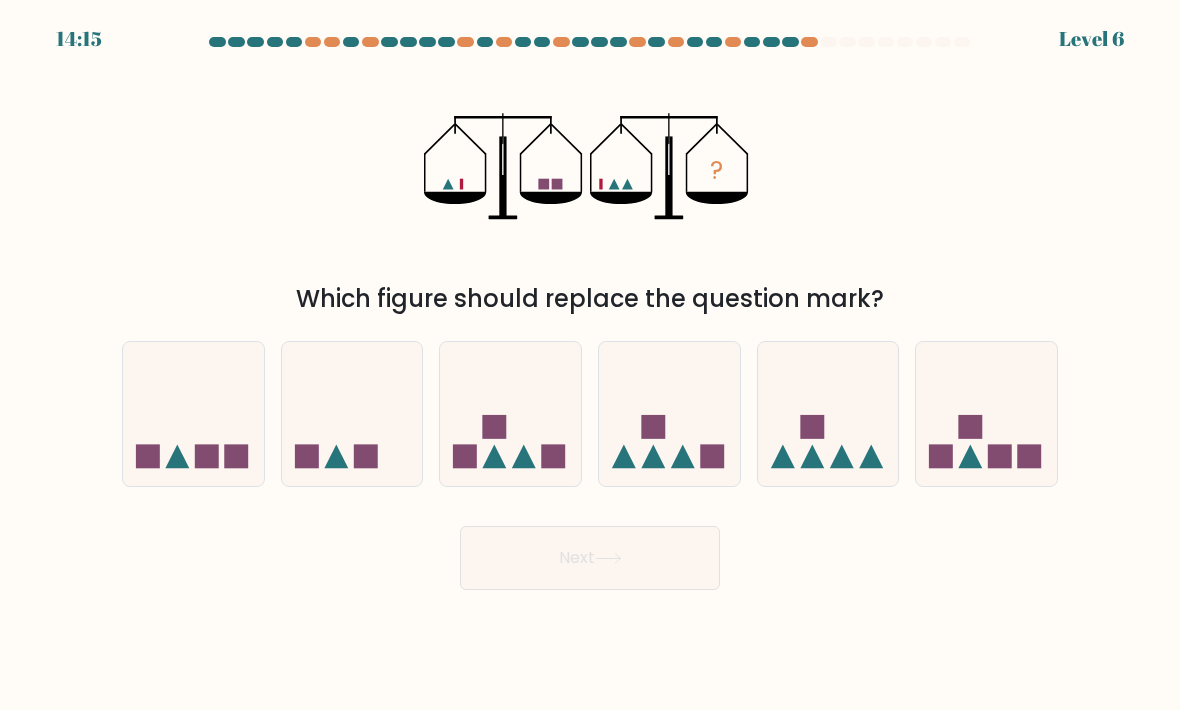 click at bounding box center (352, 414) 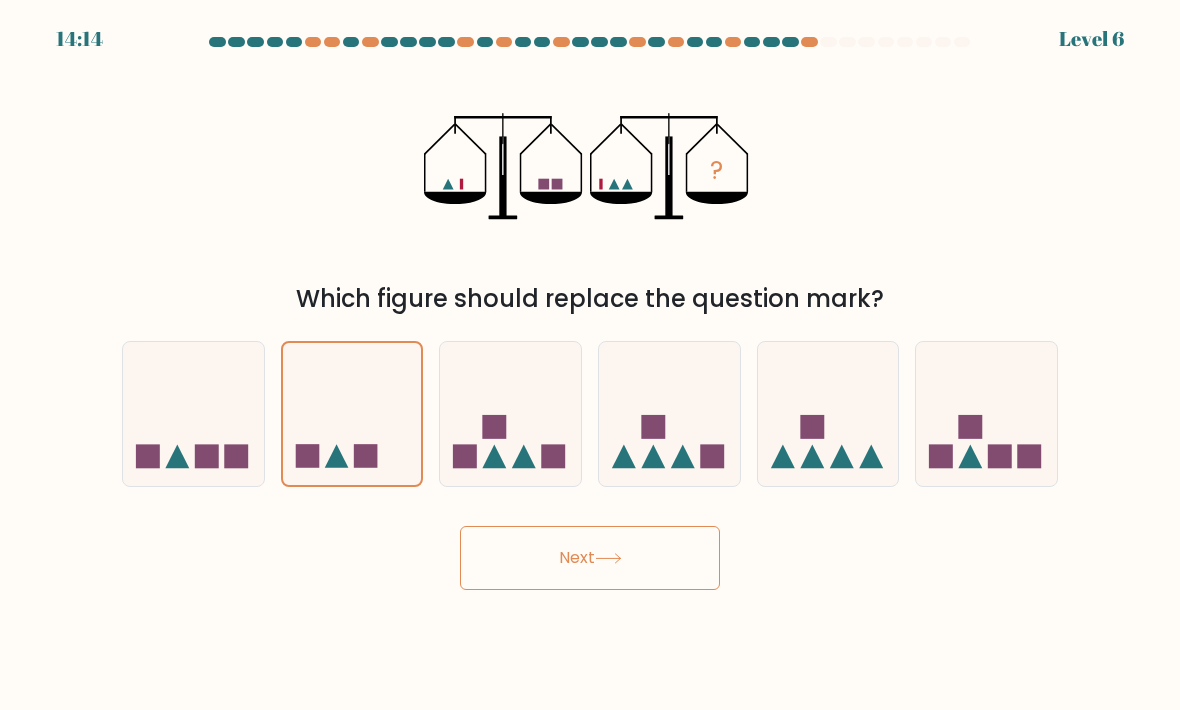 click on "Next" at bounding box center (590, 558) 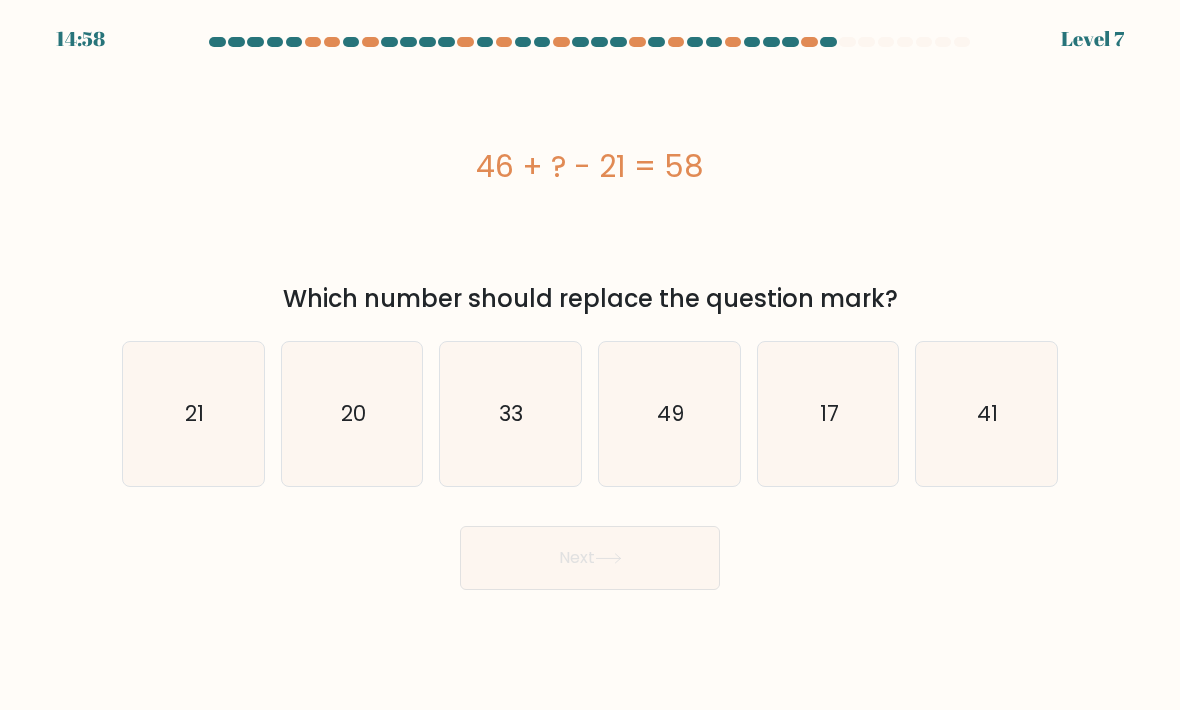 click on "Next" at bounding box center (590, 558) 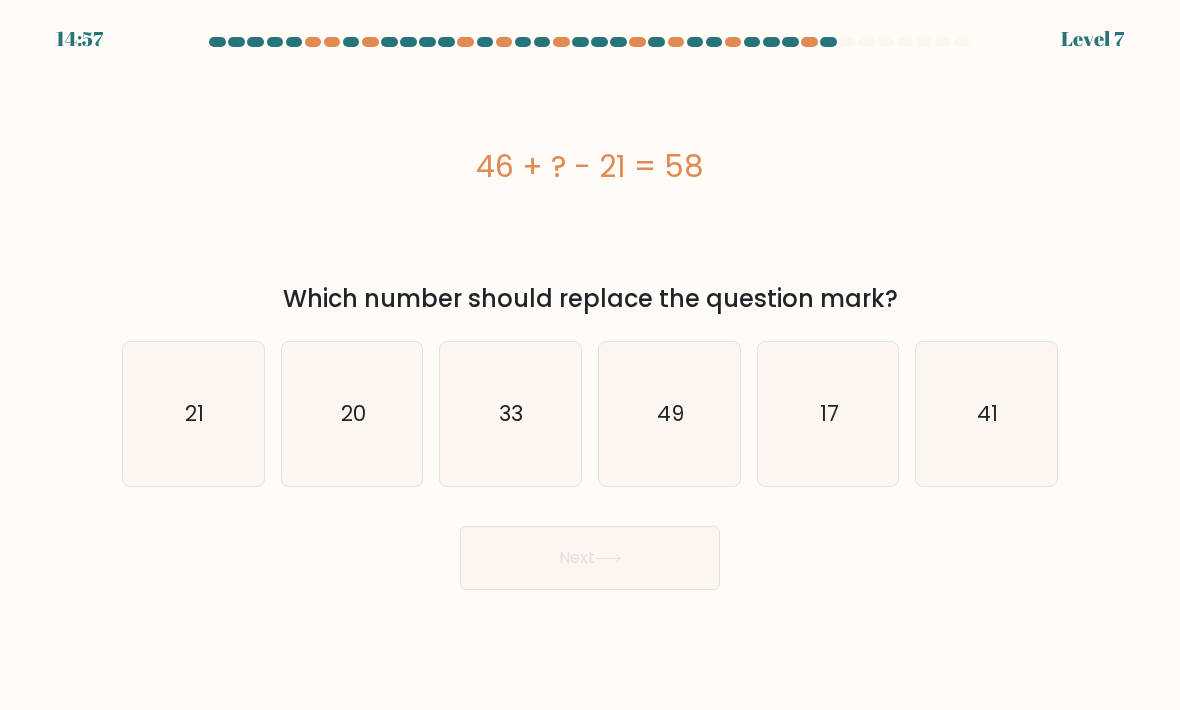 click on "46 + ? - 21 = 58" at bounding box center [590, 166] 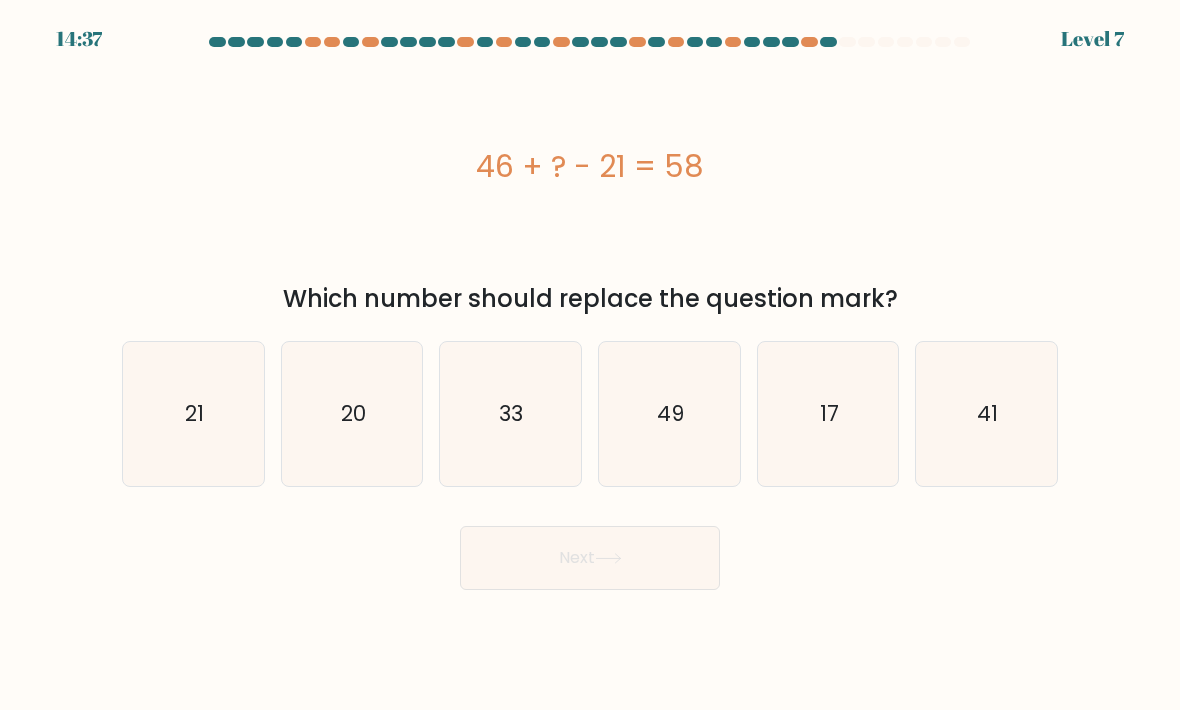 click on "33" at bounding box center (512, 413) 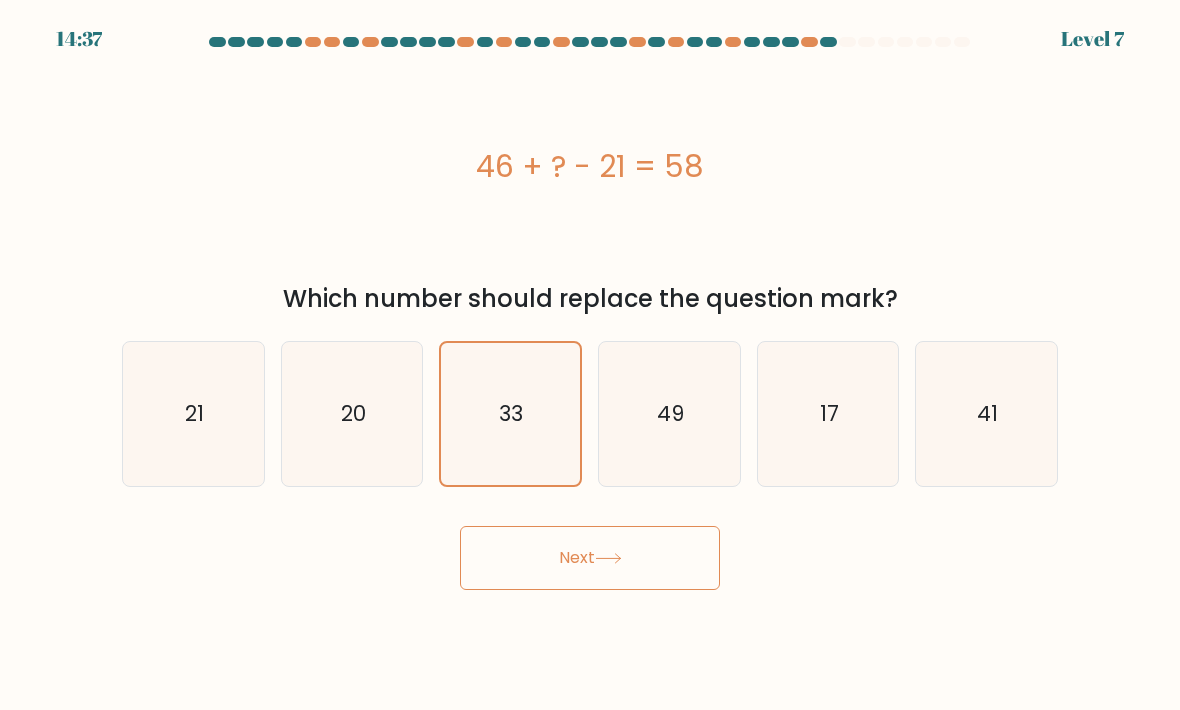 click on "Next" at bounding box center [590, 558] 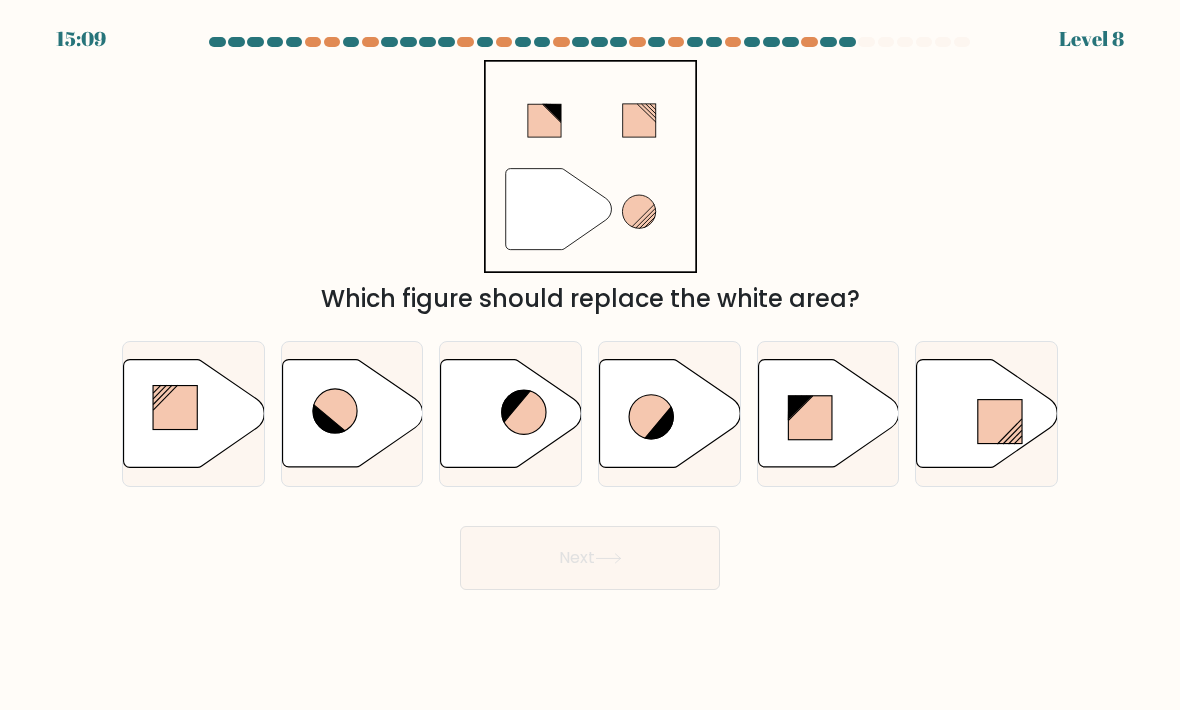 click at bounding box center (511, 414) 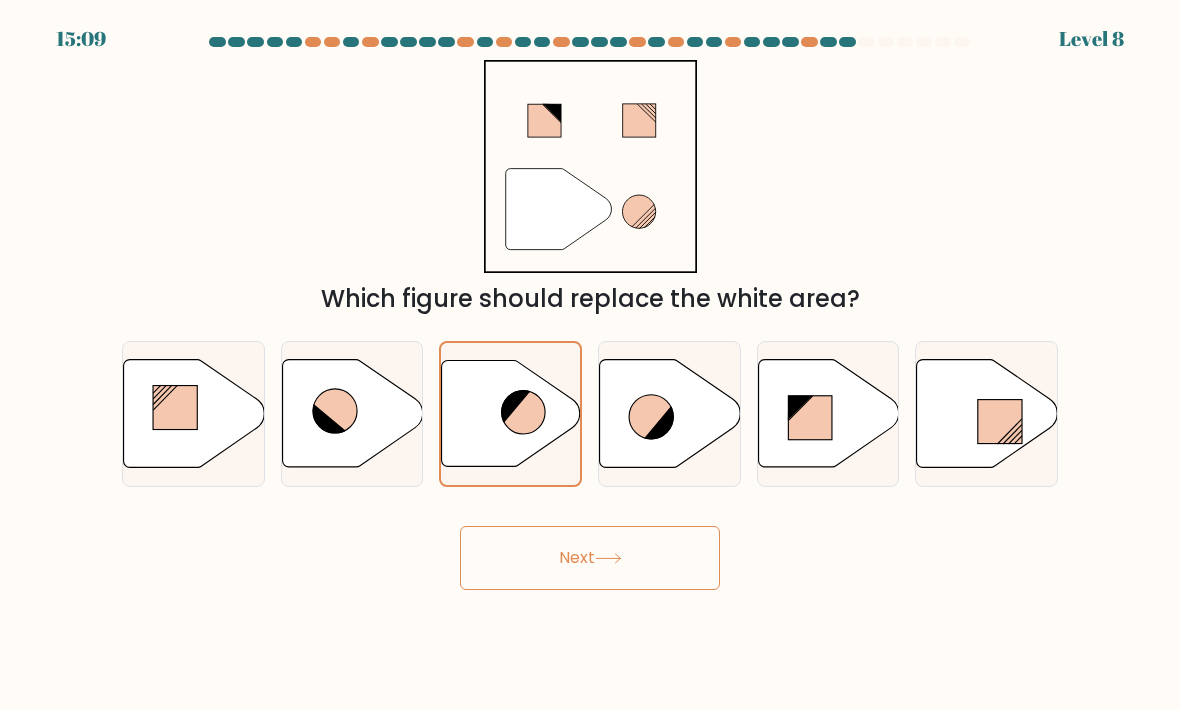 click on "Next" at bounding box center (590, 558) 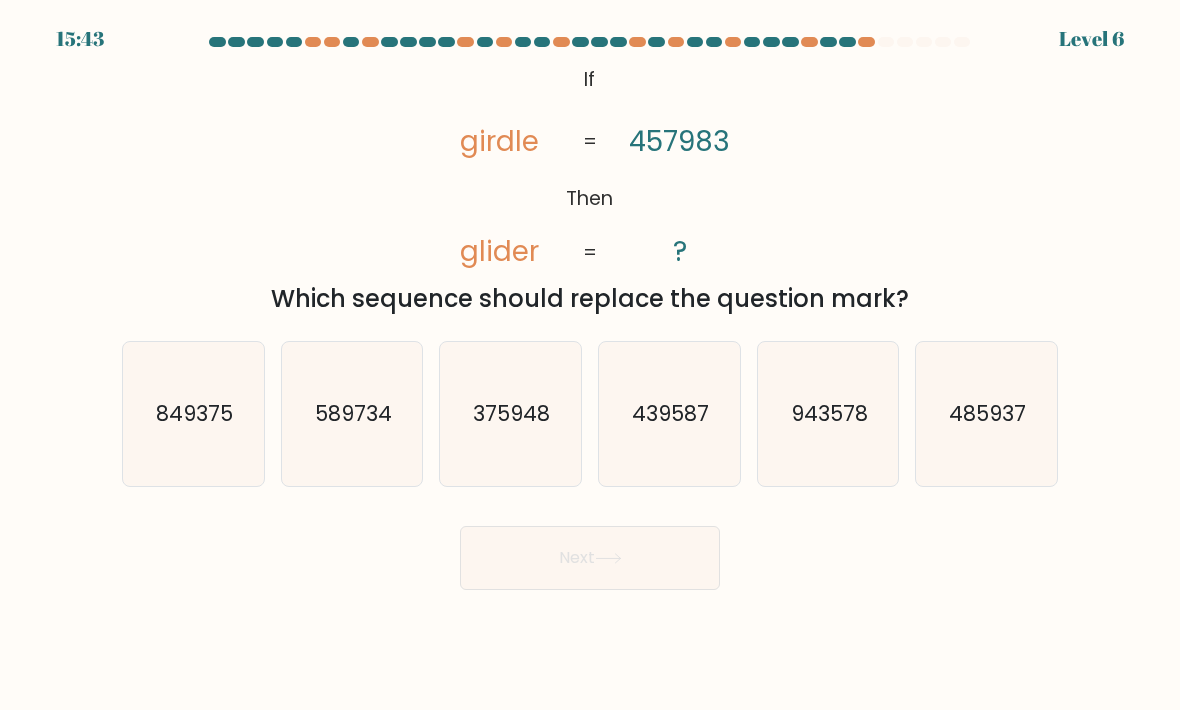 click on "485937" at bounding box center (986, 414) 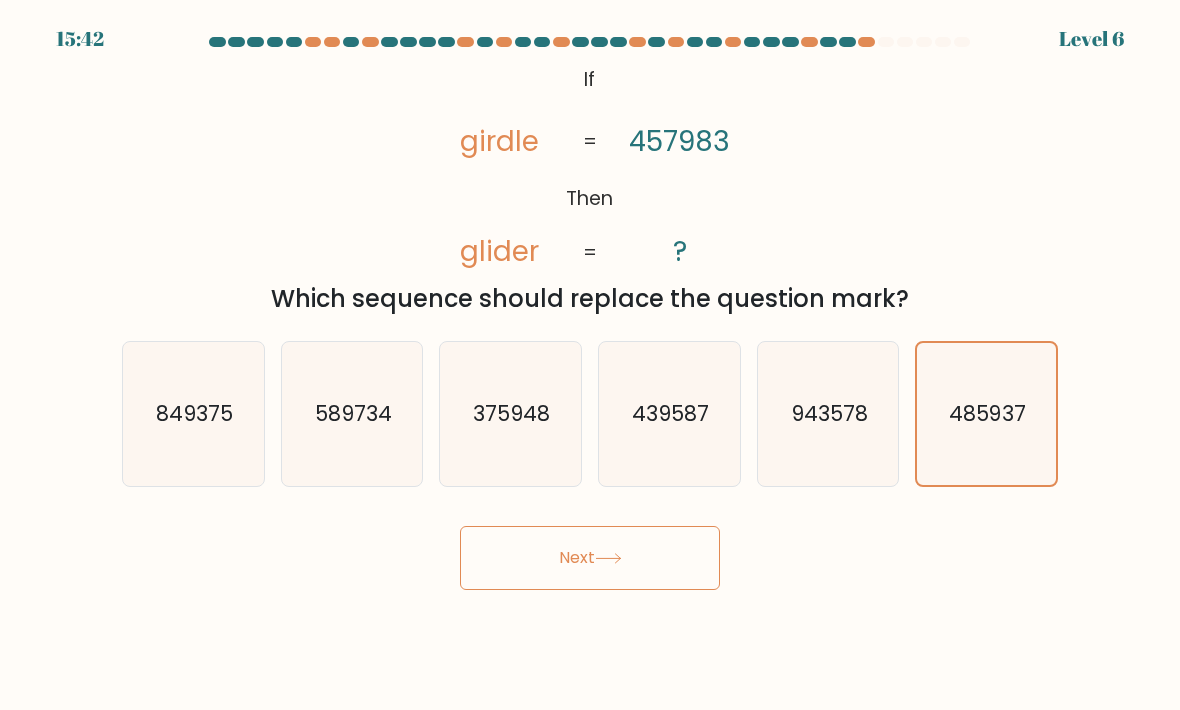 click on "Next" at bounding box center [590, 558] 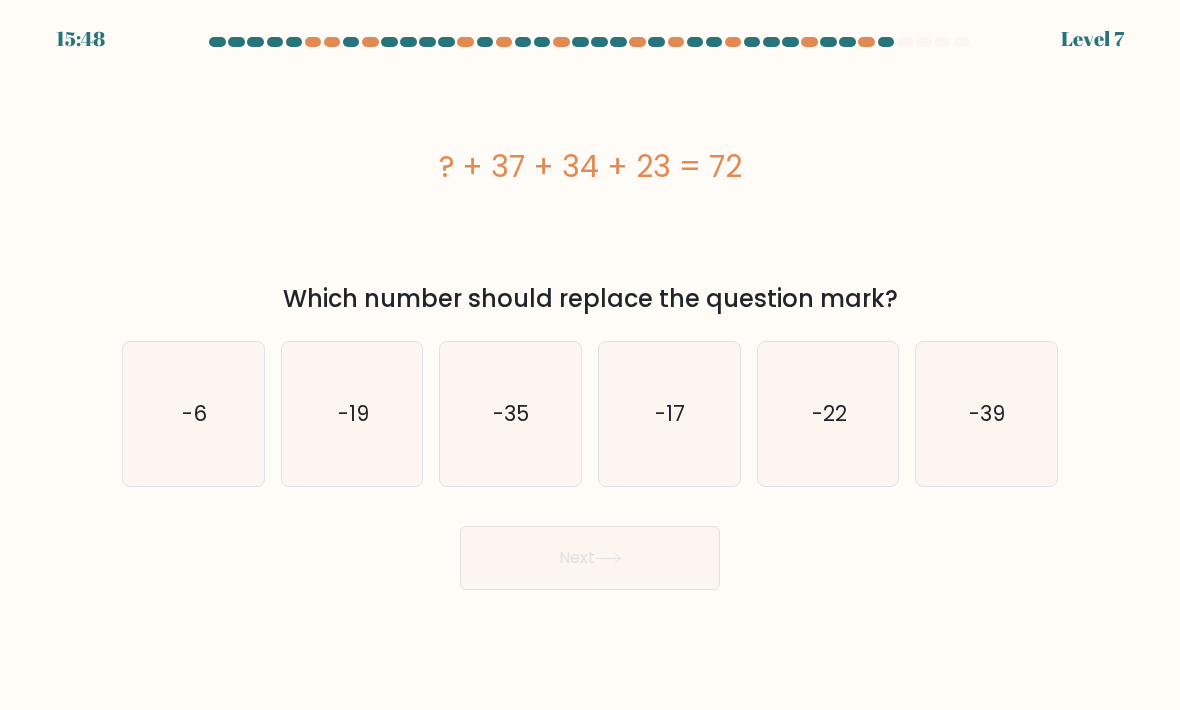 click on "-22" at bounding box center [829, 413] 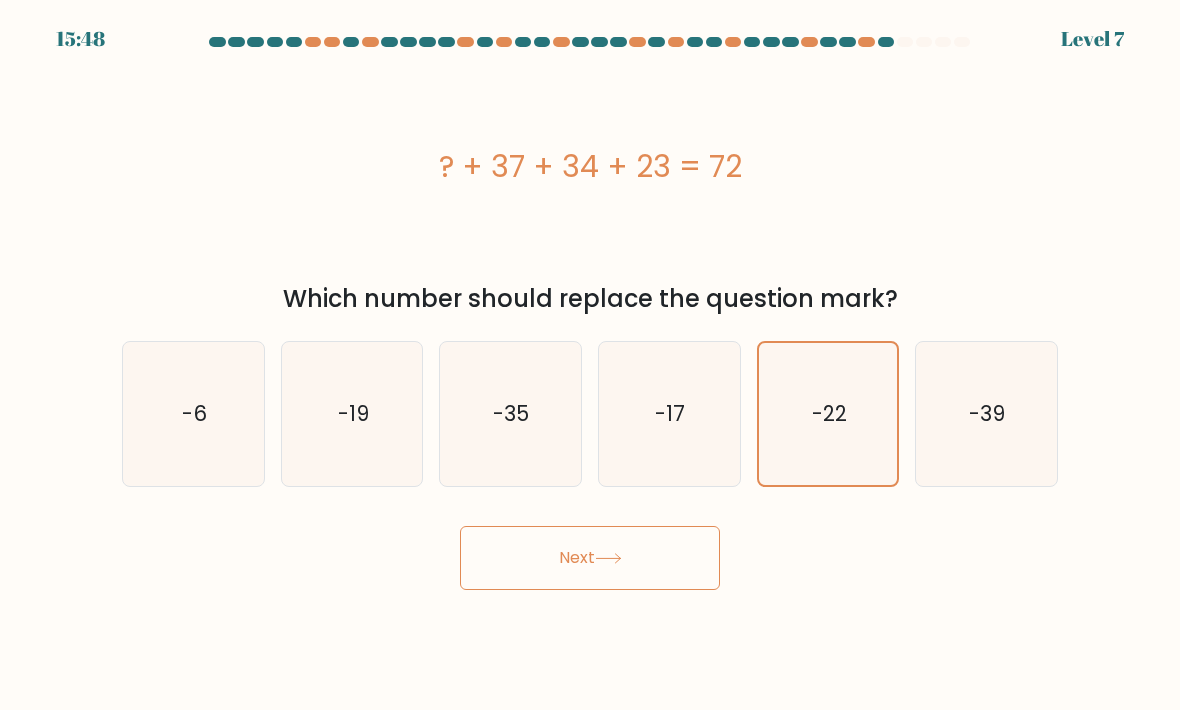 click on "Next" at bounding box center (590, 558) 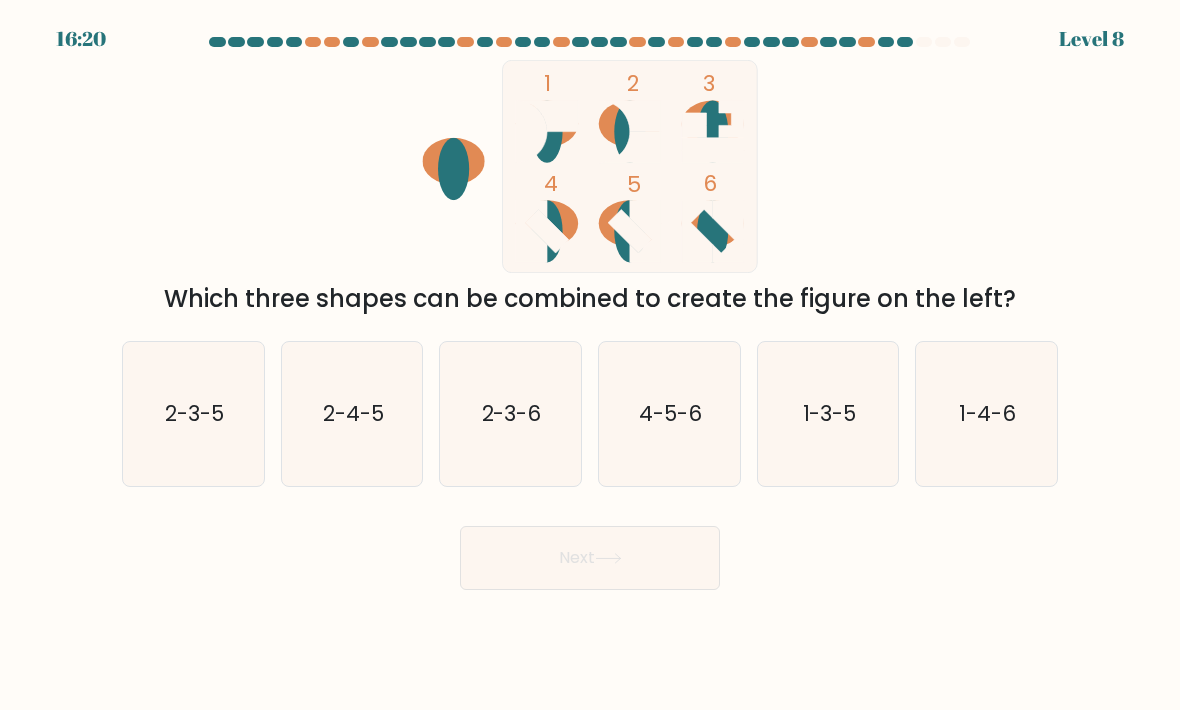 click on "4-5-6" at bounding box center [669, 414] 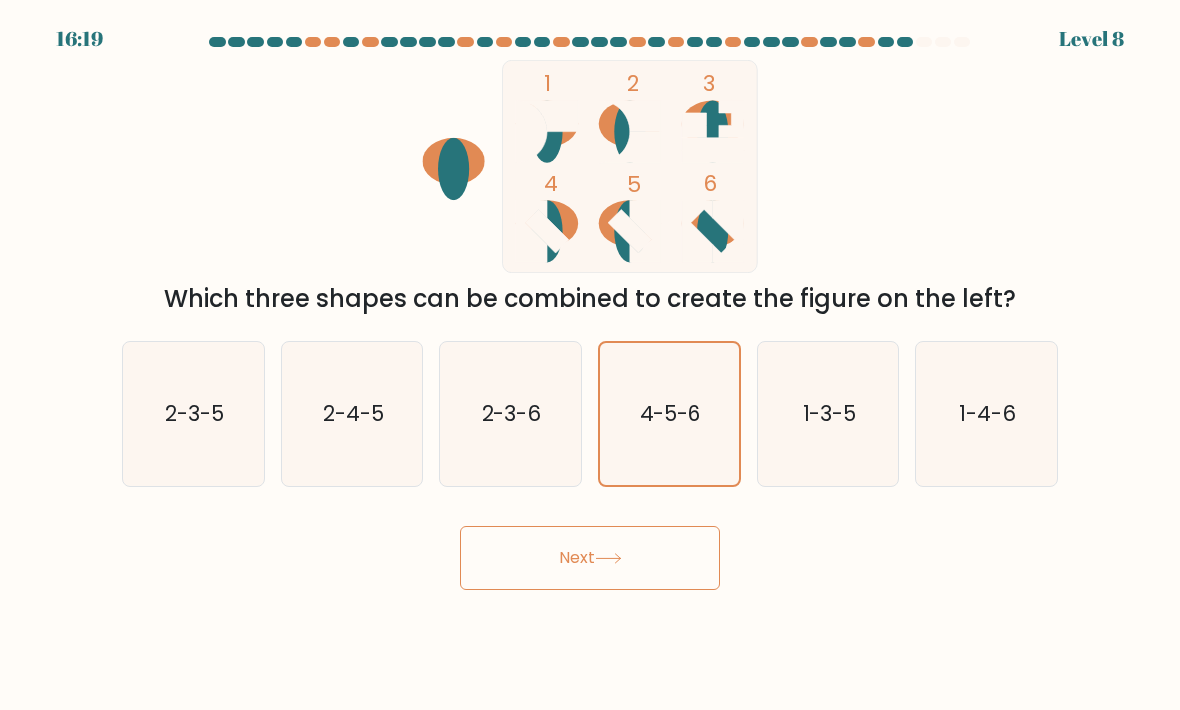 click on "Next" at bounding box center [590, 558] 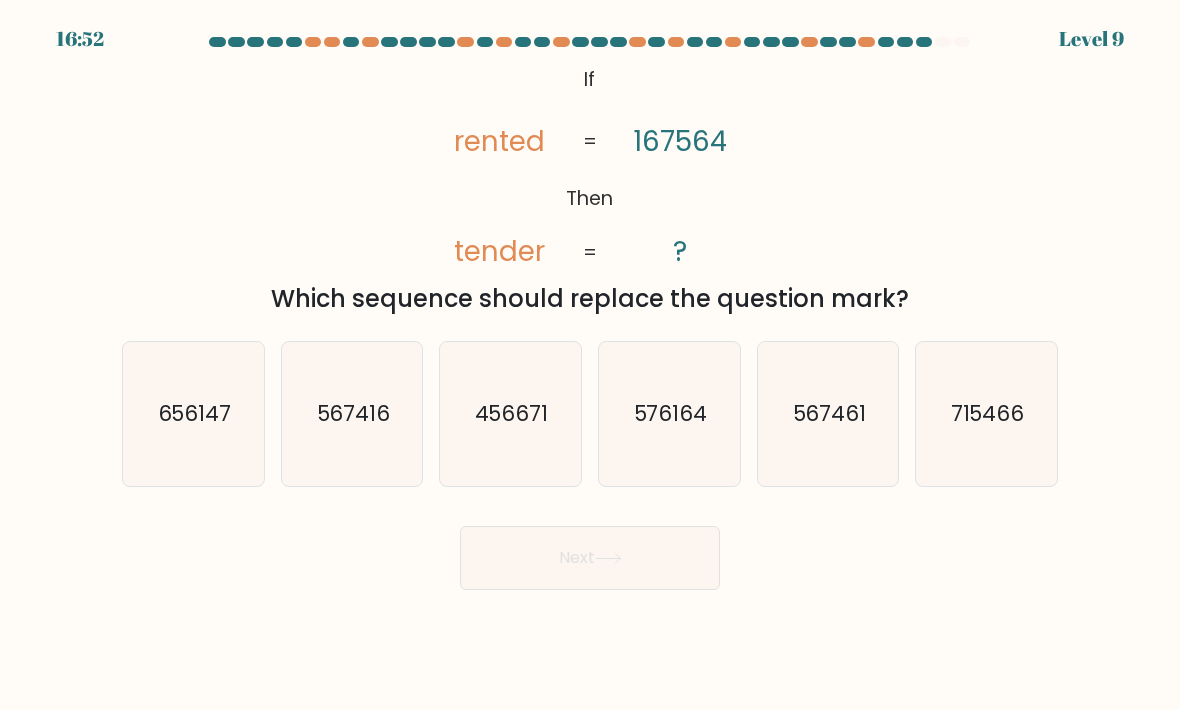 click on "567461" at bounding box center (829, 413) 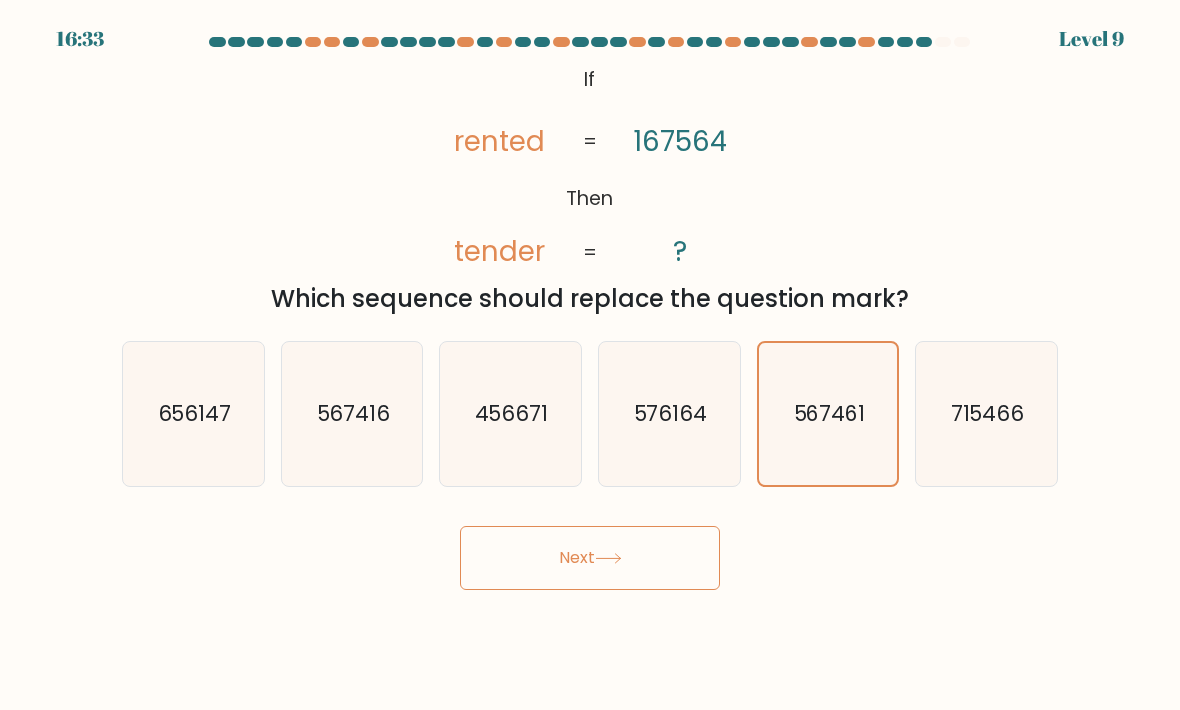 click on "Next" at bounding box center (590, 558) 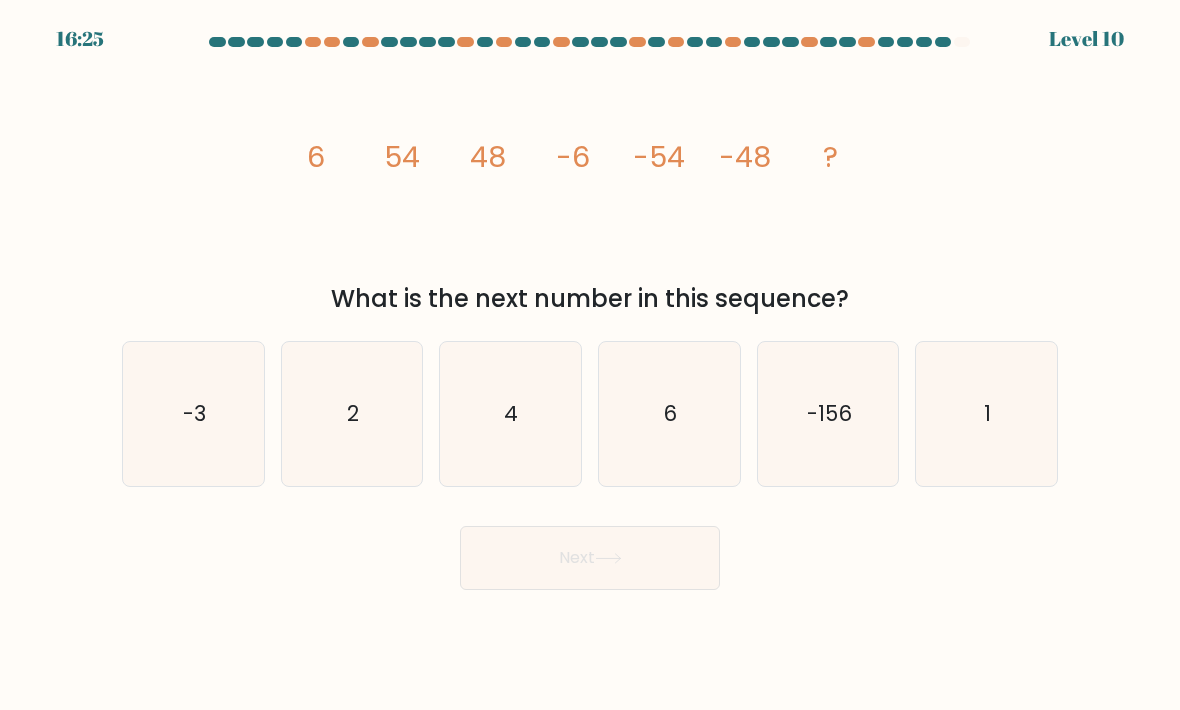 click on "6" at bounding box center [669, 414] 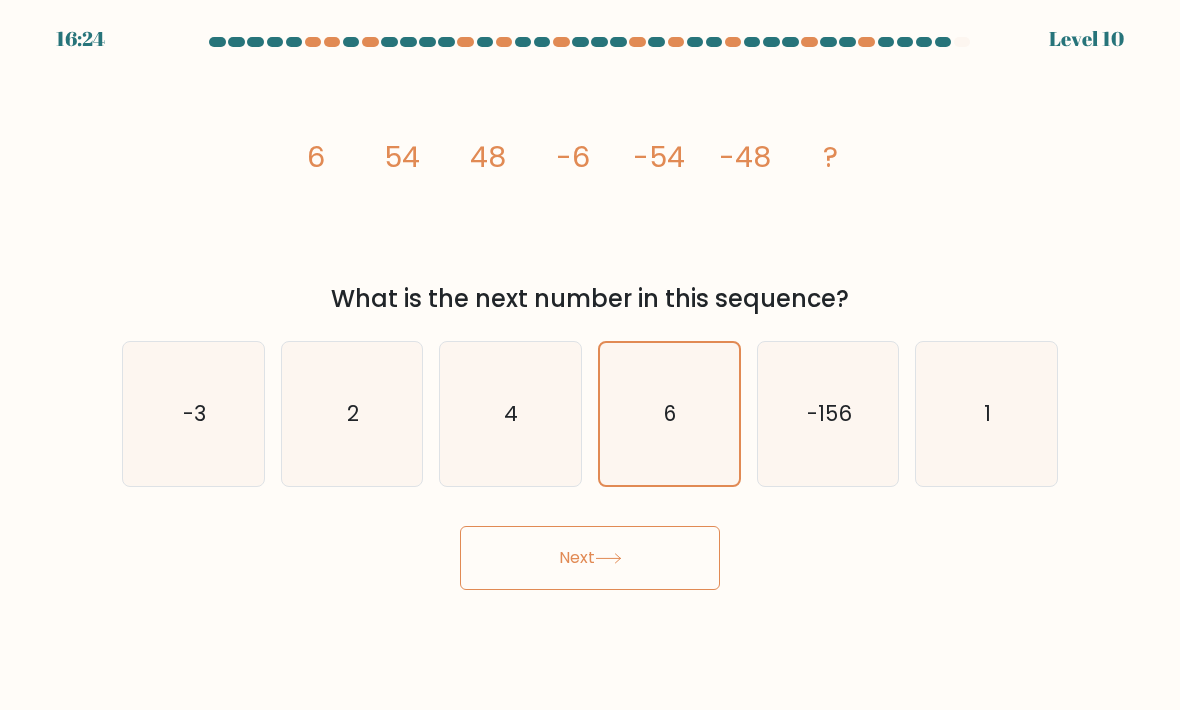 click on "Next" at bounding box center [590, 558] 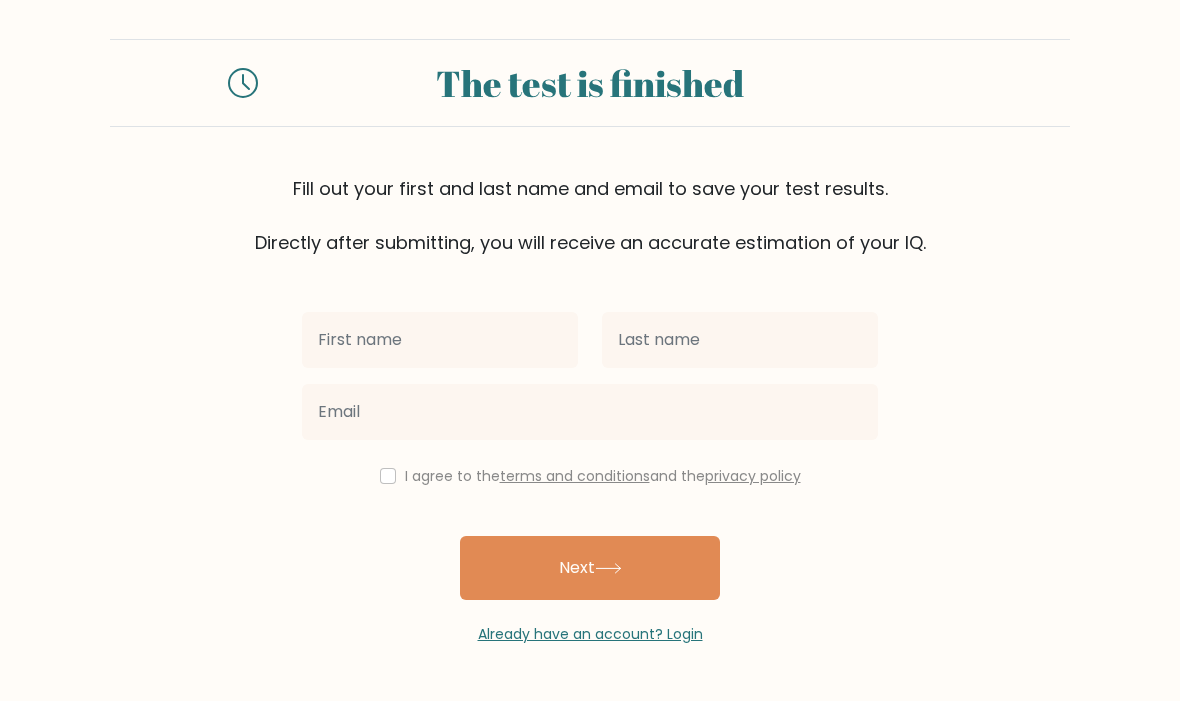 scroll, scrollTop: 4, scrollLeft: 0, axis: vertical 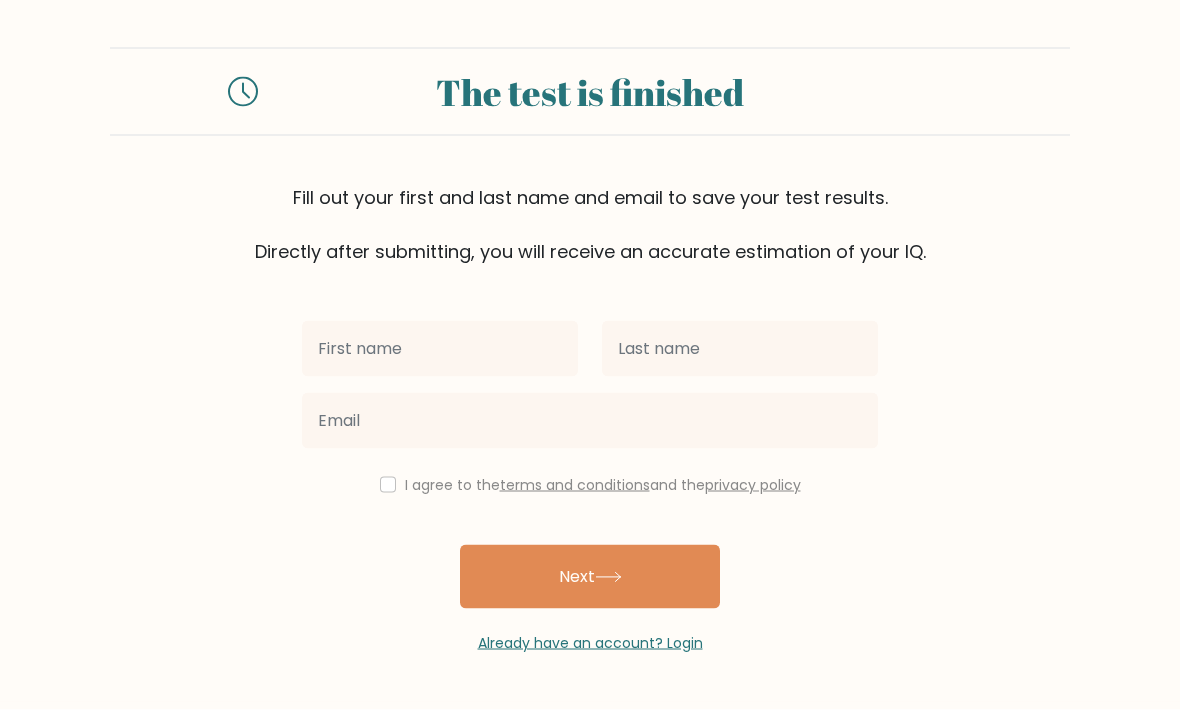 click at bounding box center [440, 349] 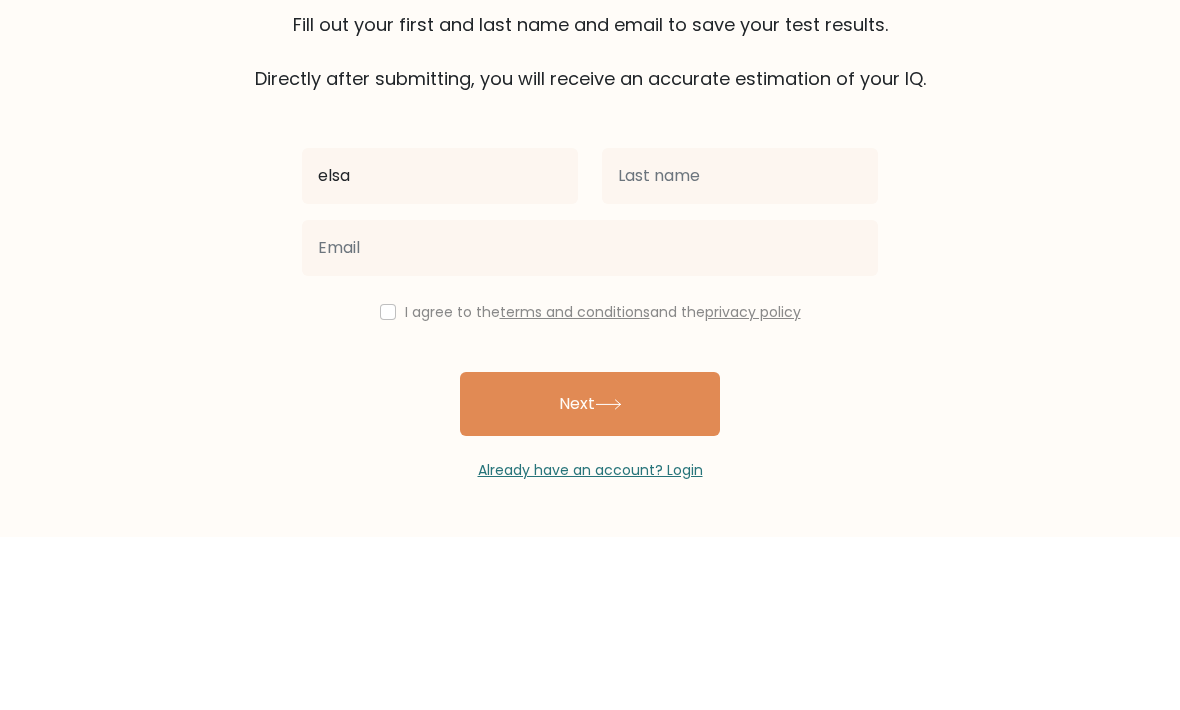 type on "elsa" 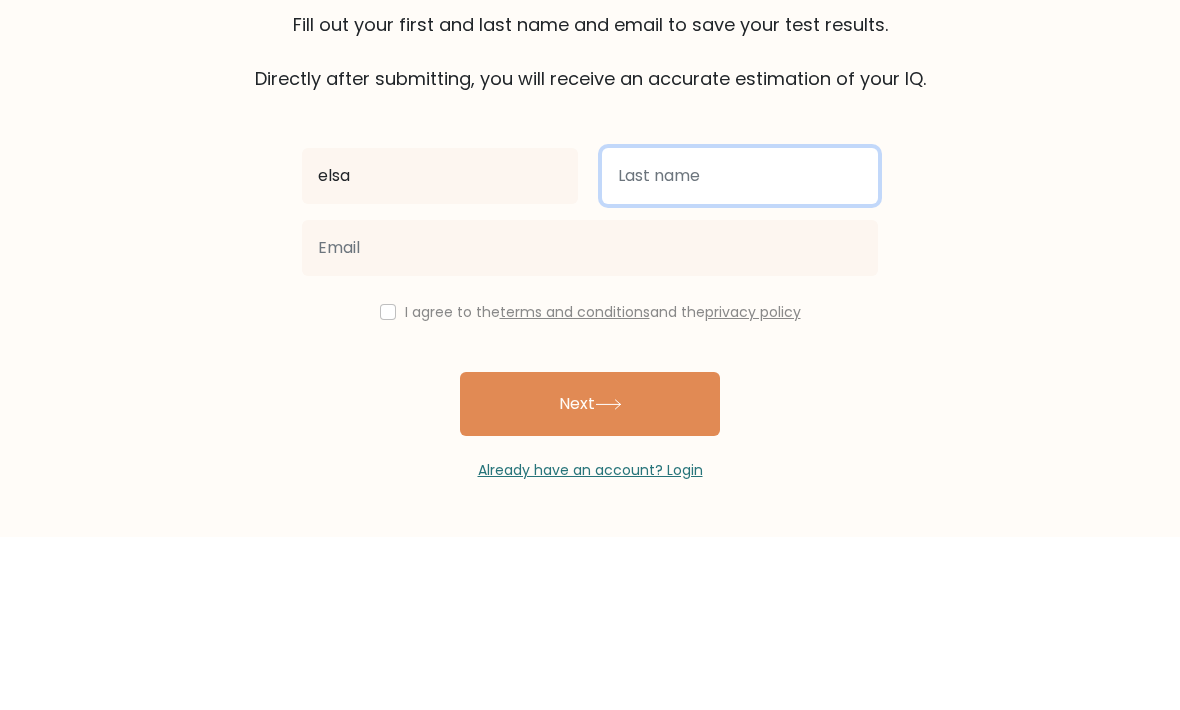 click at bounding box center (740, 349) 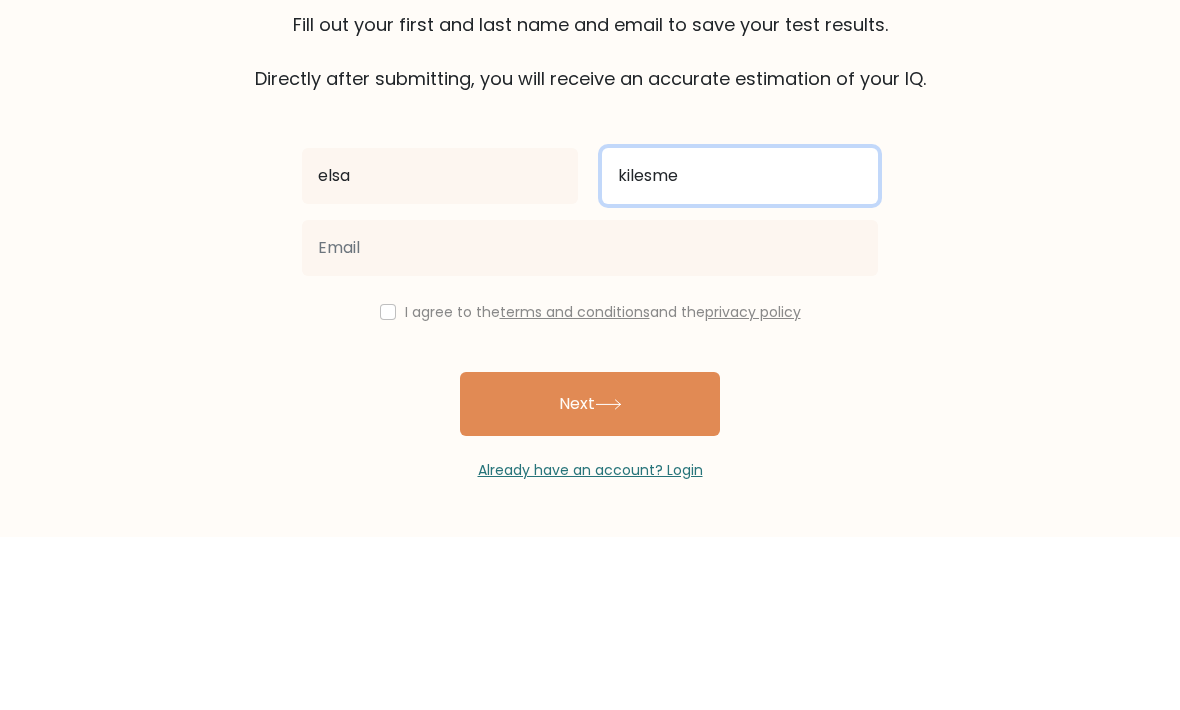 type on "kilesme" 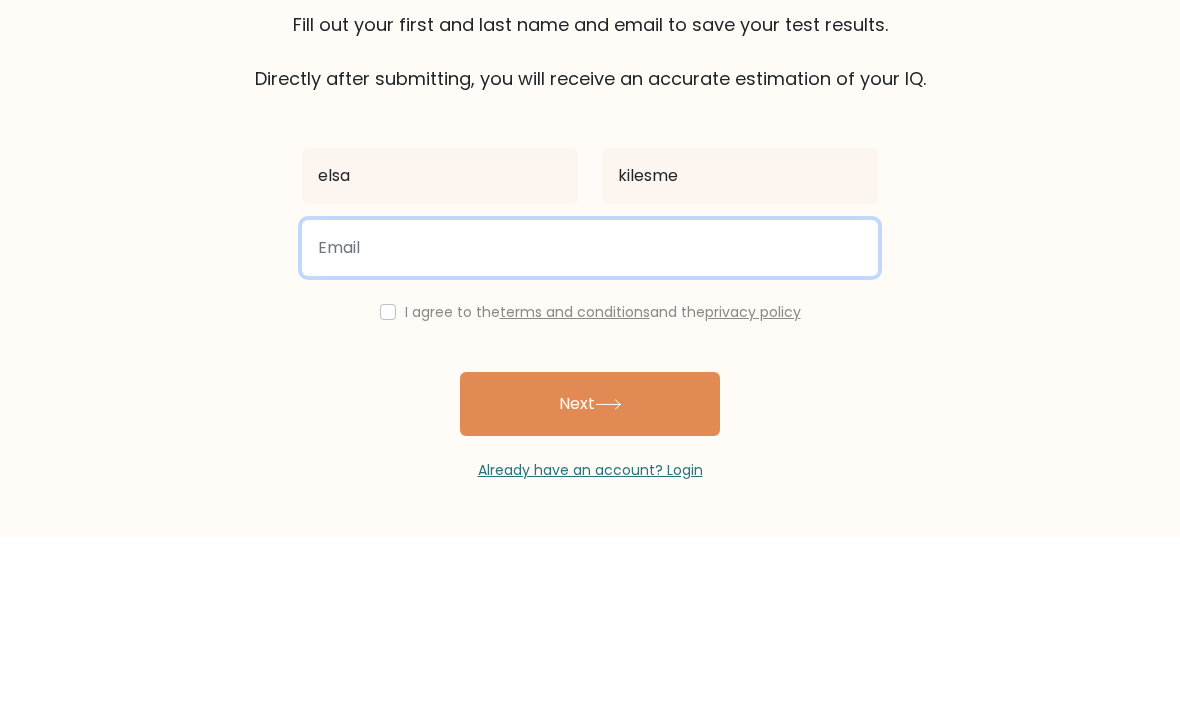 click at bounding box center [590, 421] 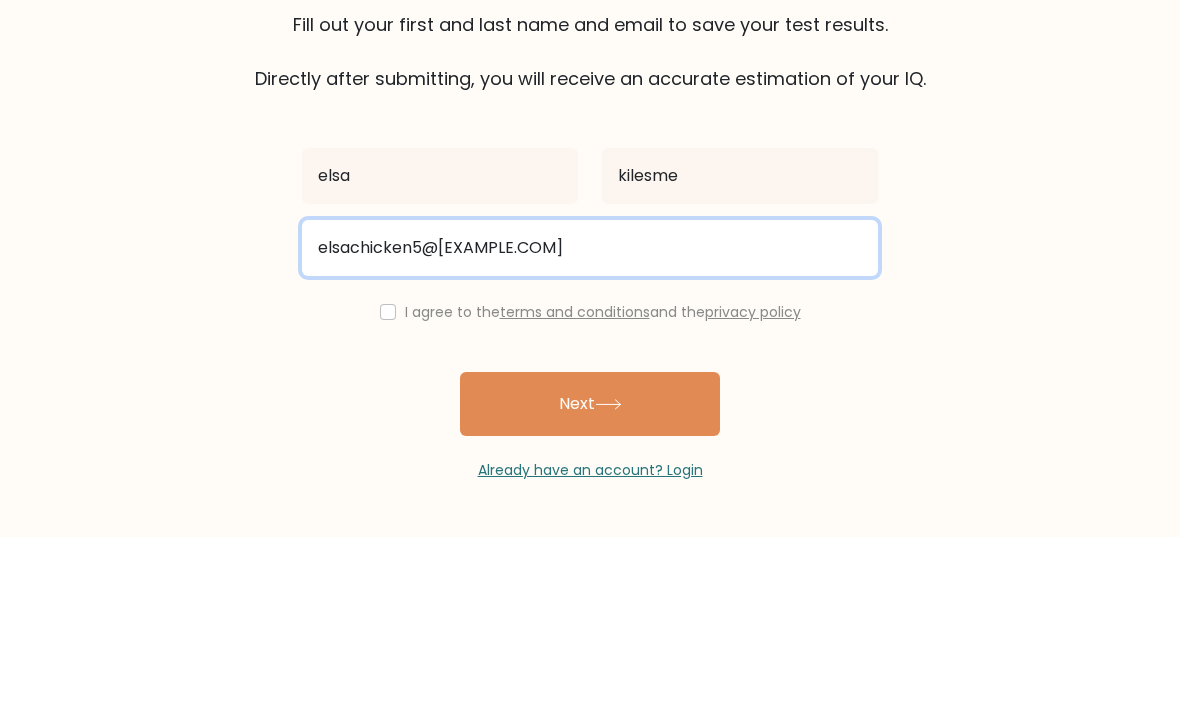 type on "elsachicken5@gmail.com" 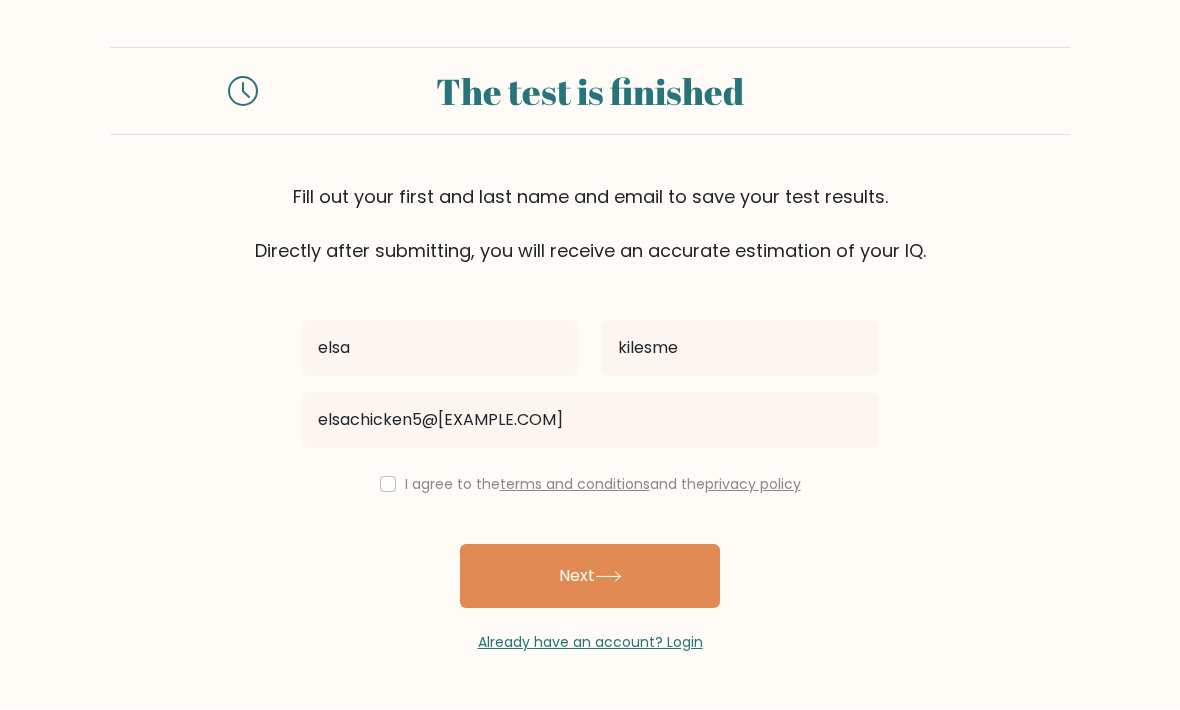 click at bounding box center [388, 485] 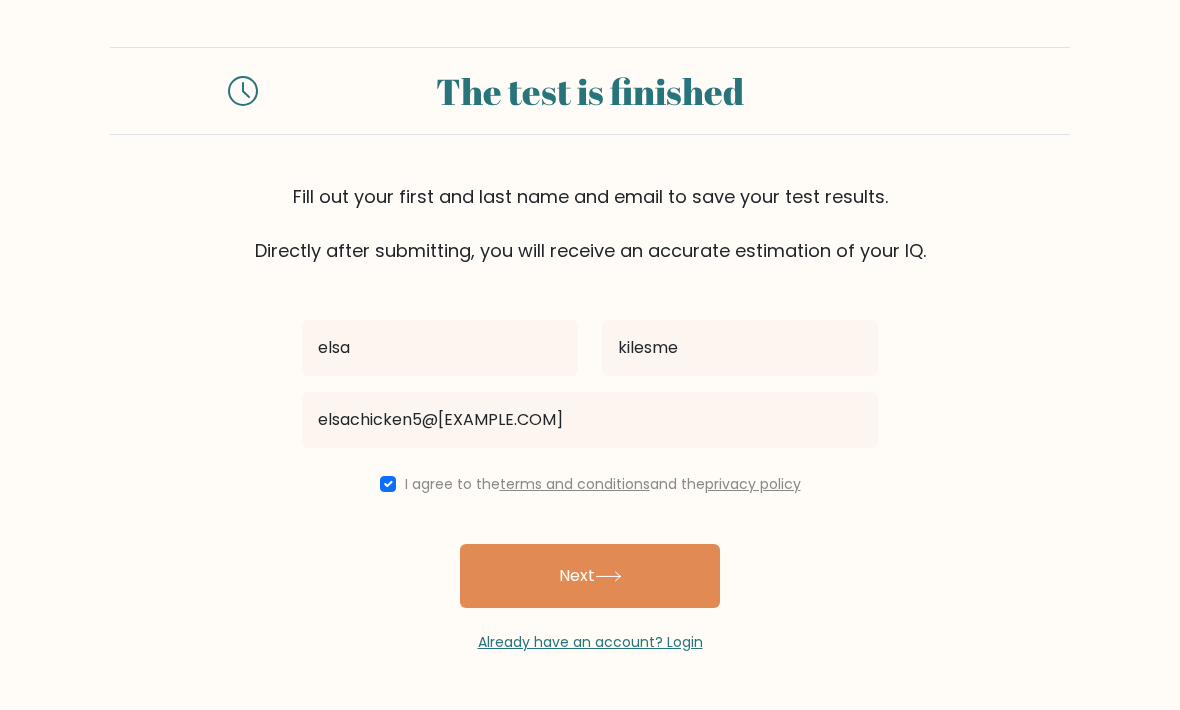 scroll, scrollTop: 0, scrollLeft: 0, axis: both 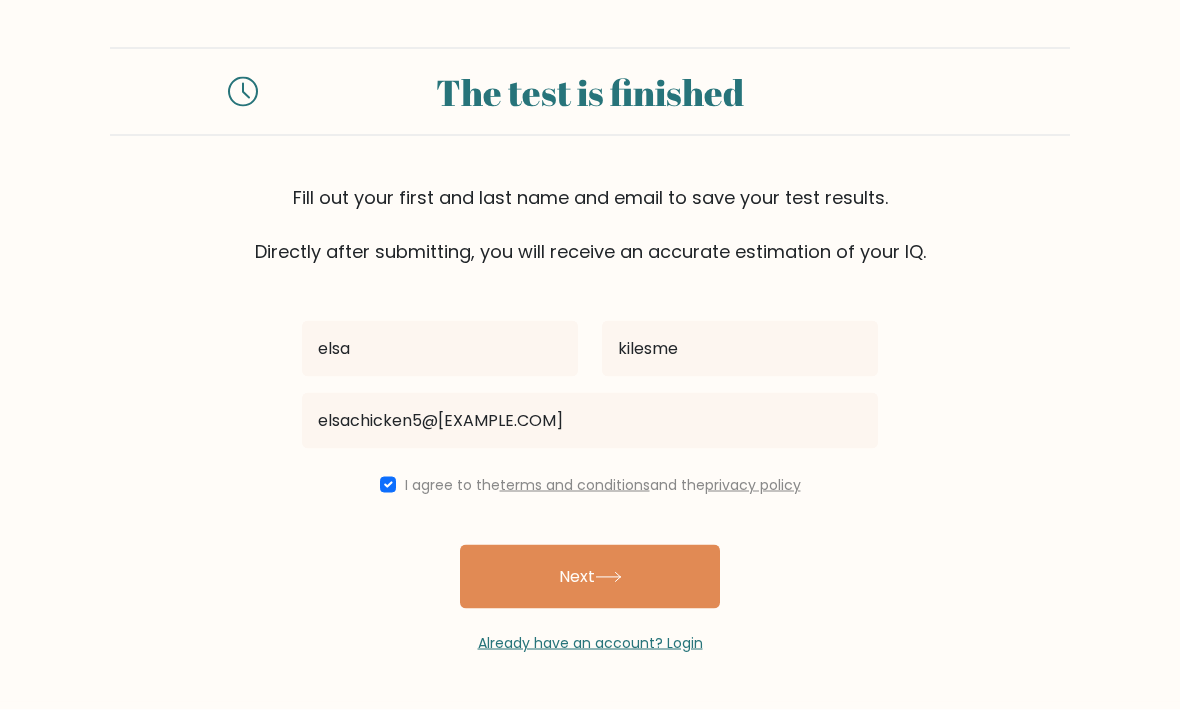 click on "Next" at bounding box center [590, 577] 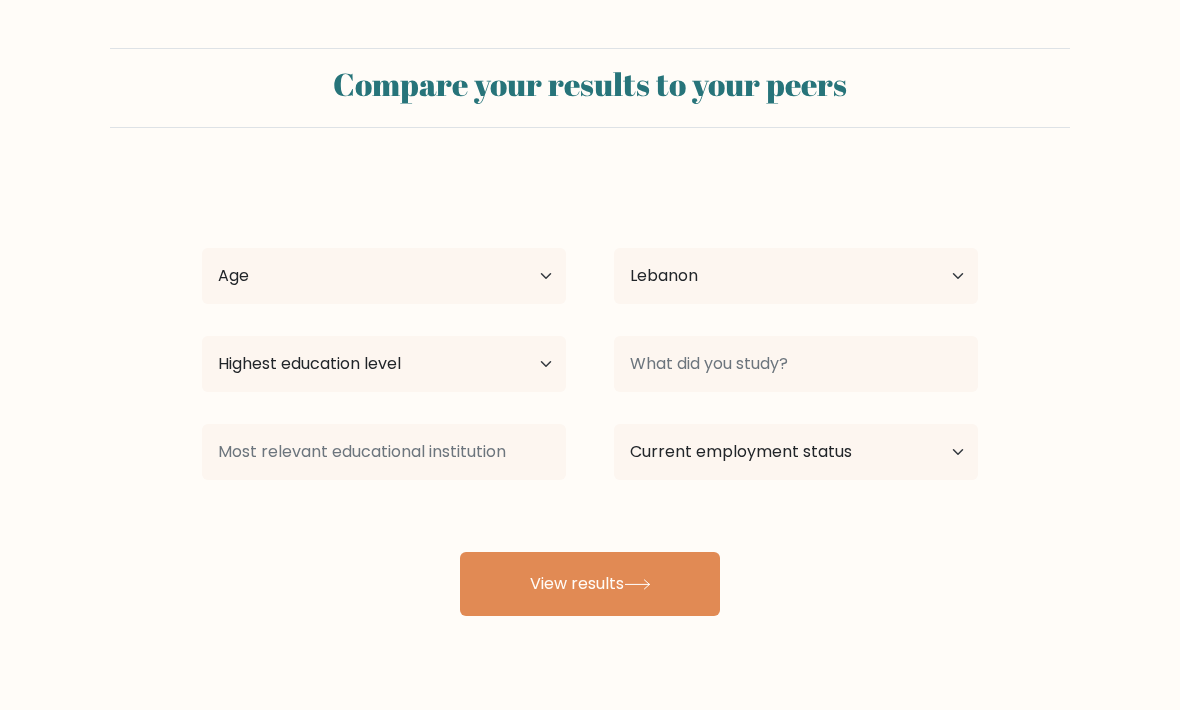 scroll, scrollTop: 0, scrollLeft: 0, axis: both 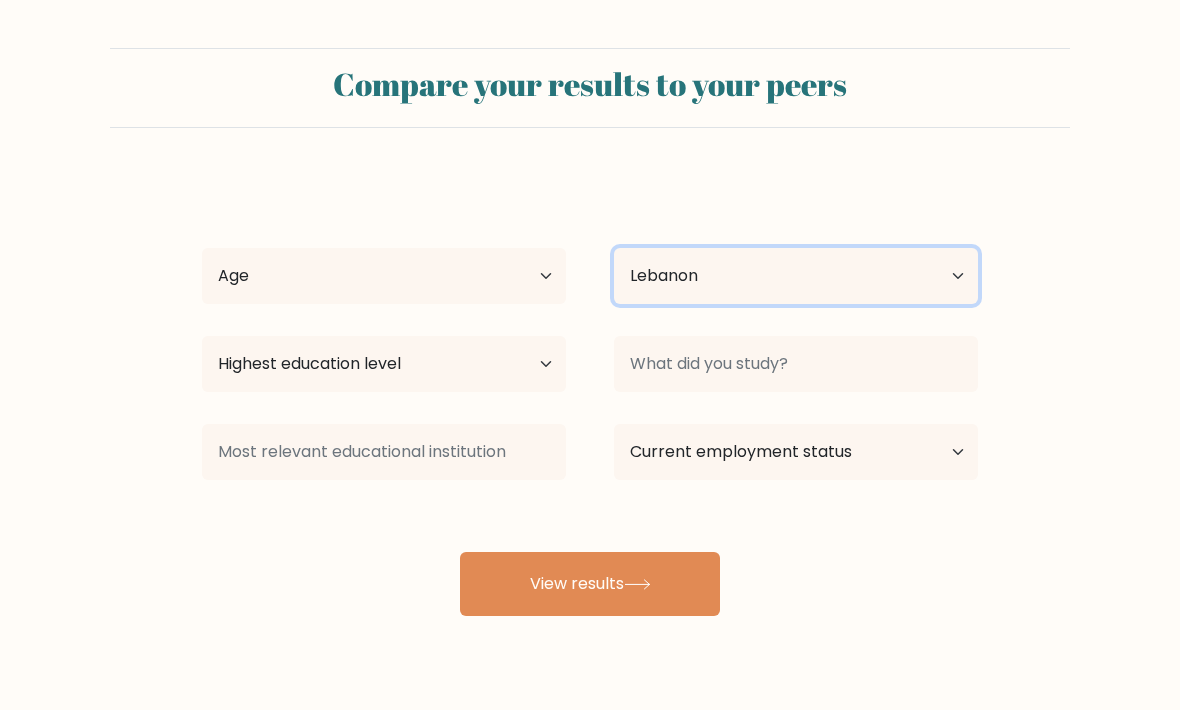 click on "Country
Afghanistan
Albania
Algeria
American Samoa
Andorra
Angola
Anguilla
Antarctica
Antigua and Barbuda
Argentina
Armenia
Aruba
Australia
Austria
Azerbaijan
Bahamas
Bahrain
Bangladesh
Barbados
Belarus
Belgium
Belize
Benin
Bermuda
Bhutan
Bolivia
Bonaire, Sint Eustatius and Saba
Bosnia and Herzegovina
Botswana
Bouvet Island
Brazil
British Indian Ocean Territory
Brunei
Bulgaria
Burkina Faso
Burundi
Cabo Verde
Cambodia
Cameroon
Canada
Cayman Islands
Central African Republic
Chad
Chile
China
Christmas Island
Cocos (Keeling) Islands
Colombia
Comoros
Congo
Congo (the Democratic Republic of the)
Cook Islands
Costa Rica
Côte d'Ivoire
Croatia
Cuba" at bounding box center (796, 276) 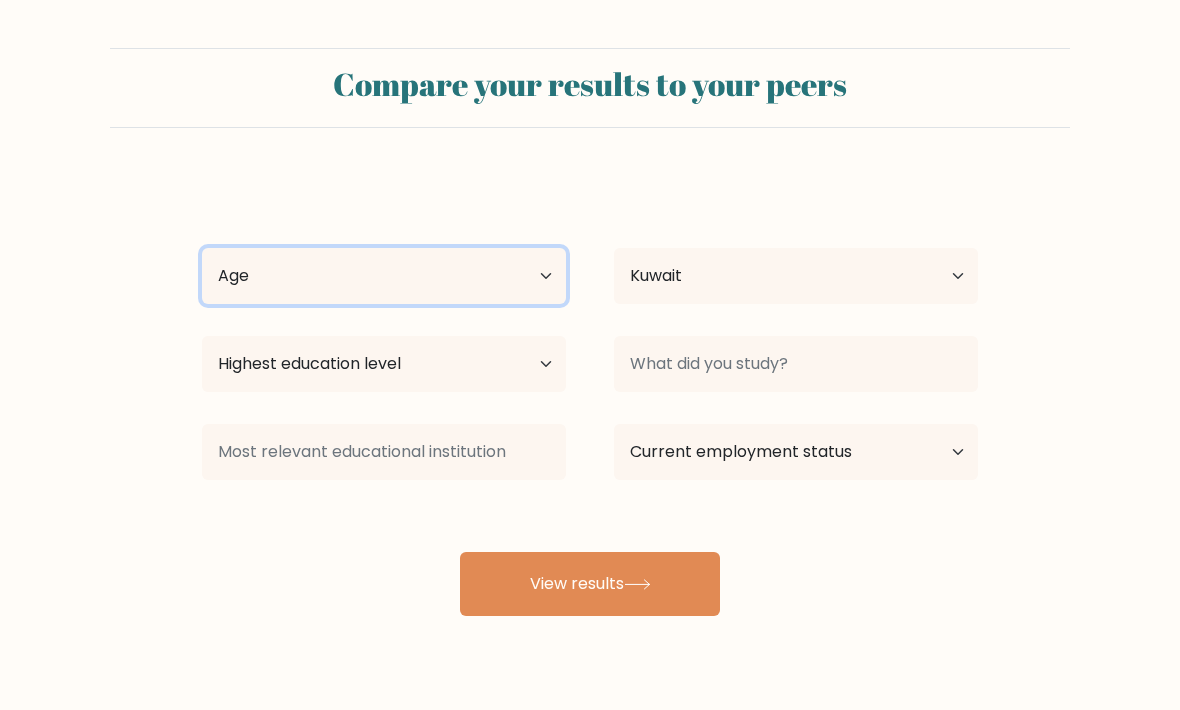 click on "Age
Under 18 years old
[AGE]
25-34 years old
35-44 years old
45-54 years old
55-64 years old
65 years old and above" at bounding box center [384, 276] 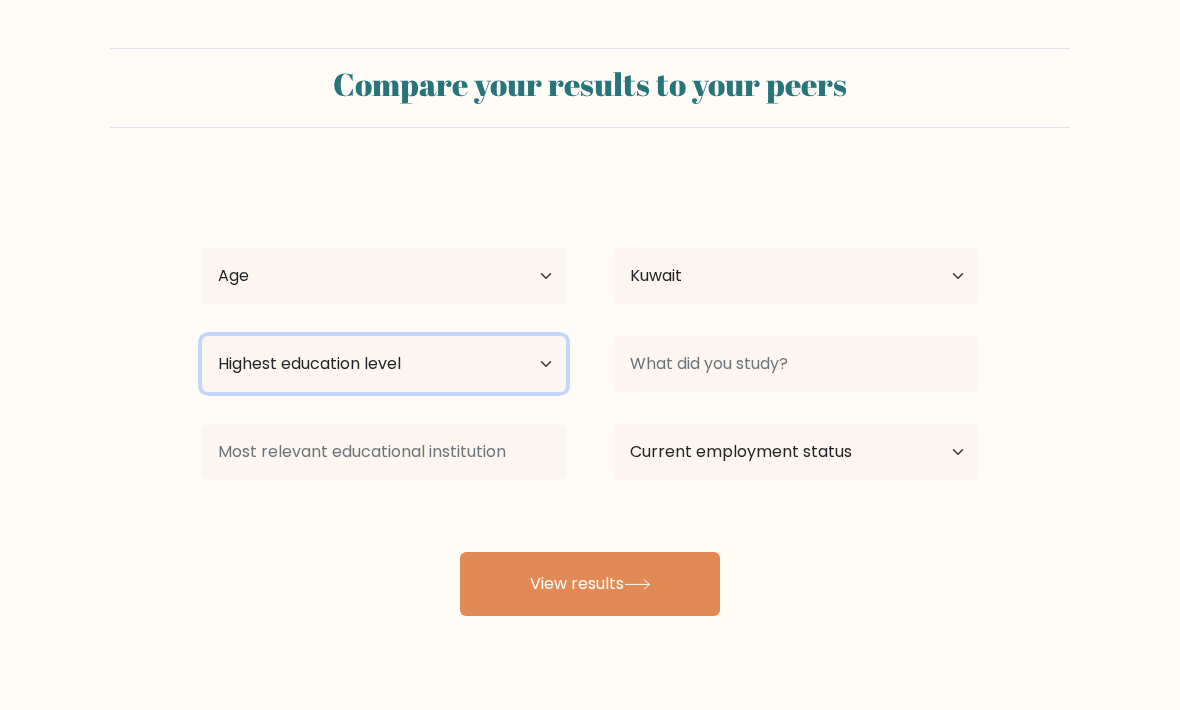 click on "Highest education level
No schooling
Primary
Lower Secondary
Upper Secondary
Occupation Specific
Bachelor's degree
Master's degree
Doctoral degree" at bounding box center [384, 364] 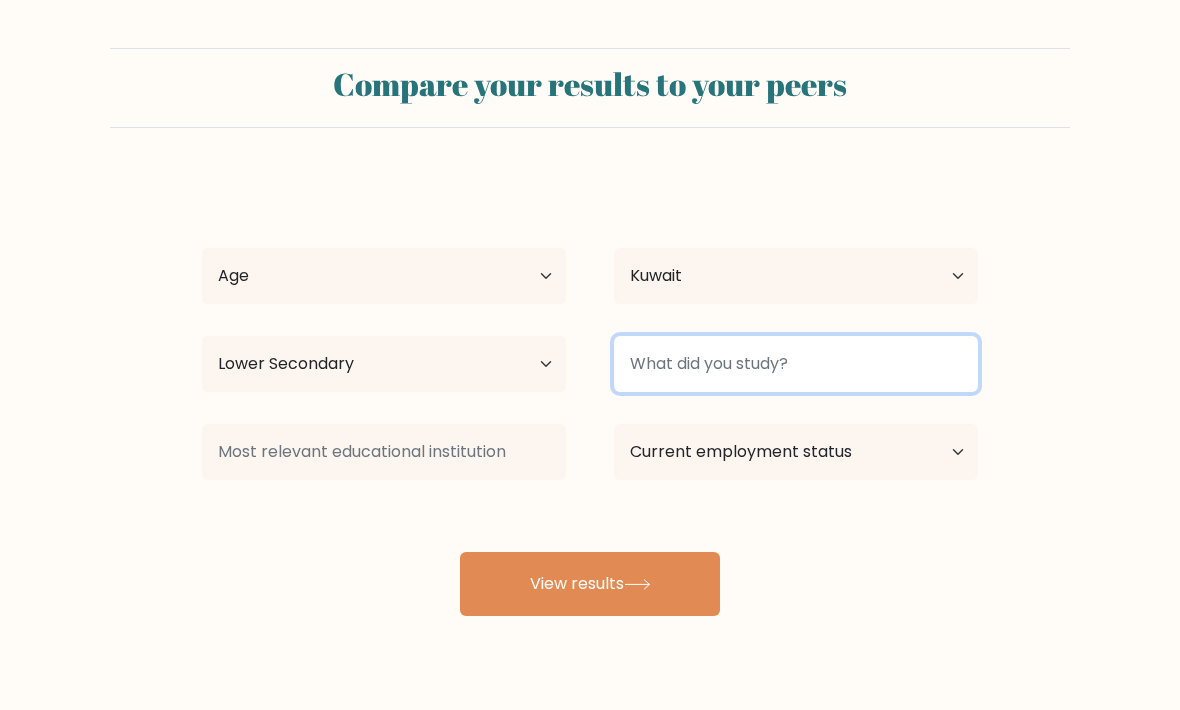 click at bounding box center [796, 364] 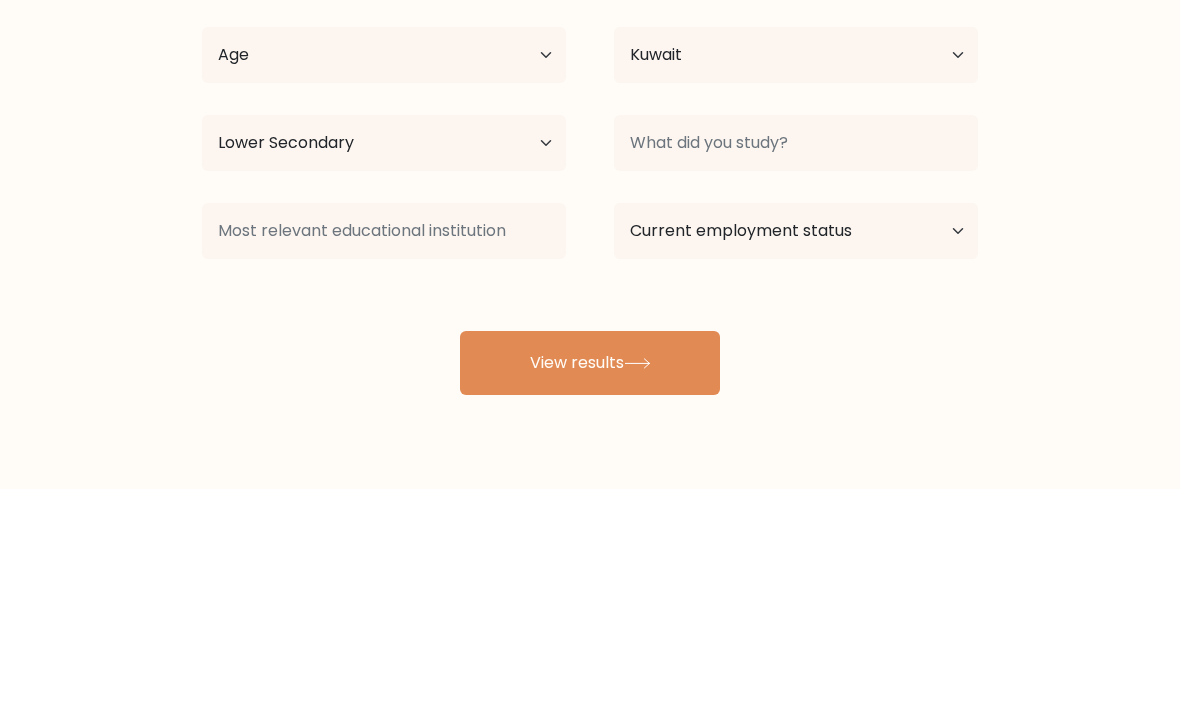 click on "elsa
kilesme
Age
Under 18 years old
[AGE]
25-34 years old
35-44 years old
45-54 years old
55-64 years old
65 years old and above
Country
Afghanistan
Albania
Algeria
American Samoa
Andorra
Angola
Anguilla
Antarctica
Antigua and Barbuda
Argentina
Armenia
Aruba
Australia" at bounding box center [590, 332] 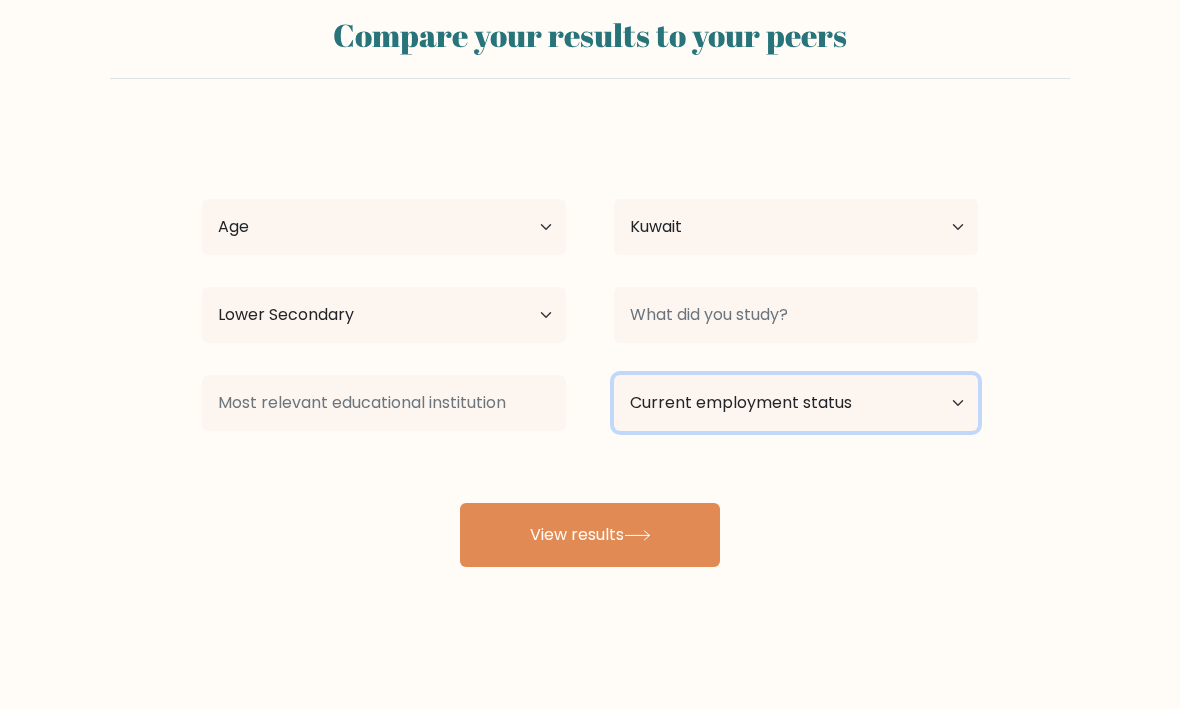 click on "Current employment status
Employed
Student
Retired
Other / prefer not to answer" at bounding box center (796, 404) 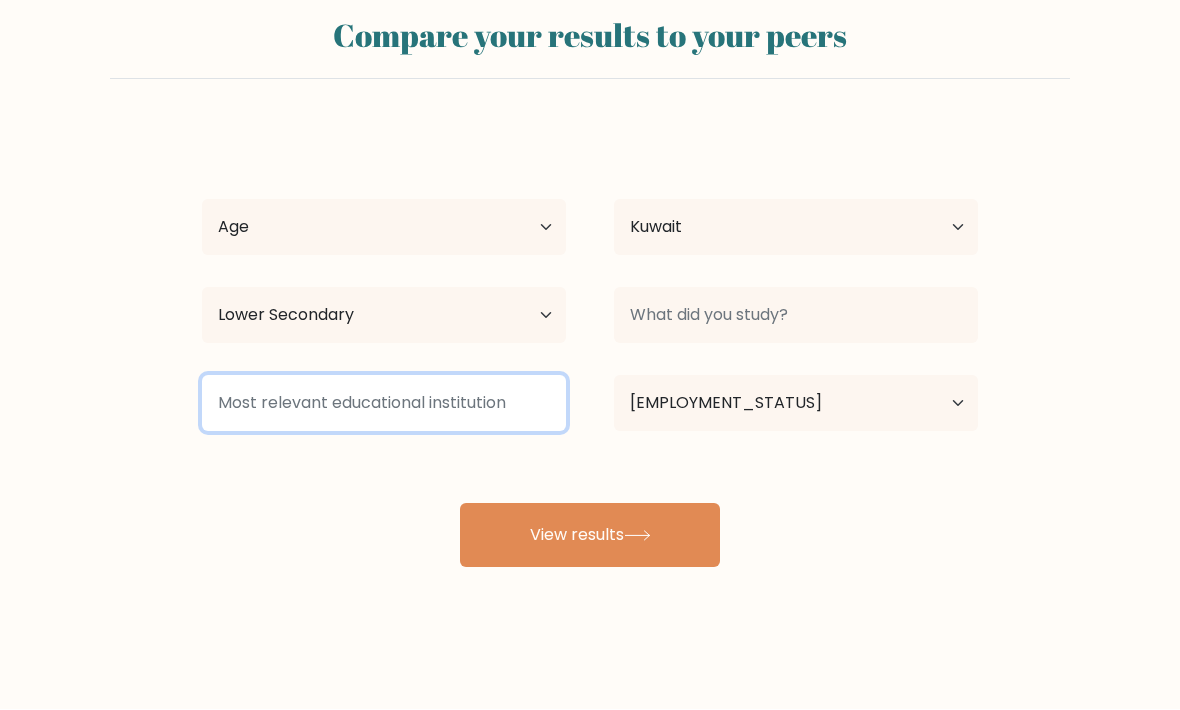 click at bounding box center [384, 404] 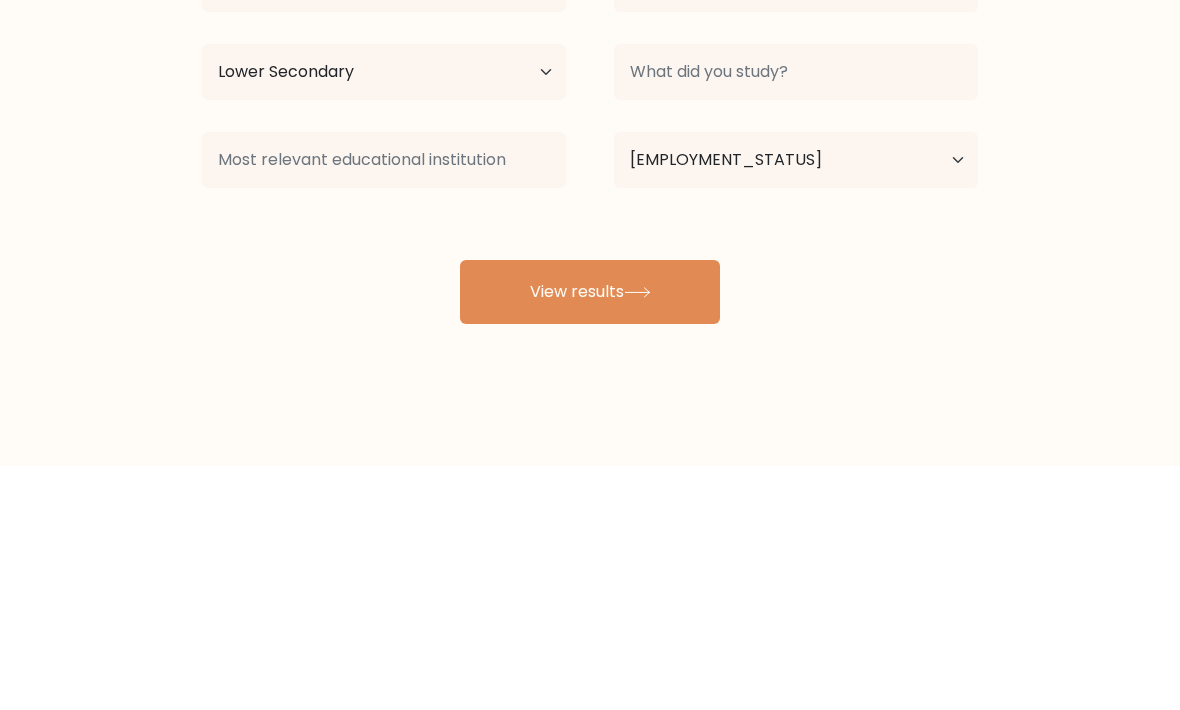 click on "View results" at bounding box center (590, 536) 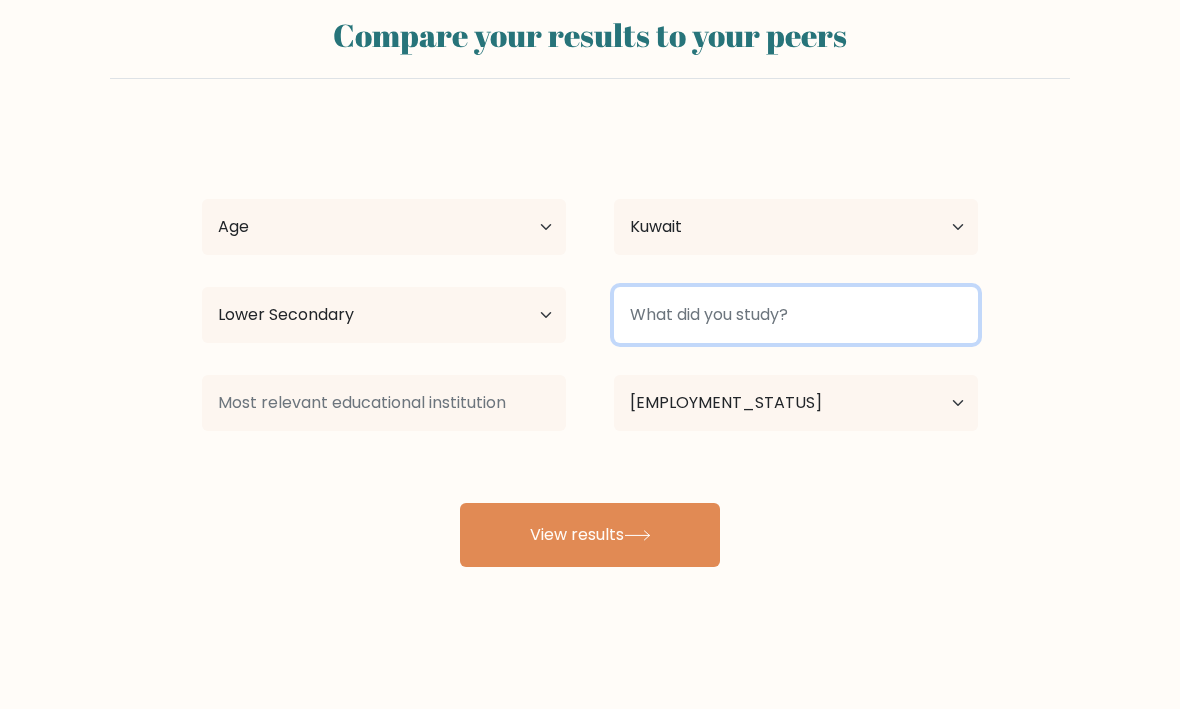 click at bounding box center (796, 316) 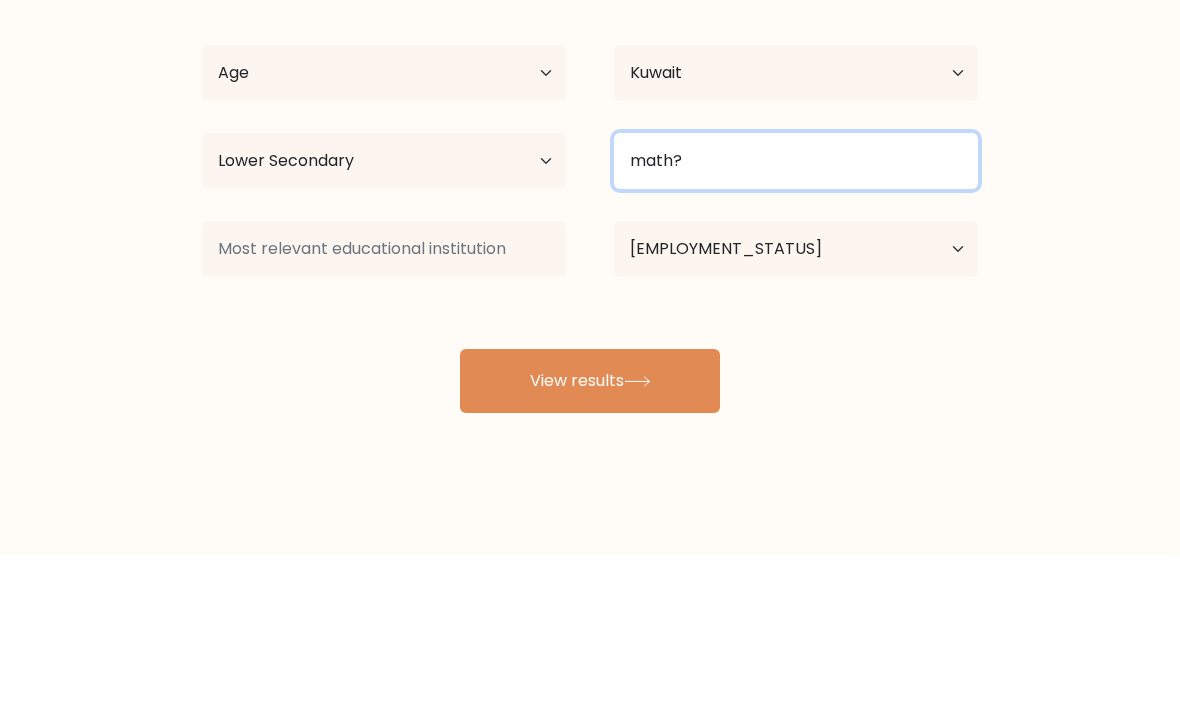 type on "math?" 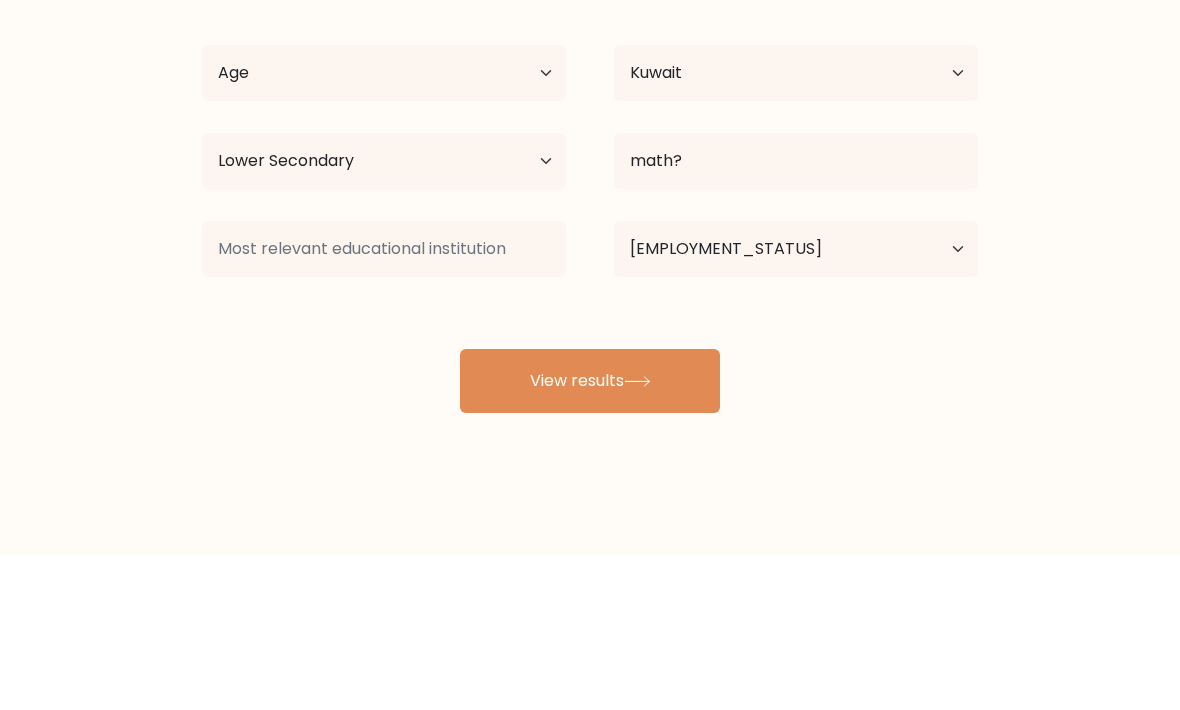 click on "Compare your results to your peers
elsa
kilesme
Age
Under 18 years old
18-24 years old
25-34 years old
35-44 years old
45-54 years old
55-64 years old
65 years old and above
Country
Afghanistan
Albania
Algeria
American Samoa
Andorra
Angola
Anguilla
Antarctica
Antigua and Barbuda
Argentina
Armenia
Aruba
Australia" at bounding box center (590, 284) 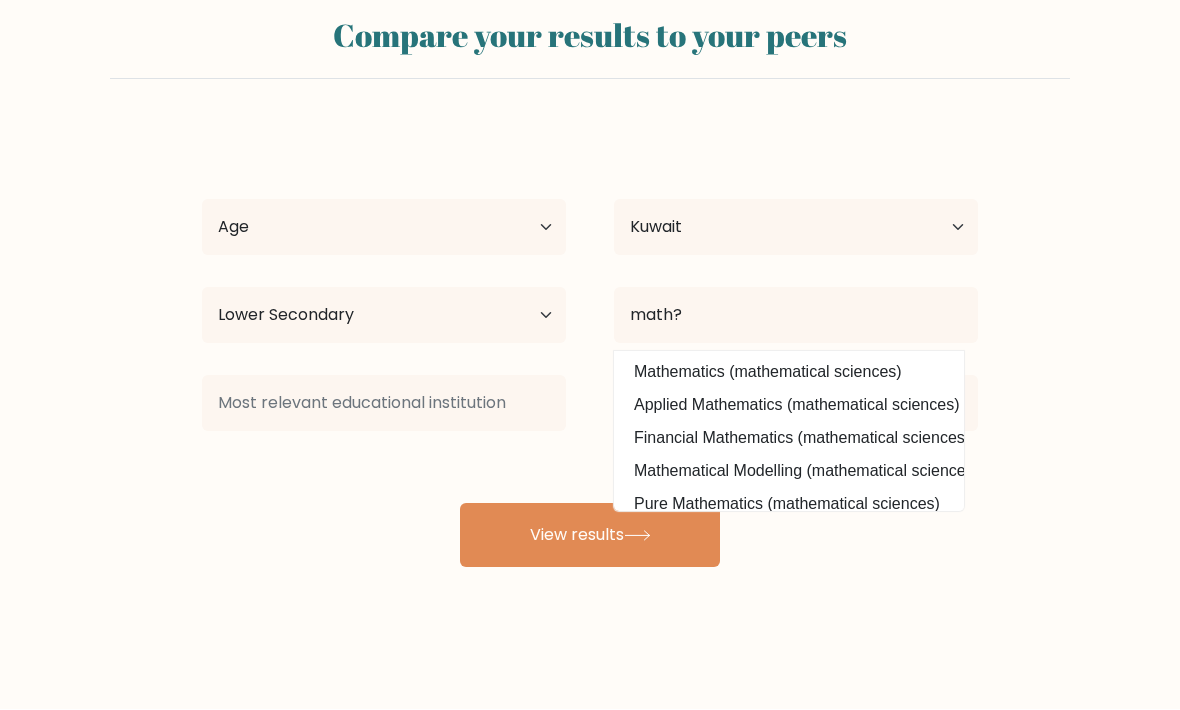 click on "View results" at bounding box center (590, 536) 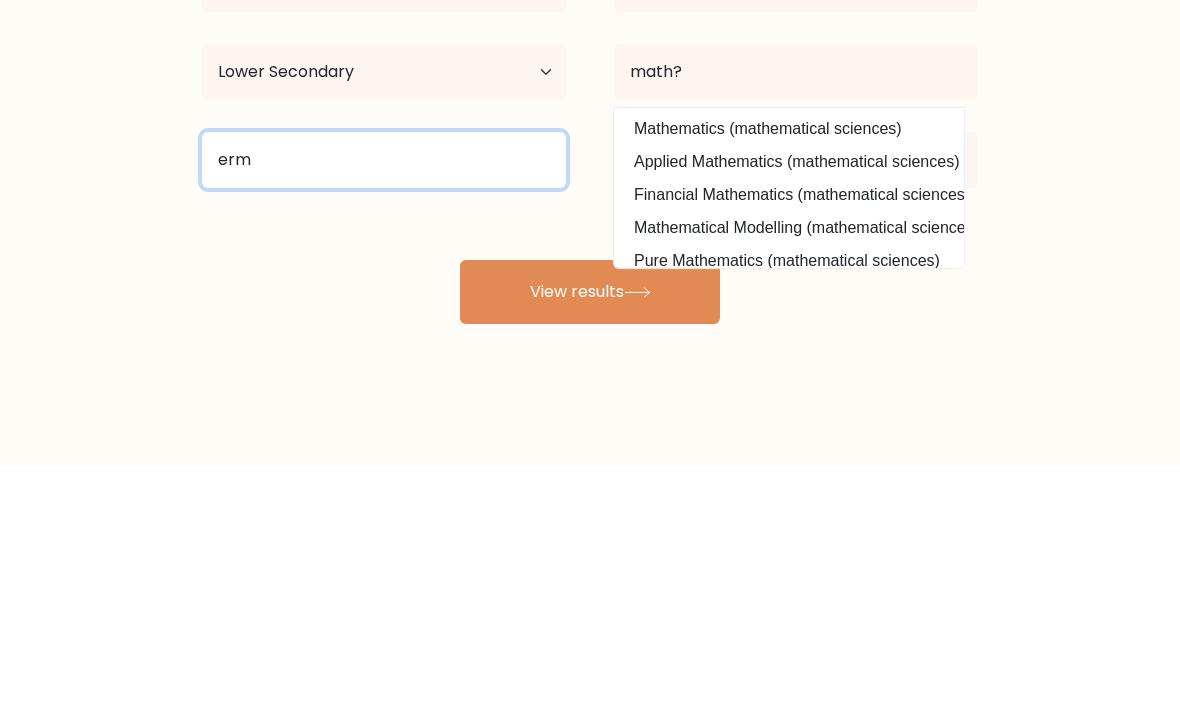 type on "erm" 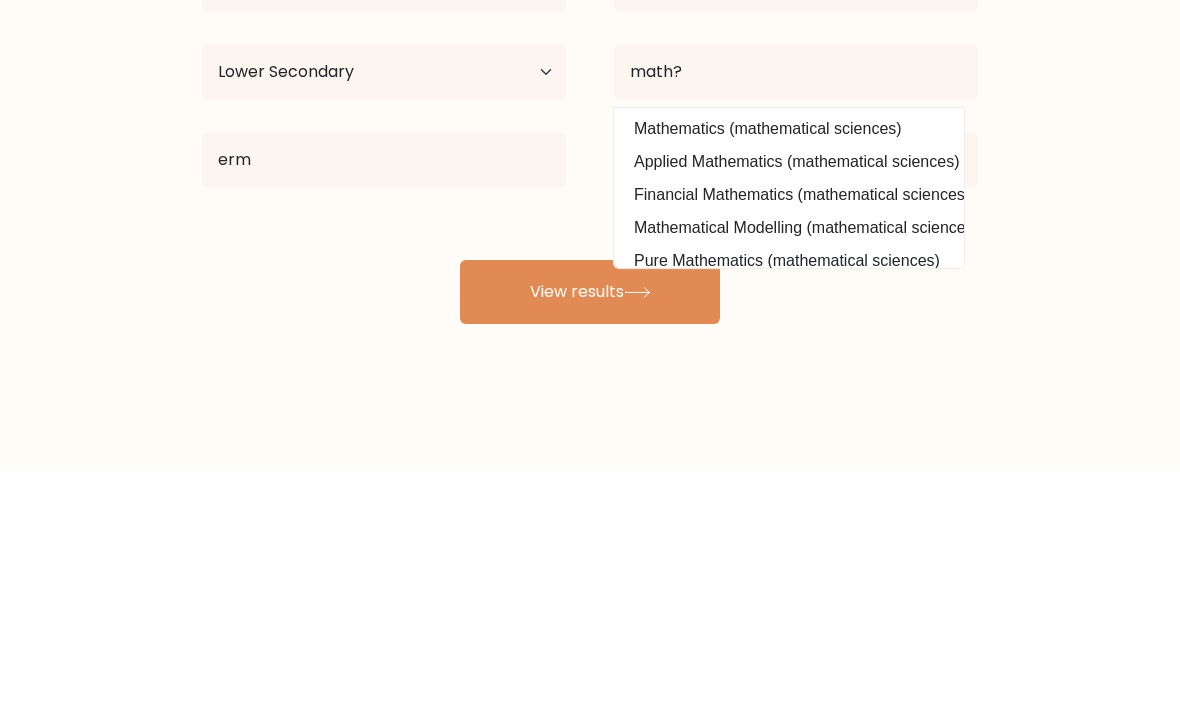 click on "View results" at bounding box center (590, 536) 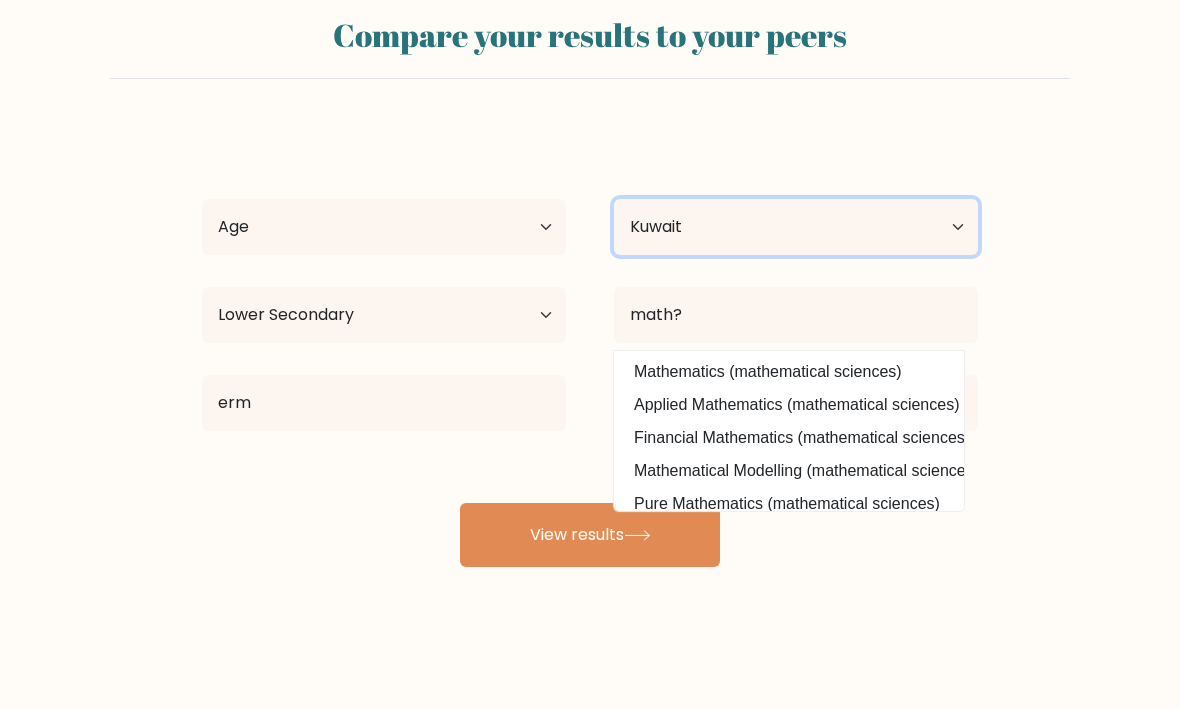 click on "Country
Afghanistan
Albania
Algeria
American Samoa
Andorra
Angola
Anguilla
Antarctica
Antigua and Barbuda
Argentina
Armenia
Aruba
Australia
Austria
Azerbaijan
Bahamas
Bahrain
Bangladesh
Barbados
Belarus
Belgium
Belize
Benin
Bermuda
Bhutan
Bolivia
Bonaire, Sint Eustatius and Saba
Bosnia and Herzegovina
Botswana
Bouvet Island
Brazil
British Indian Ocean Territory
Brunei
Bulgaria
Burkina Faso
Burundi
Cabo Verde
Cambodia
Cameroon
Canada
Cayman Islands
Central African Republic
Chad
Chile
China
Christmas Island
Cocos (Keeling) Islands
Colombia
Comoros
Congo
Congo (the Democratic Republic of the)
Cook Islands
Costa Rica
Côte d'Ivoire
Croatia
Cuba" at bounding box center (796, 228) 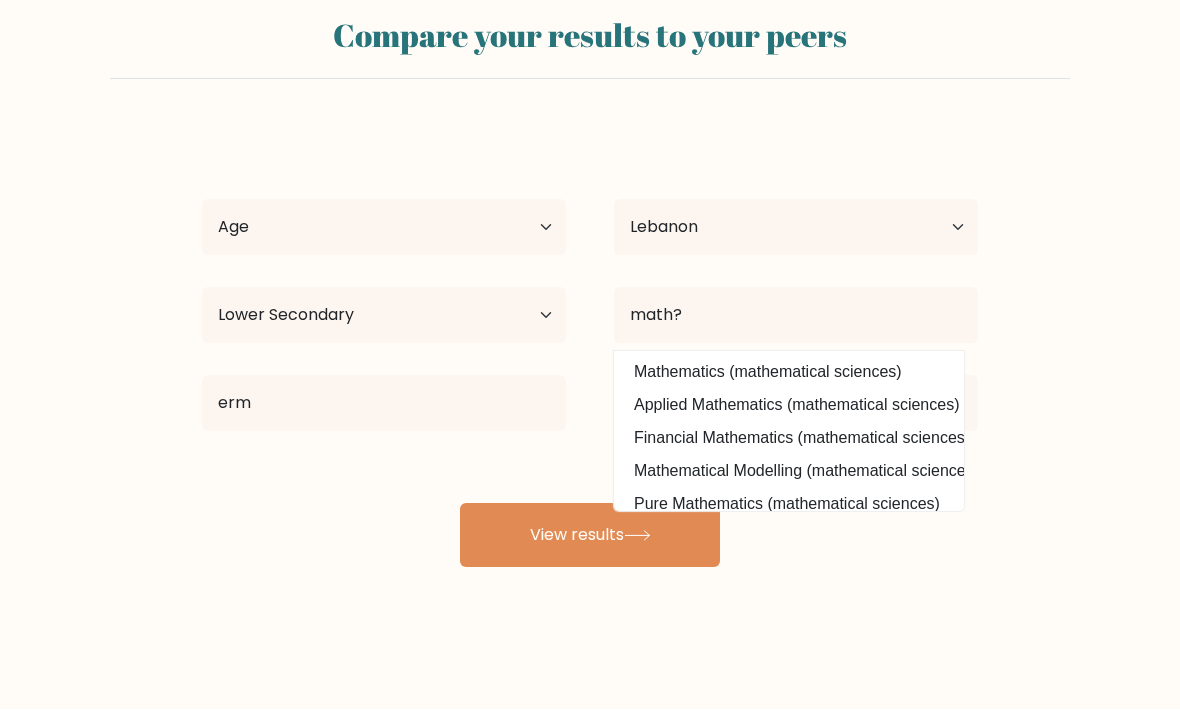 click on "View results" at bounding box center (590, 536) 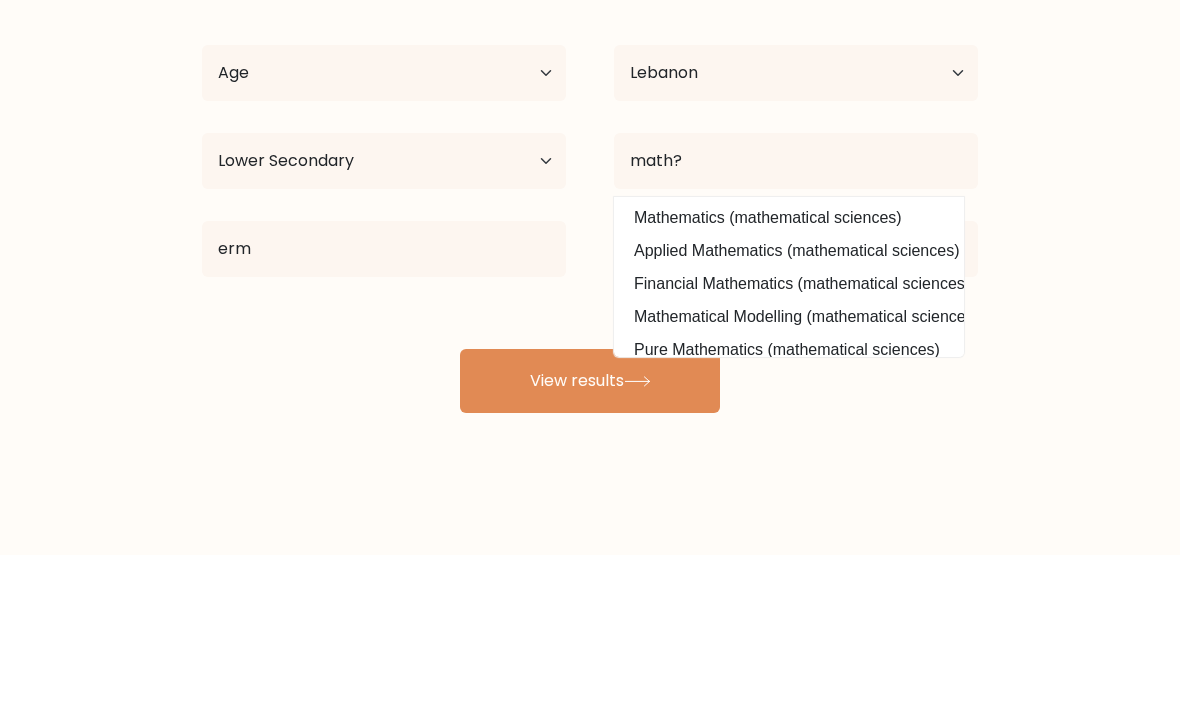 click on "Compare your results to your peers
elsa
kilesme
Age
Under 18 years old
18-24 years old
25-34 years old
35-44 years old
45-54 years old
55-64 years old
65 years old and above
Country
Afghanistan
Albania
Algeria
American Samoa
Andorra
Angola
Anguilla
Antarctica
Antigua and Barbuda
Argentina
Armenia
Aruba
Australia" at bounding box center (590, 284) 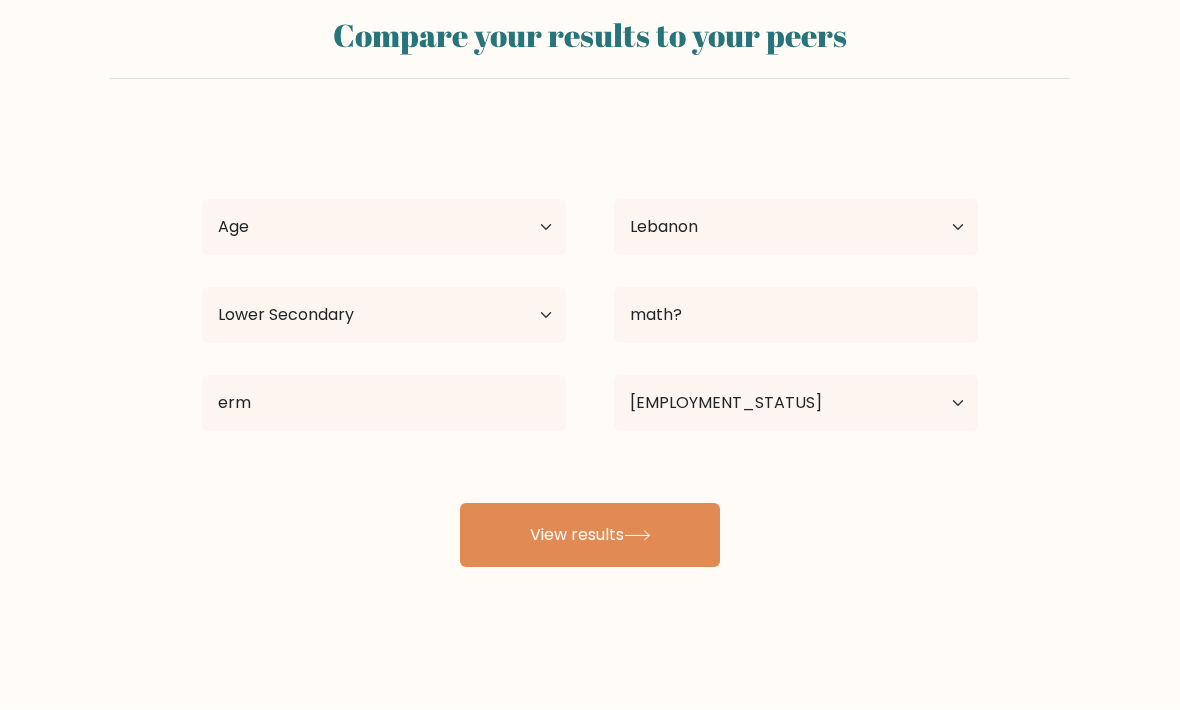 click on "View results" at bounding box center (590, 536) 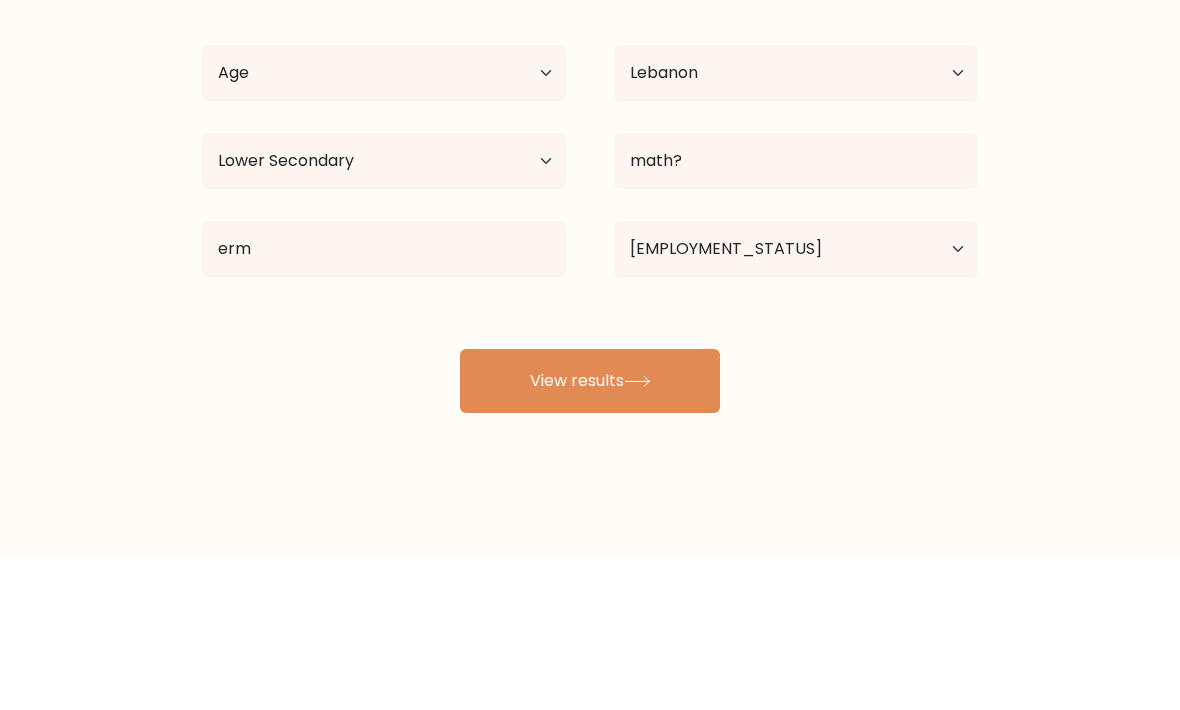 click on "Compare your results to your peers
elsa
kilesme
Age
Under 18 years old
18-24 years old
25-34 years old
35-44 years old
45-54 years old
55-64 years old
65 years old and above
Country
Afghanistan
Albania
Algeria
American Samoa
Andorra
Angola
Anguilla
Antarctica
Antigua and Barbuda
Argentina
Armenia
Aruba
Australia" at bounding box center [590, 284] 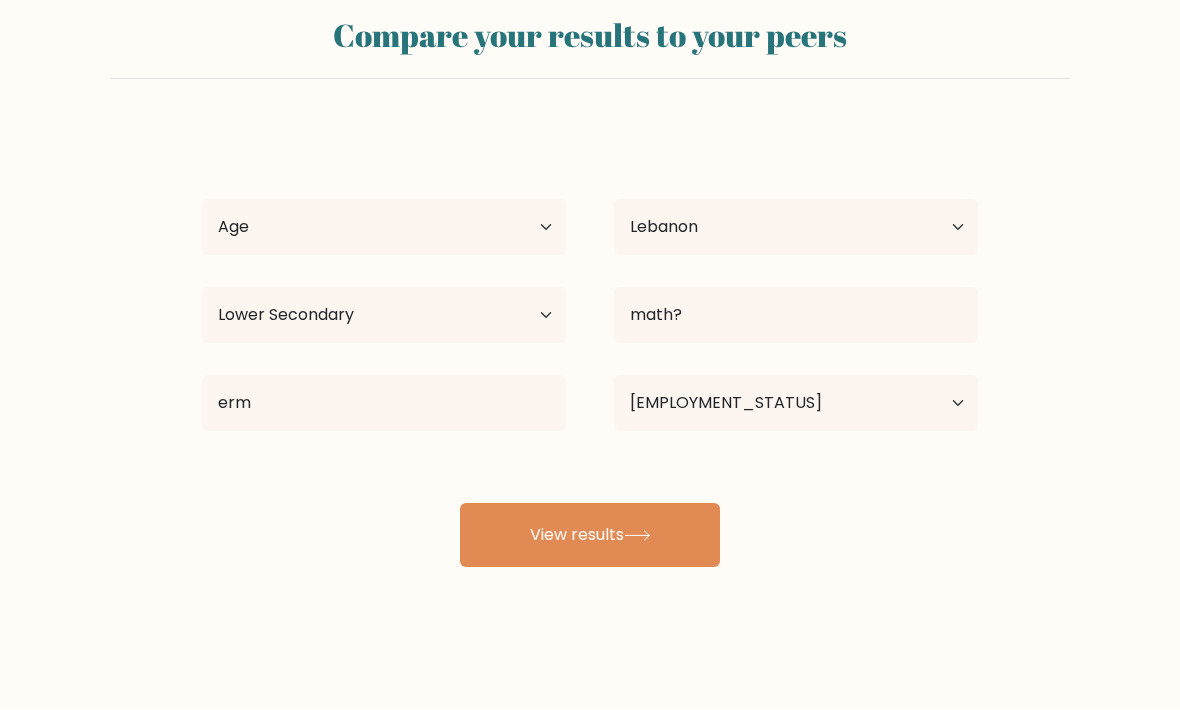 click at bounding box center [637, 536] 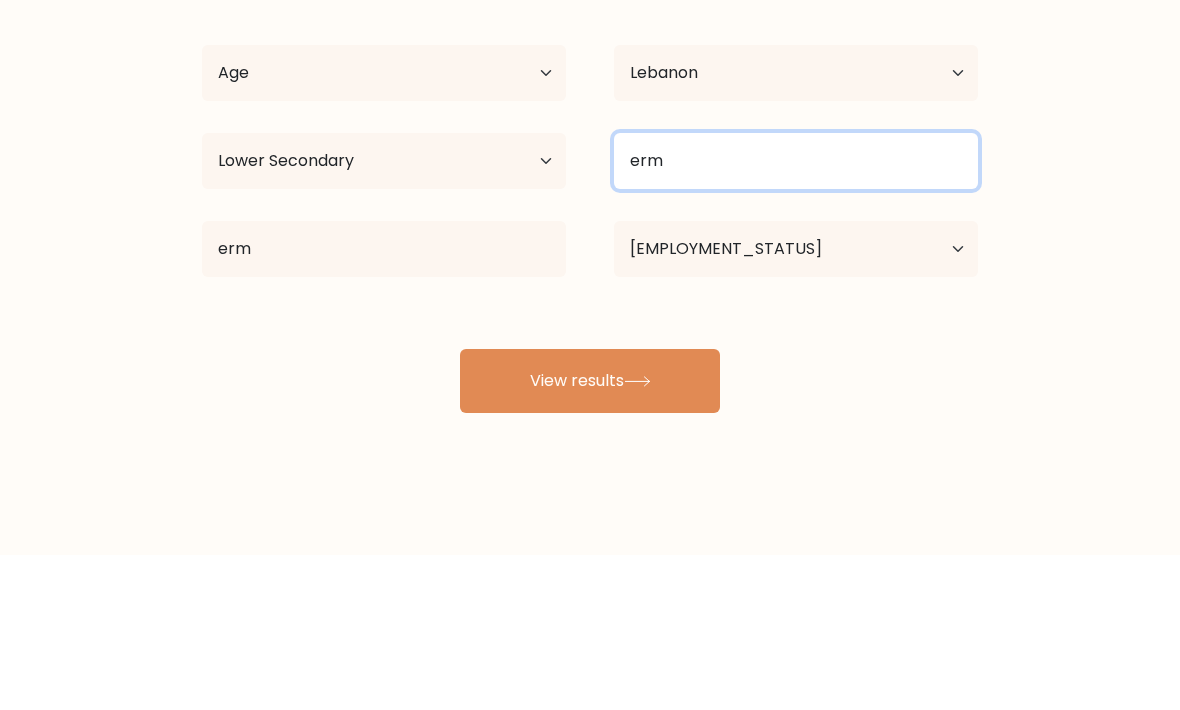 type on "erm" 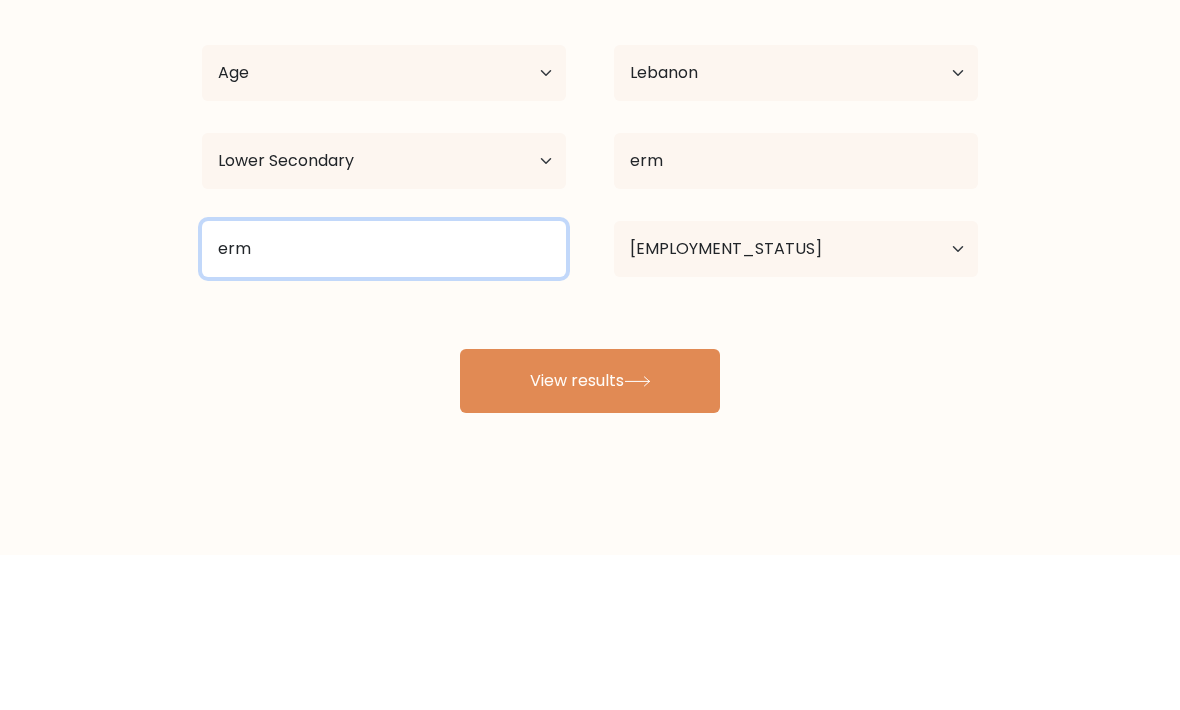 click on "erm" at bounding box center [384, 404] 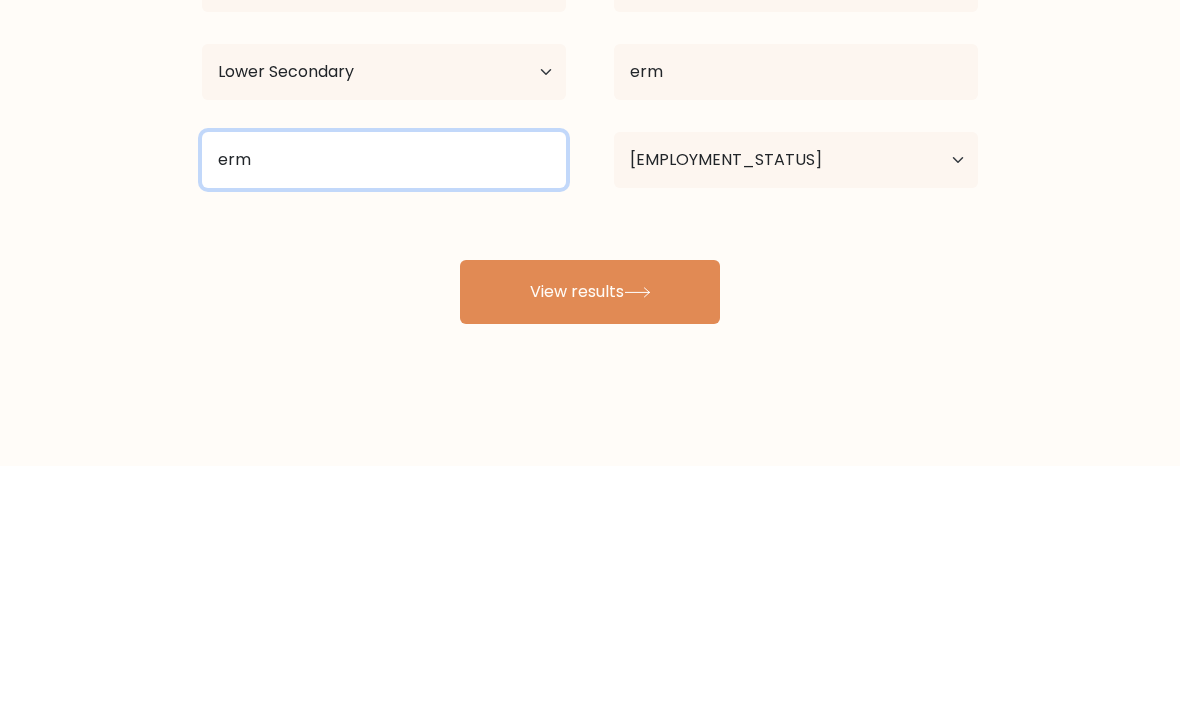 type on "erm" 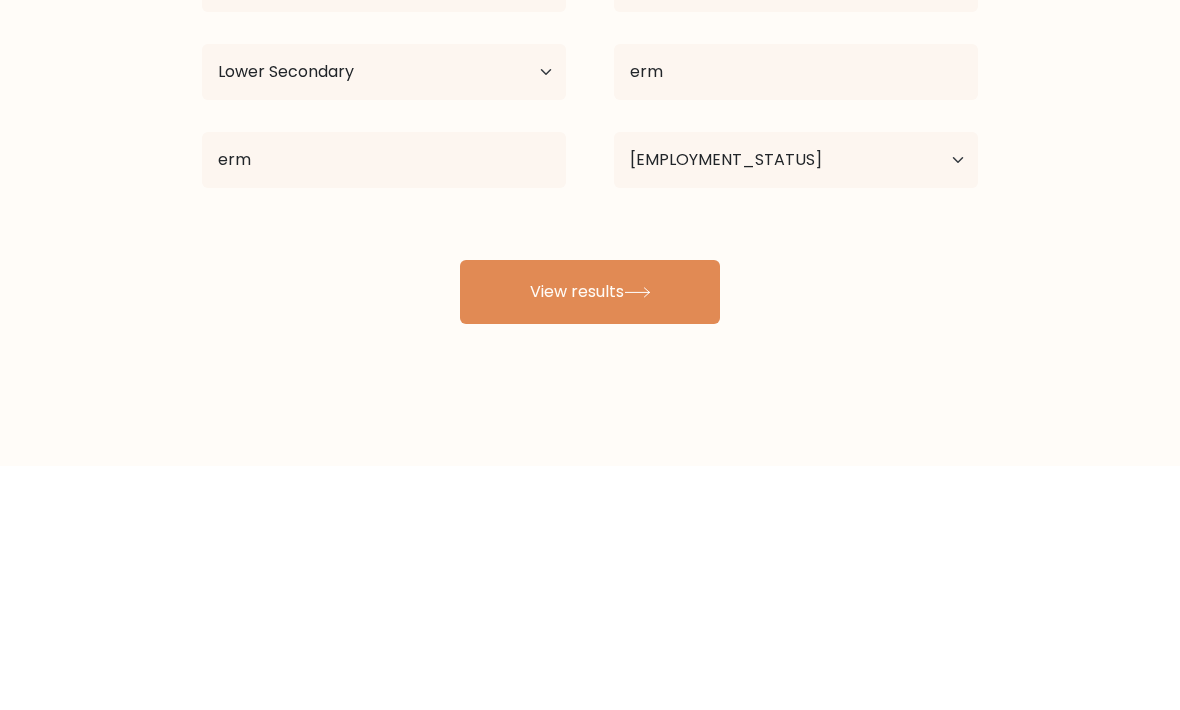 click on "View results" at bounding box center (590, 536) 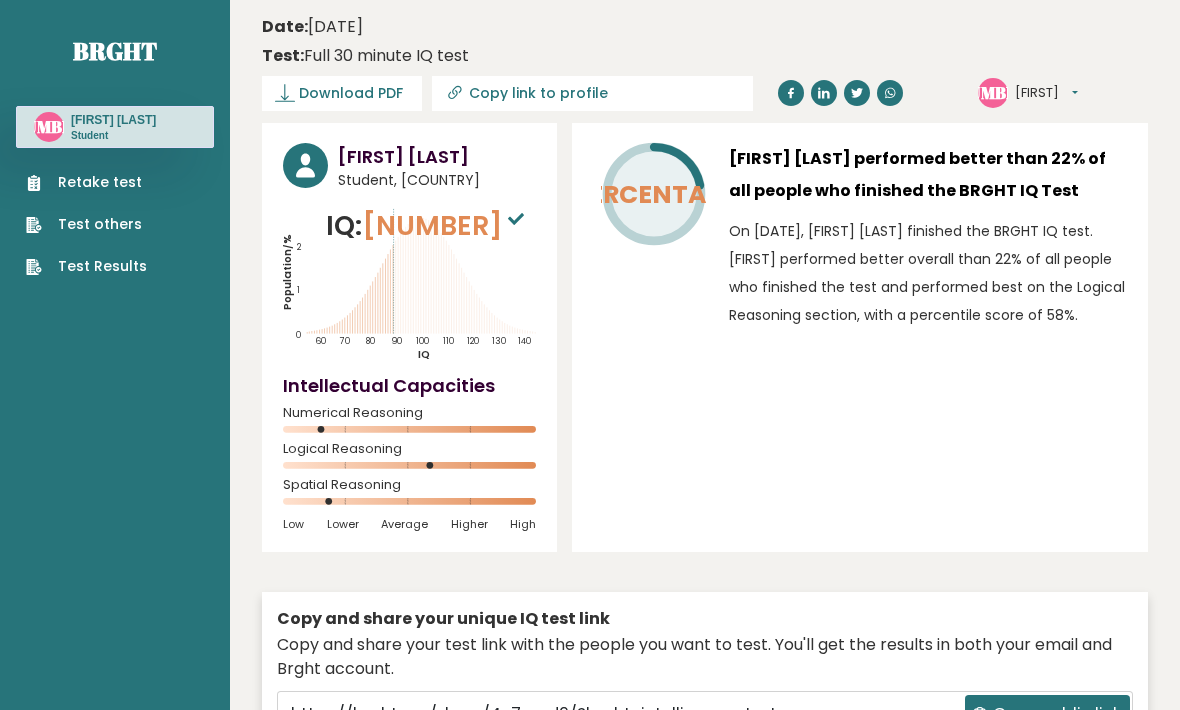 scroll, scrollTop: 0, scrollLeft: 0, axis: both 